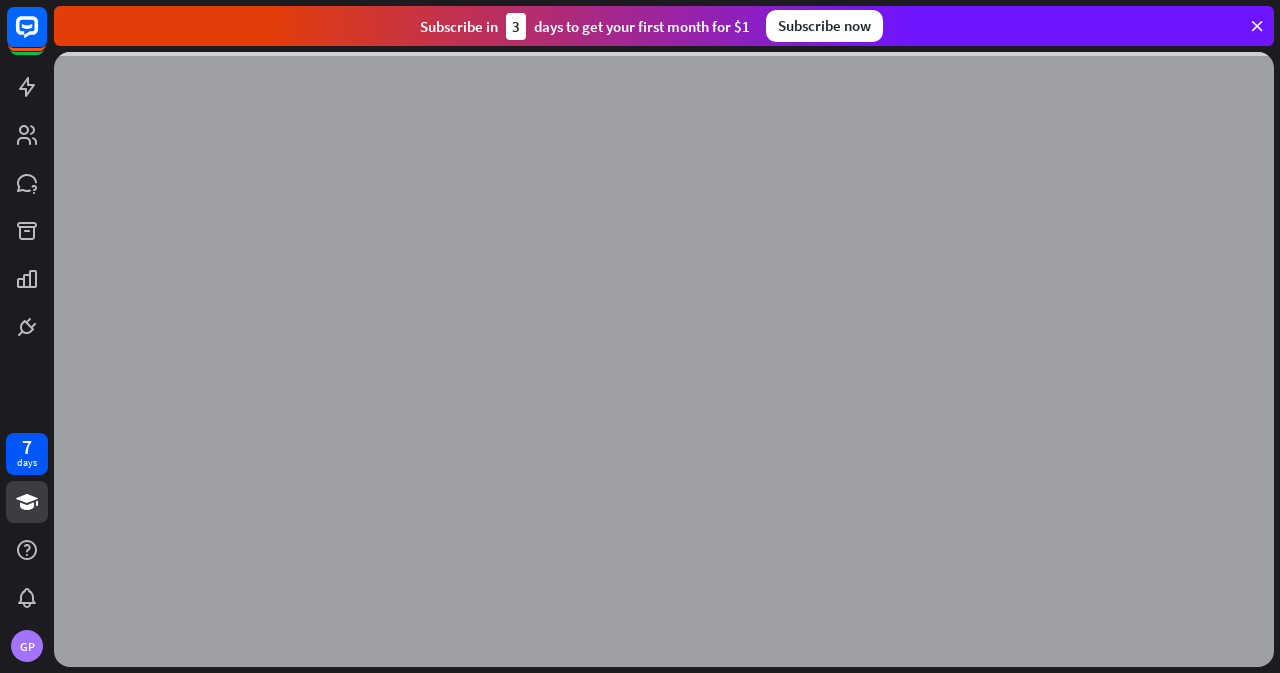 scroll, scrollTop: 0, scrollLeft: 0, axis: both 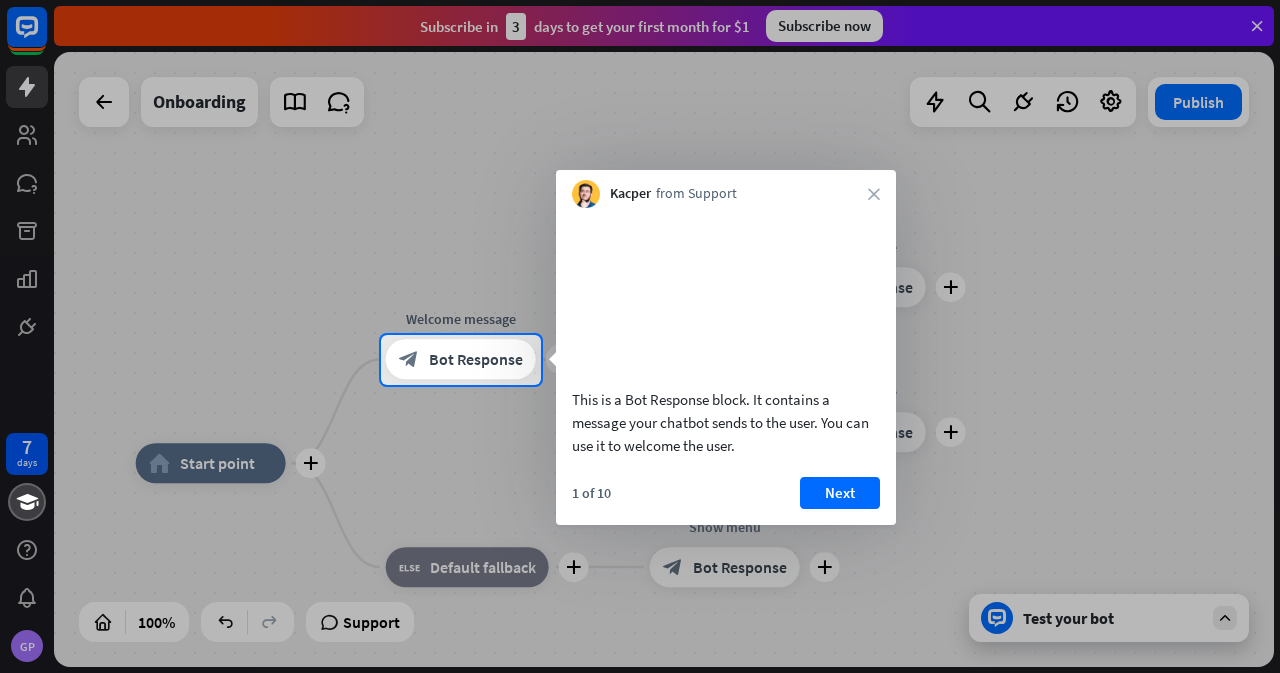 click on "Kacper
from Support
close" at bounding box center (726, 189) 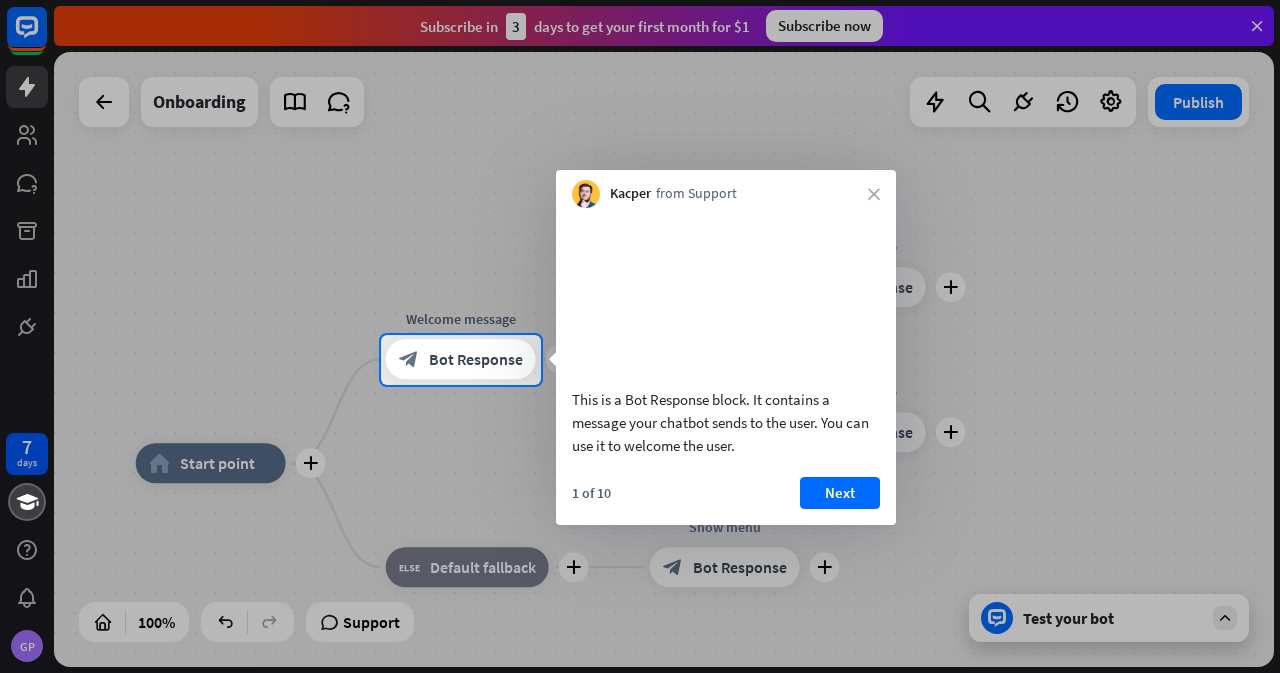 click on "Next" at bounding box center (840, 493) 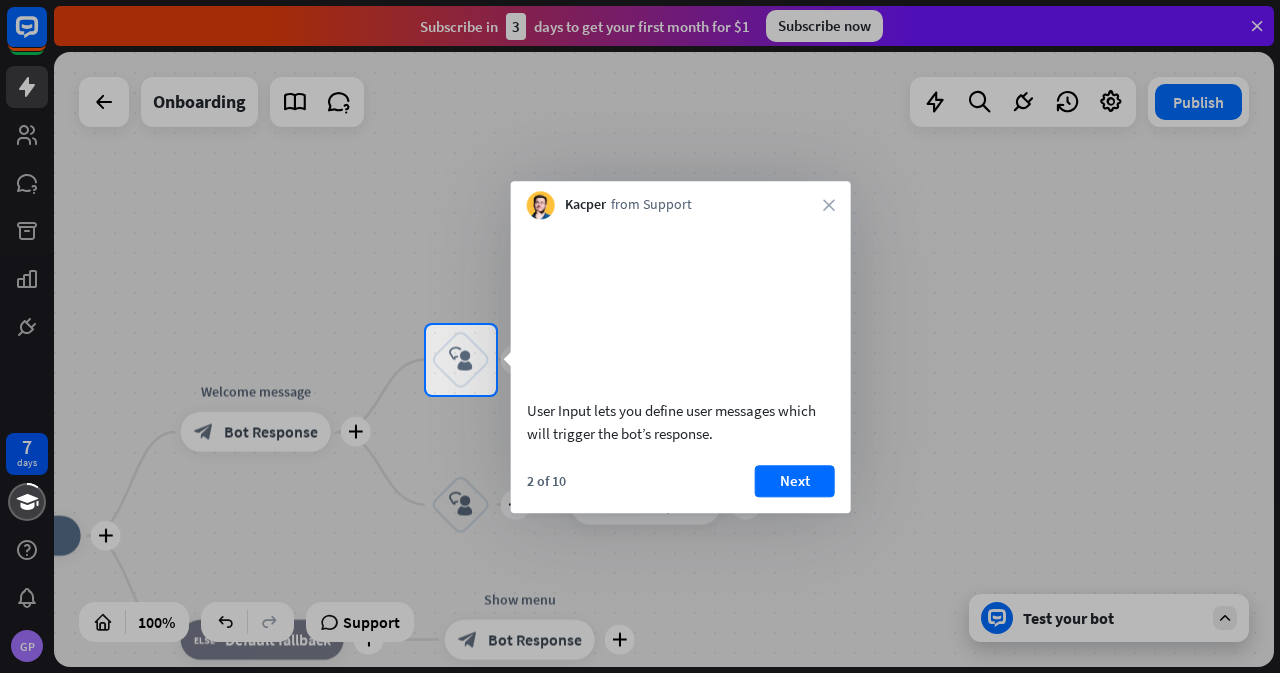 click on "Next" at bounding box center (795, 481) 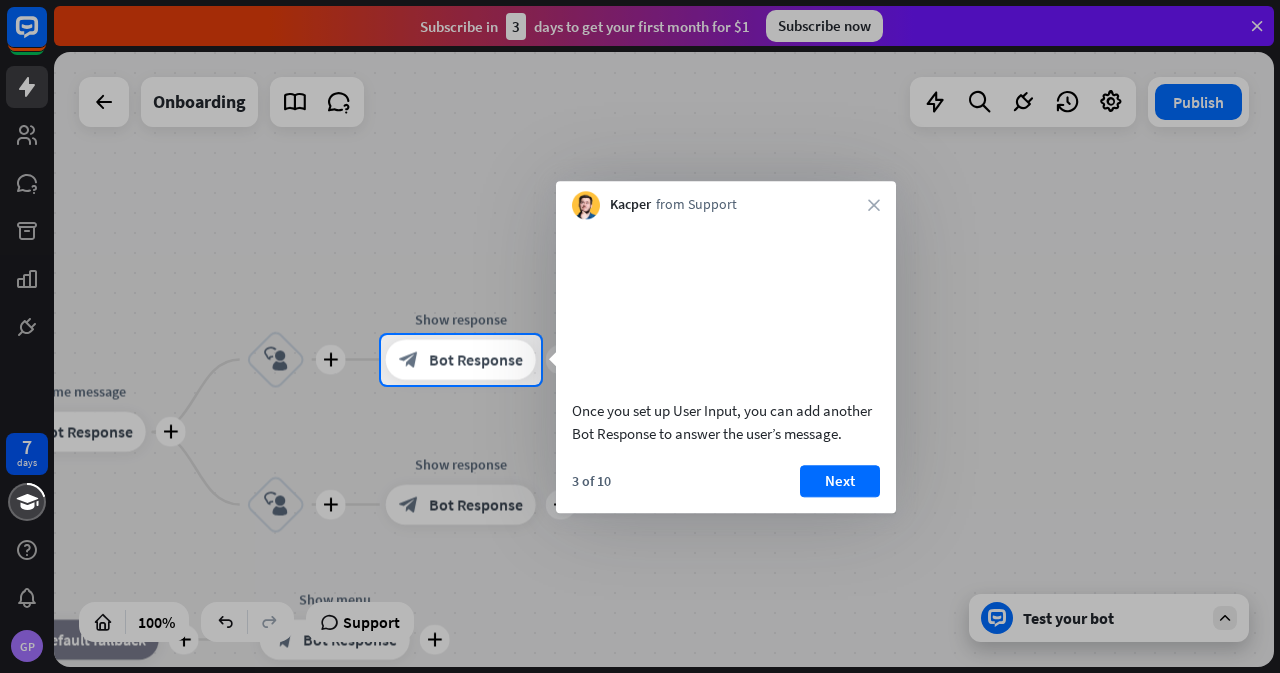 click on "Next" at bounding box center (840, 481) 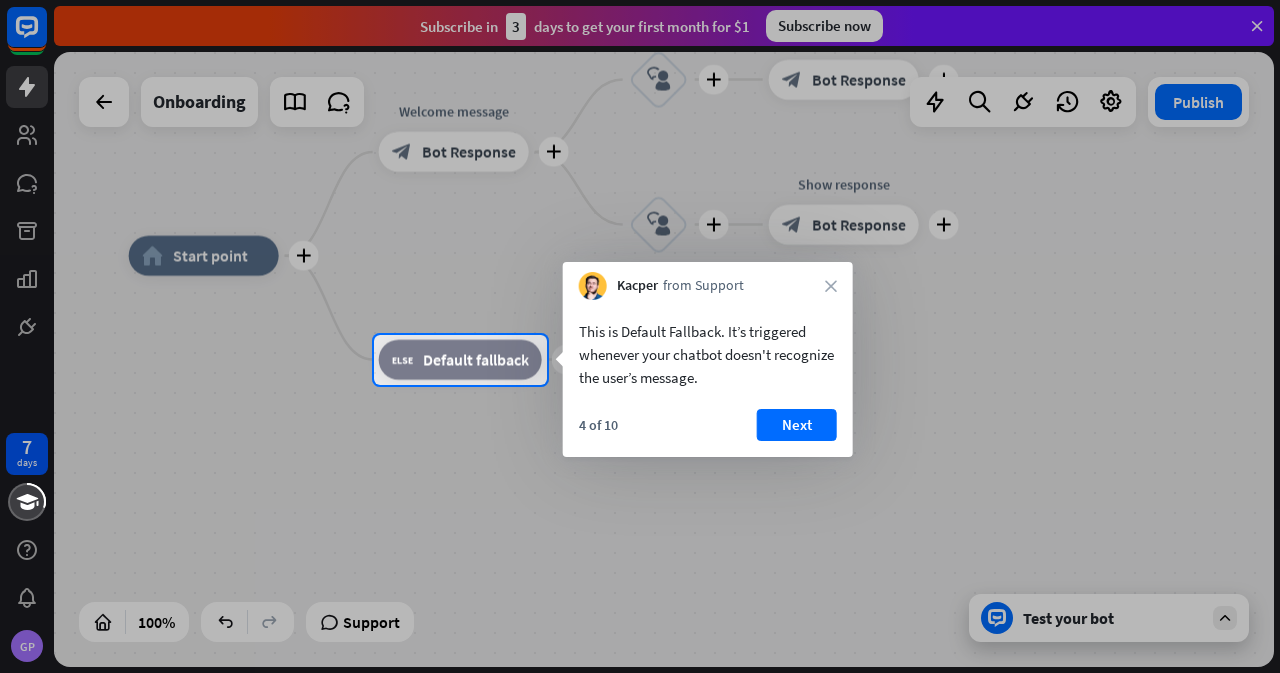 click on "Next" at bounding box center [797, 425] 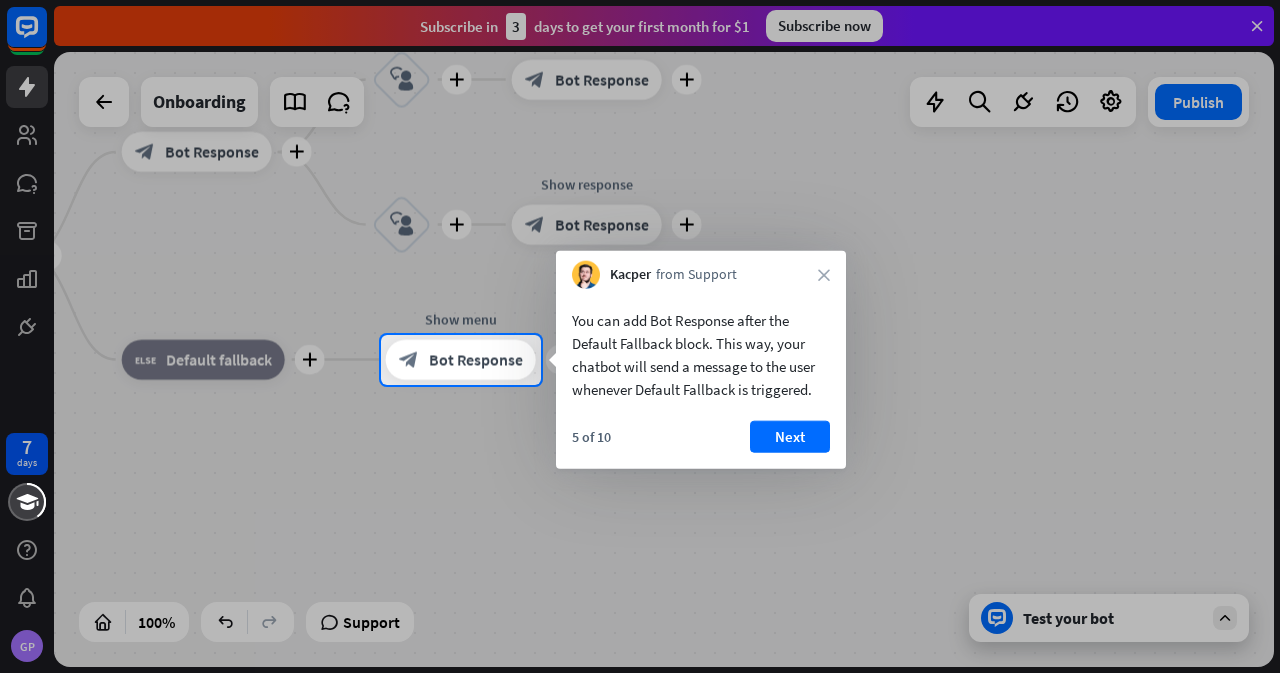 click on "Next" at bounding box center [790, 437] 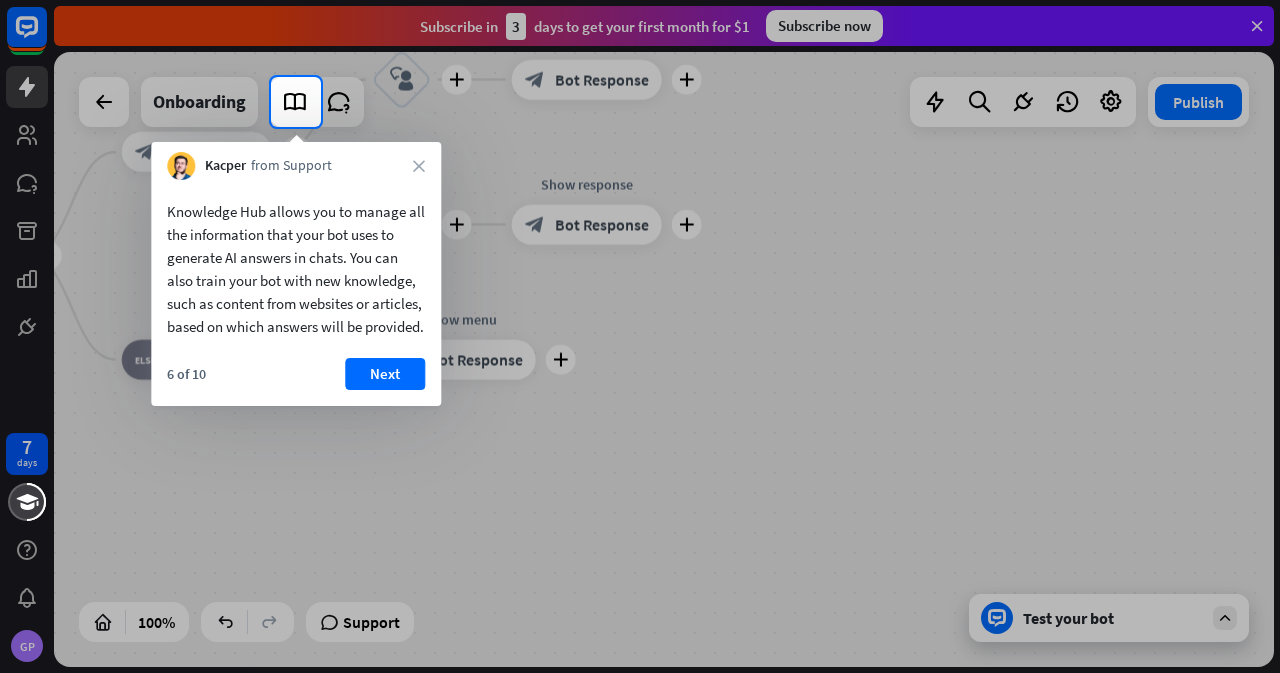 click on "Next" at bounding box center [385, 374] 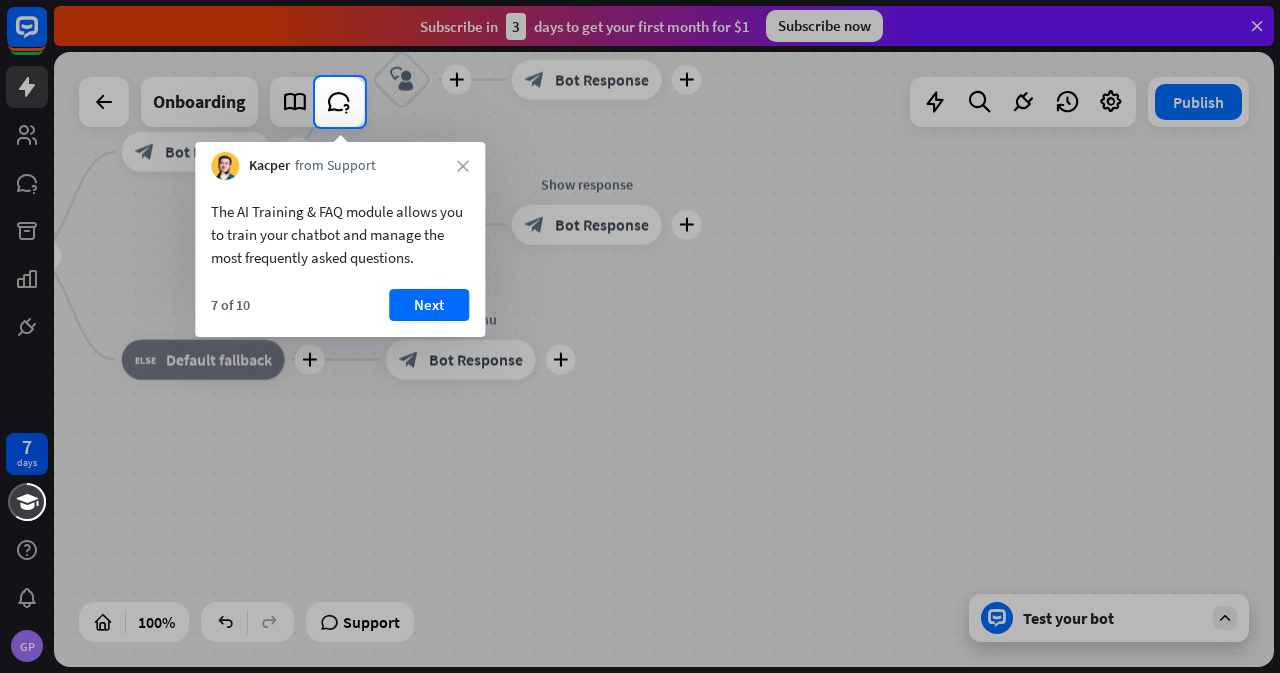 click on "Next" at bounding box center [429, 305] 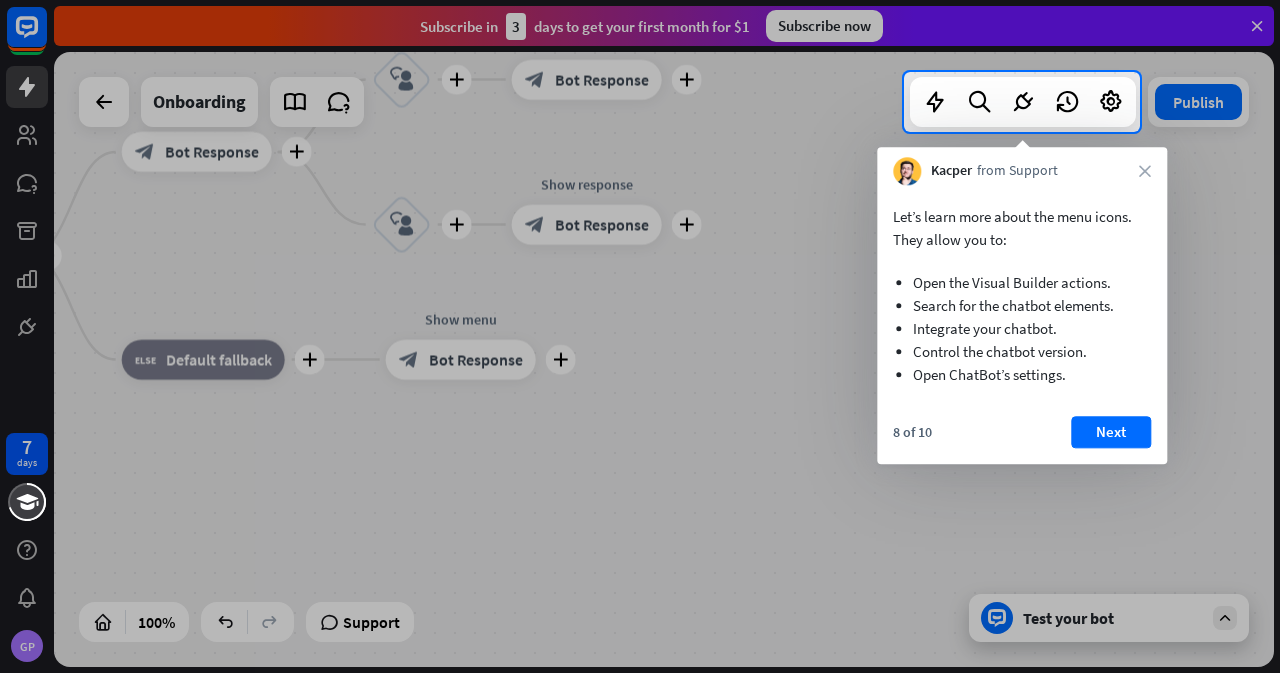 click on "Next" at bounding box center [1111, 432] 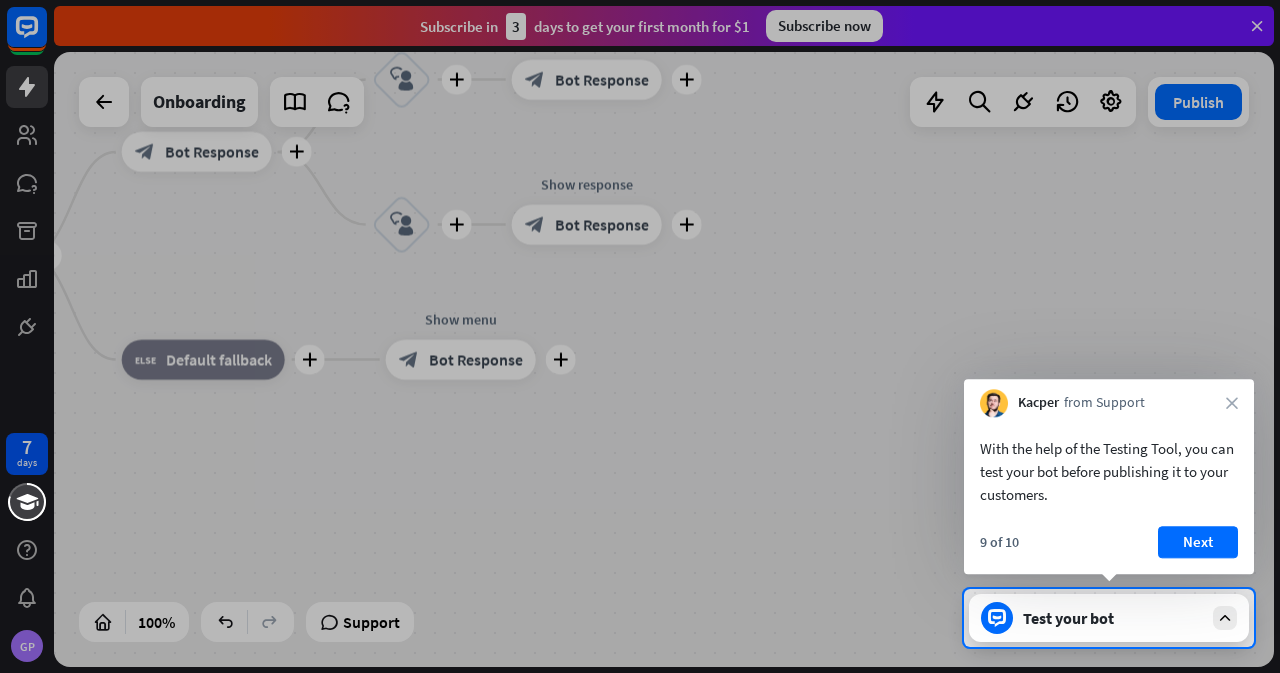 click on "Next" at bounding box center [1198, 542] 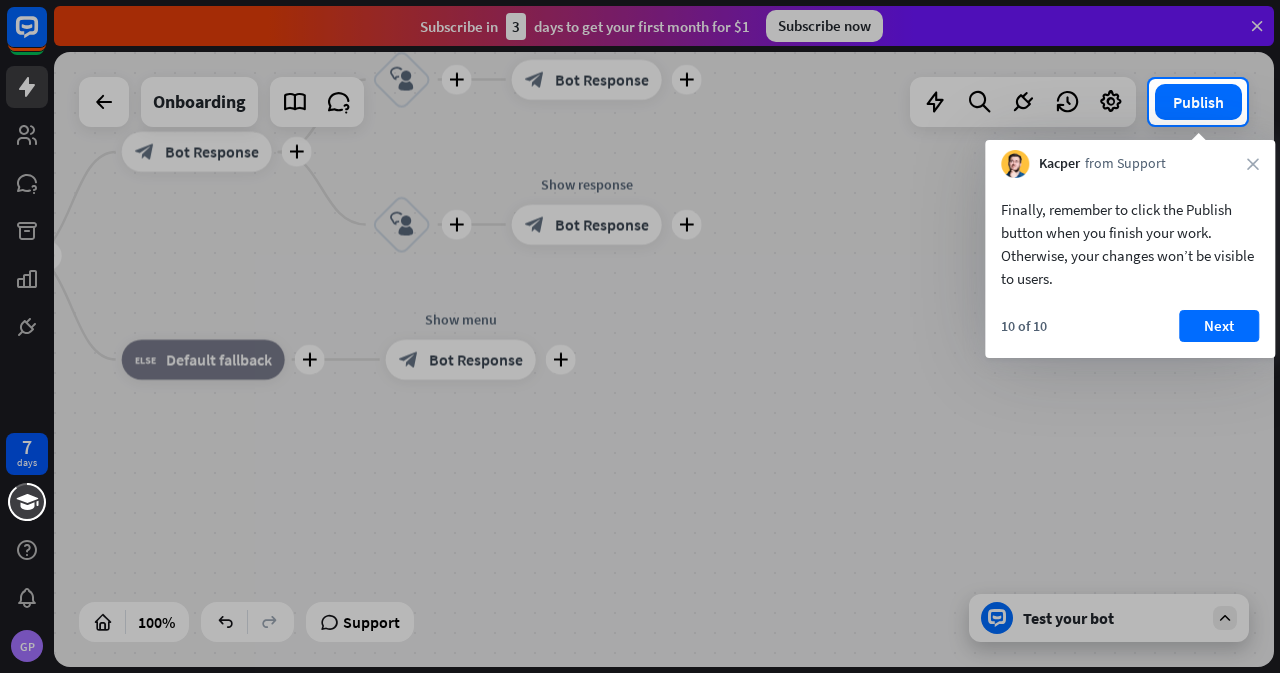 click on "Next" at bounding box center [1219, 326] 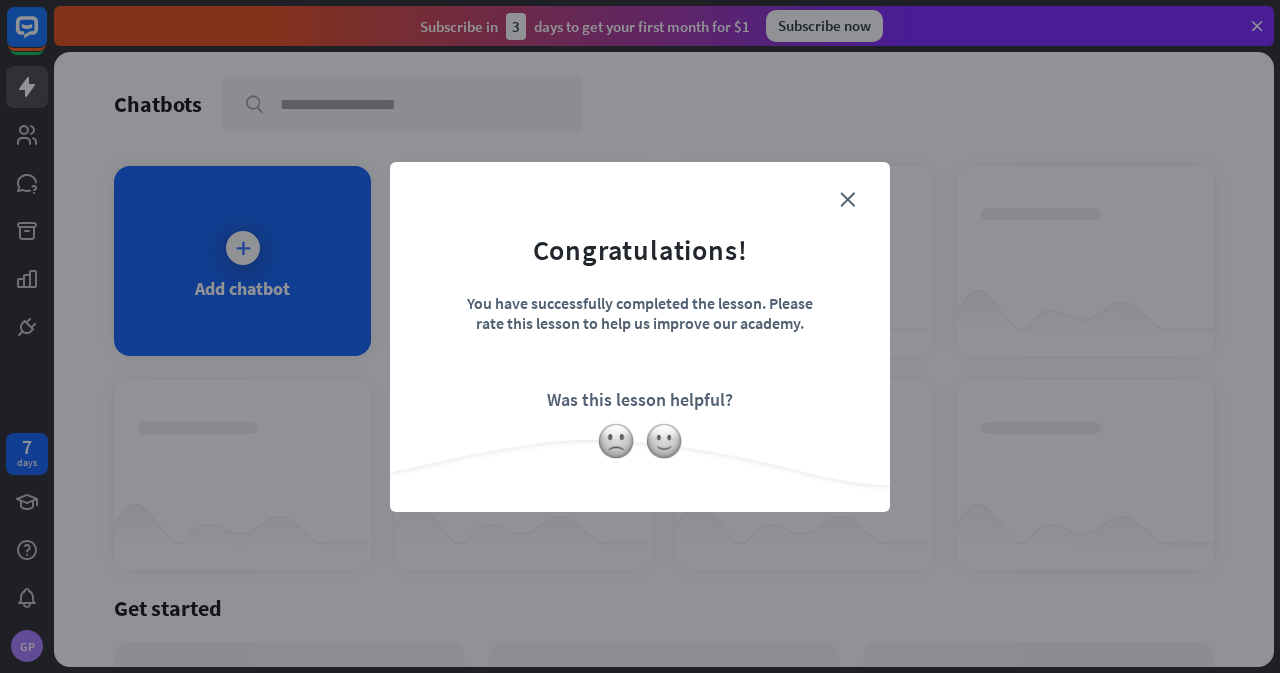 click on "close" at bounding box center [847, 199] 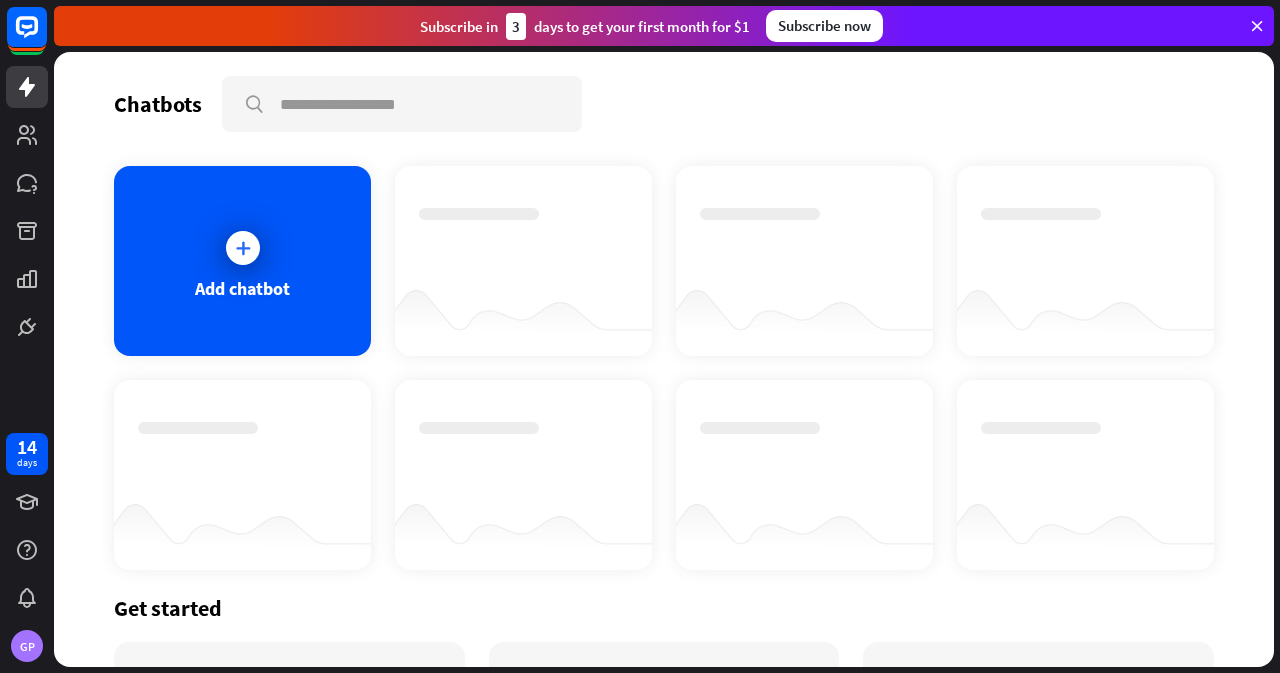 click at bounding box center (243, 248) 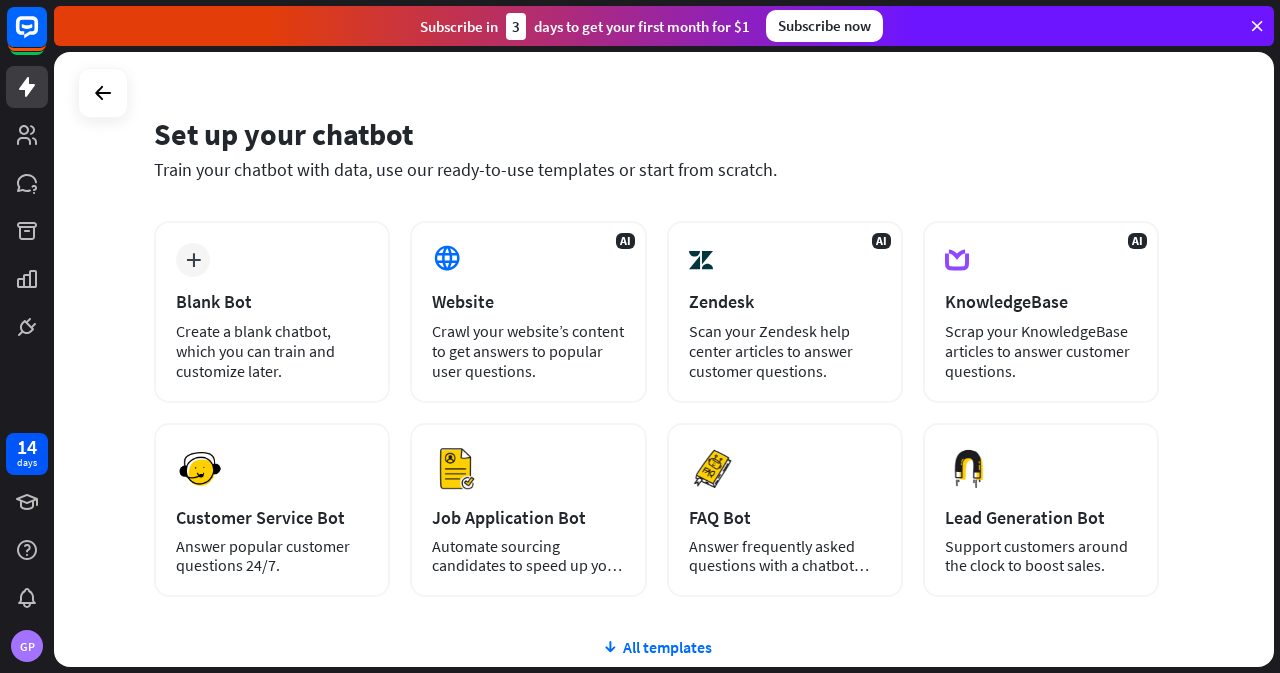 scroll, scrollTop: 40, scrollLeft: 0, axis: vertical 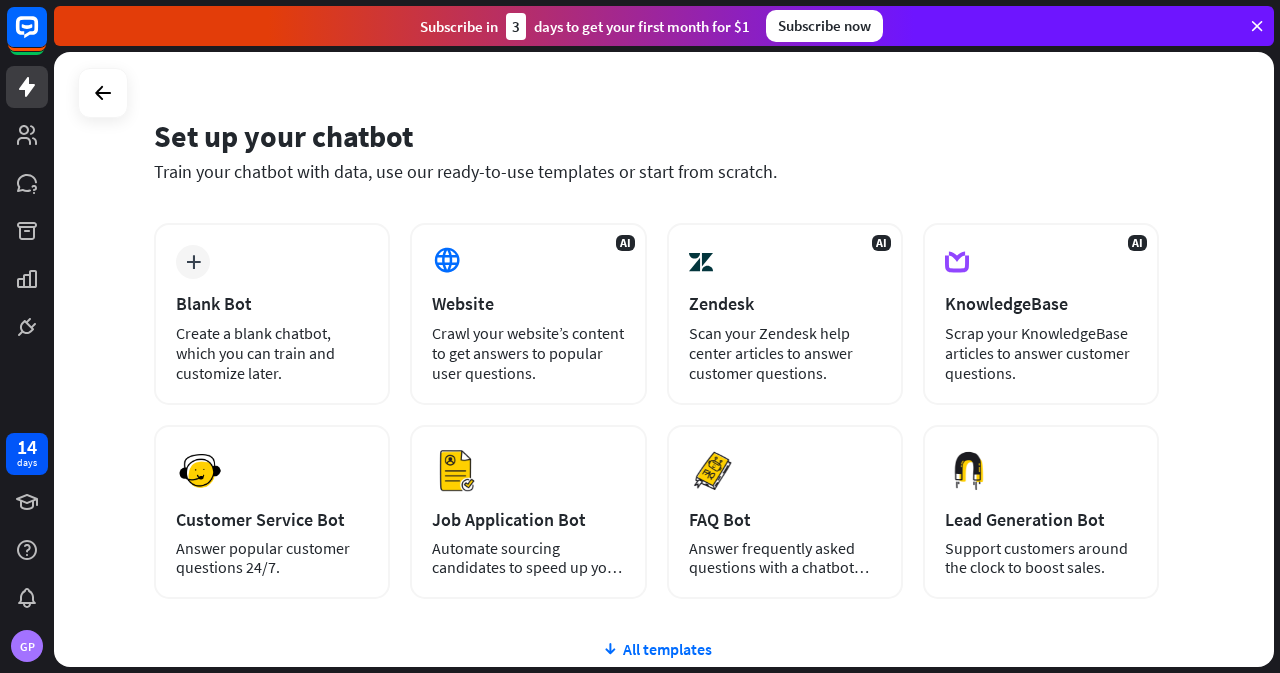 click on "Website" at bounding box center (528, 303) 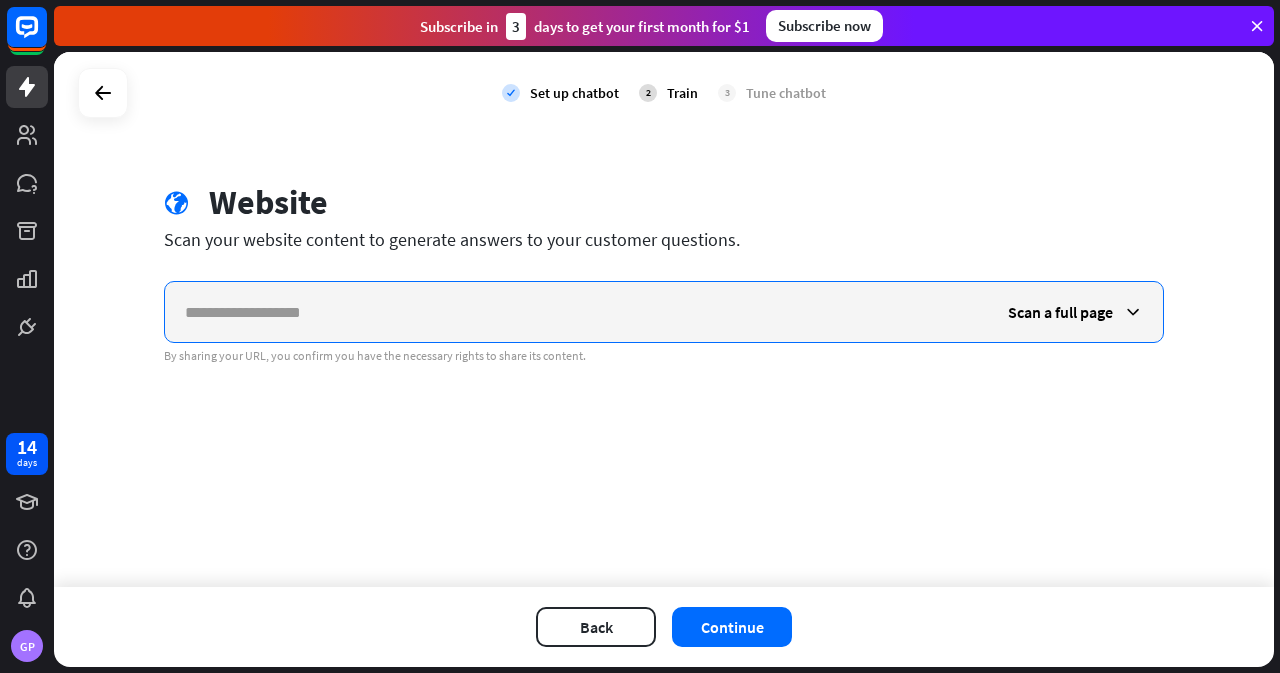 paste on "**********" 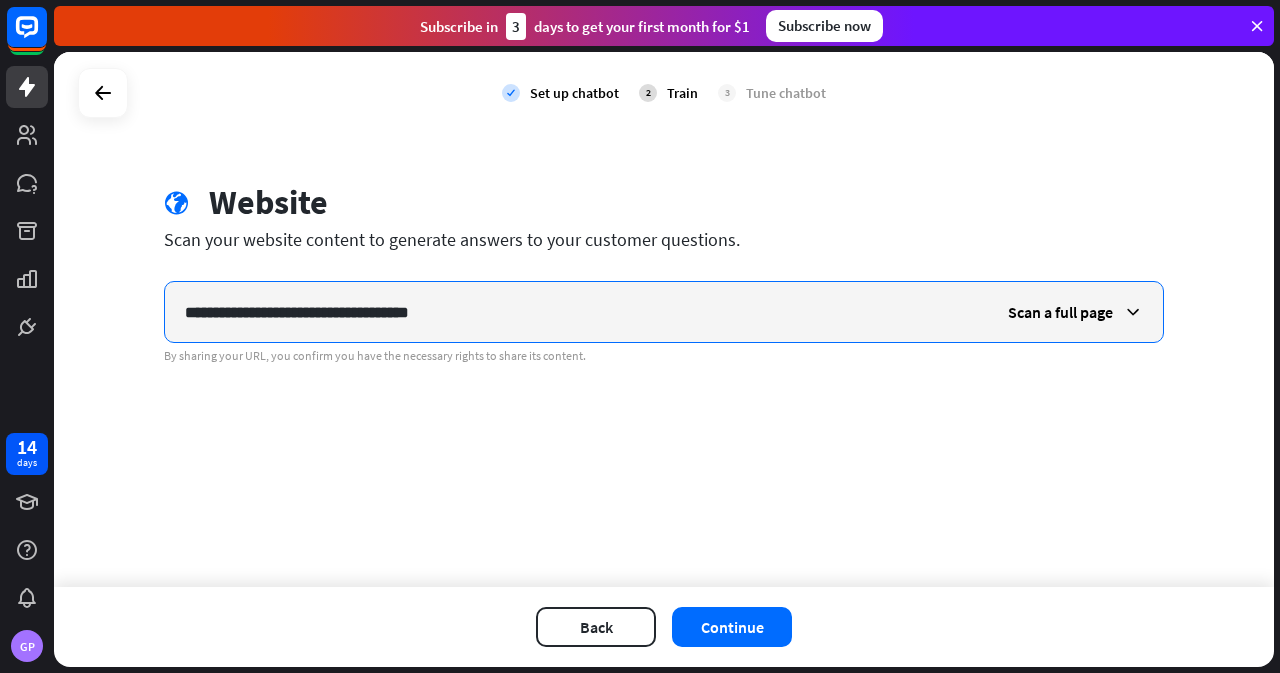type on "**********" 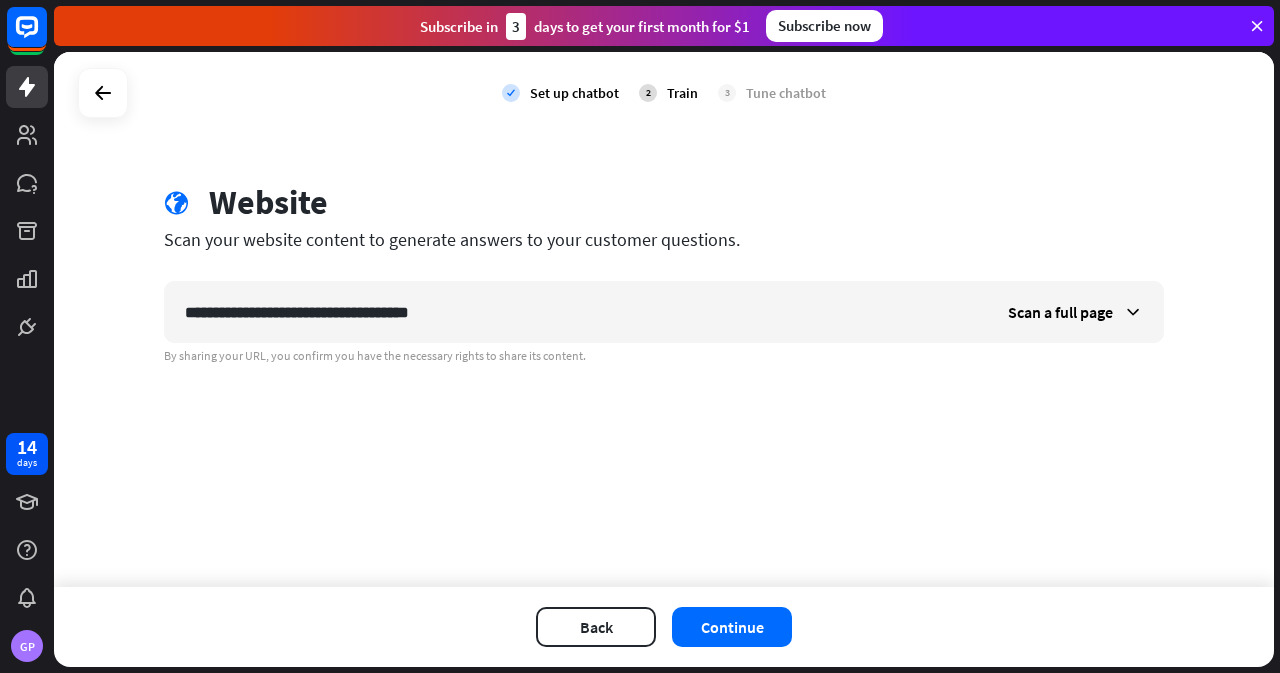 click on "Continue" at bounding box center (732, 627) 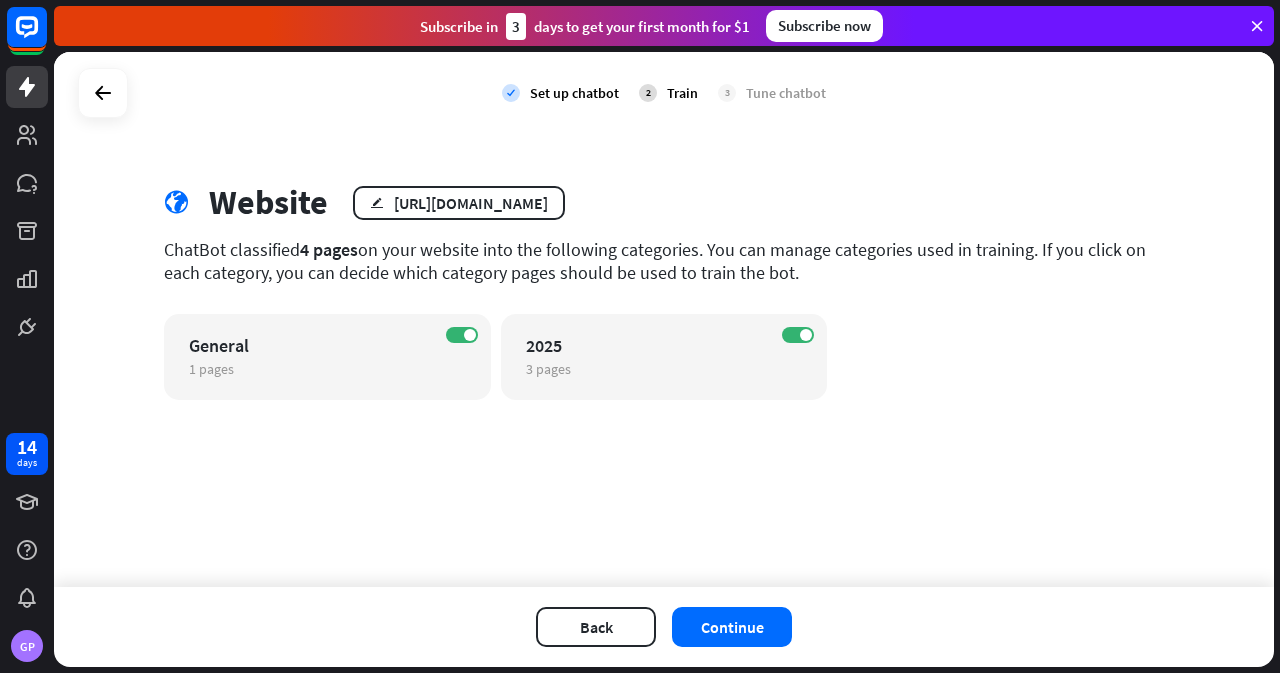 click on "Continue" at bounding box center [732, 627] 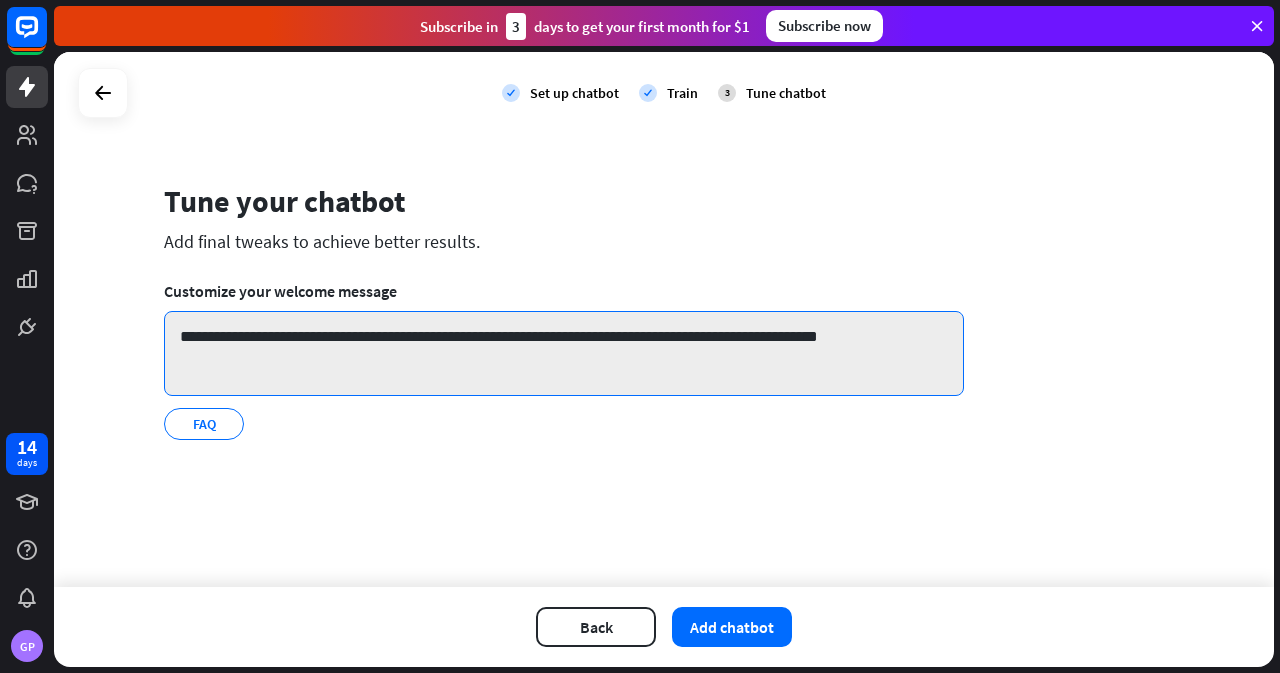 click on "**********" at bounding box center [564, 353] 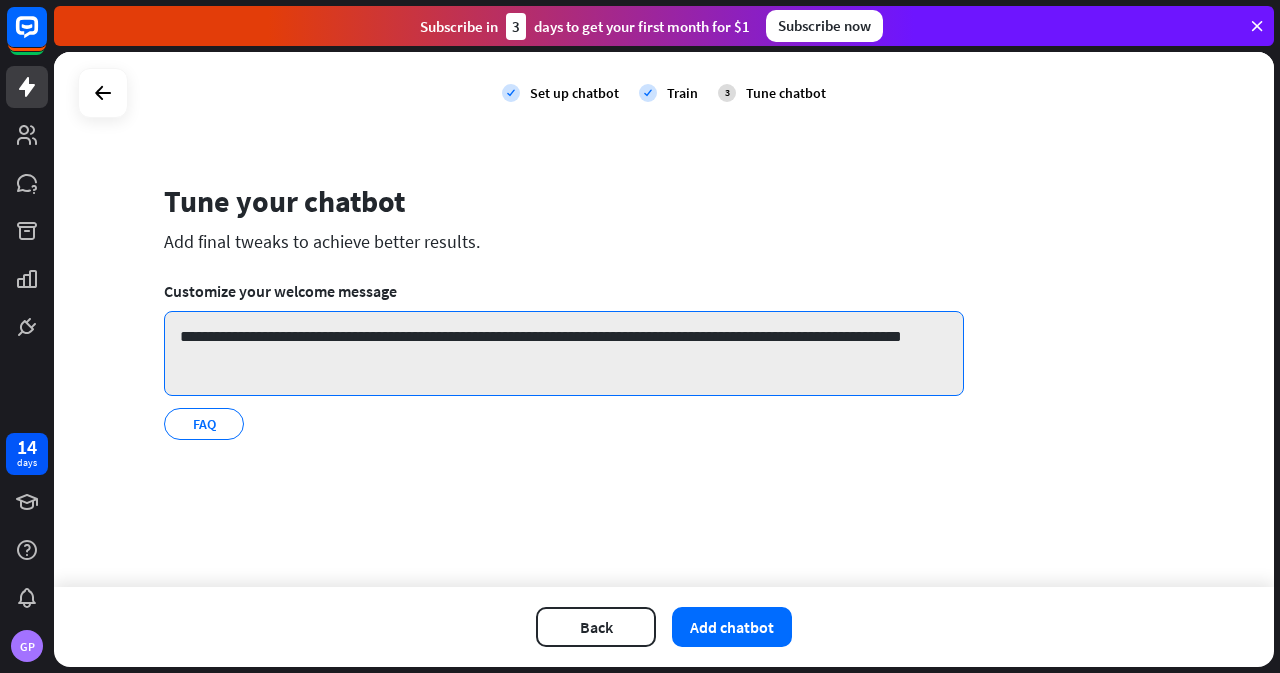 click on "**********" at bounding box center (564, 353) 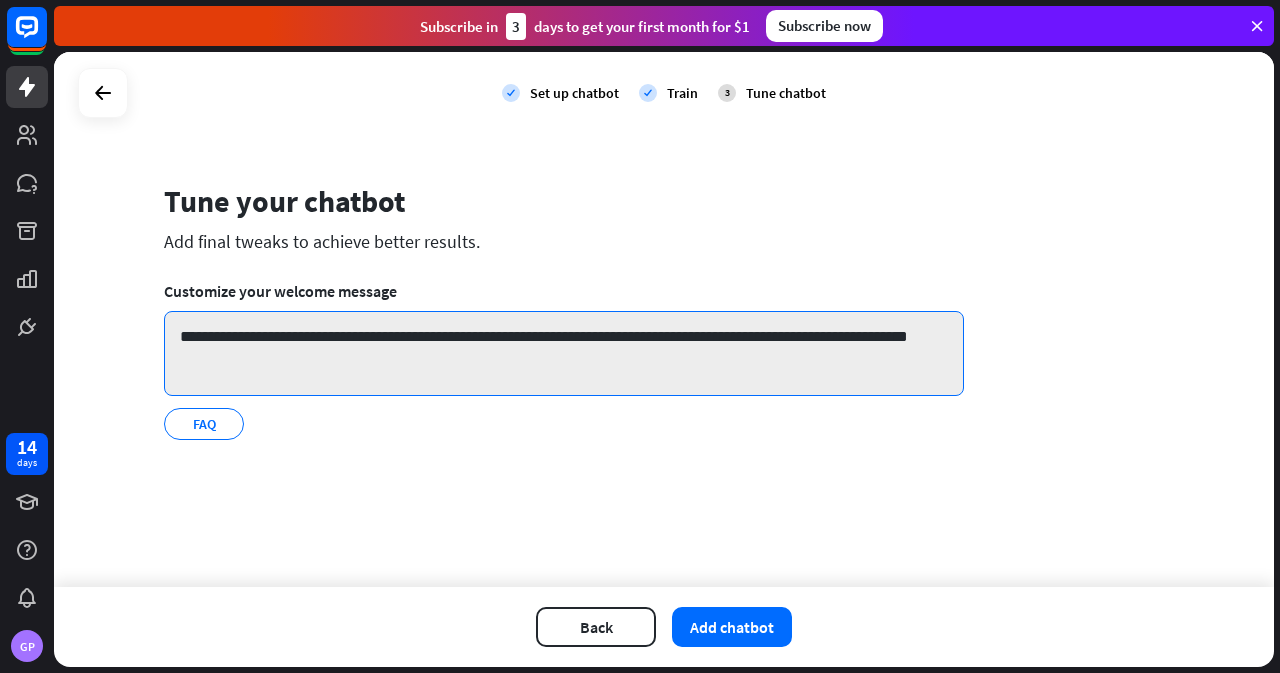 type on "**********" 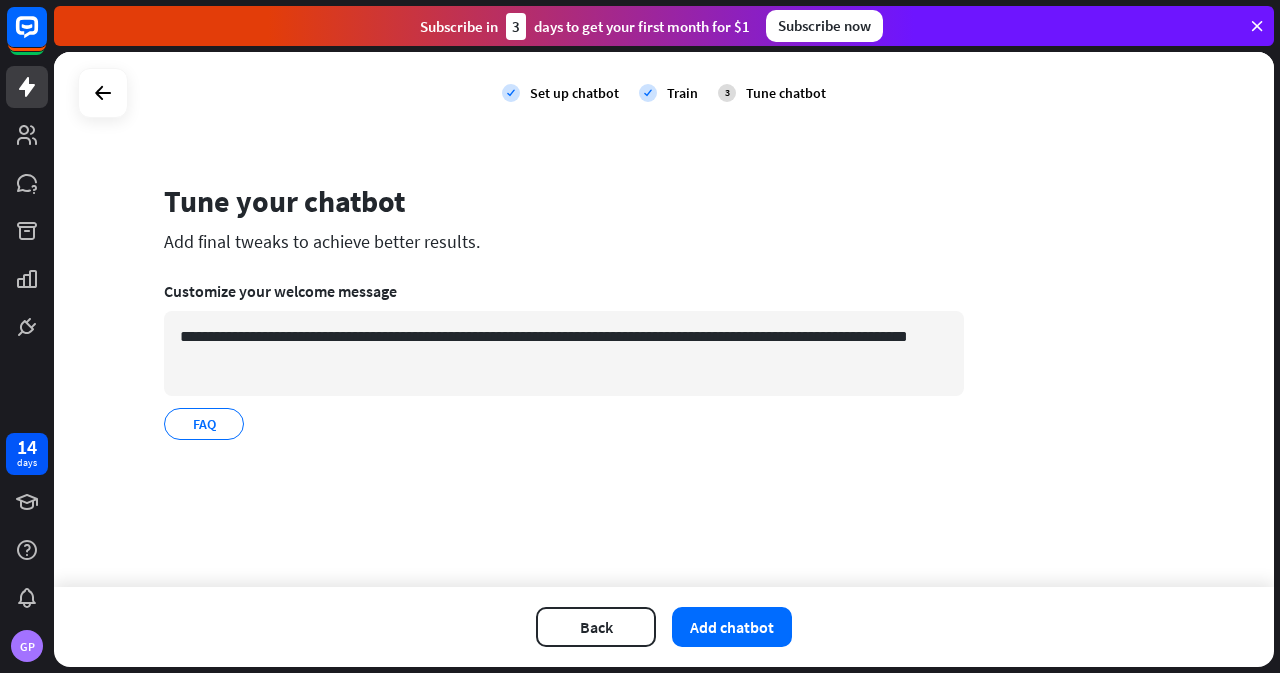 click on "Add chatbot" at bounding box center (732, 627) 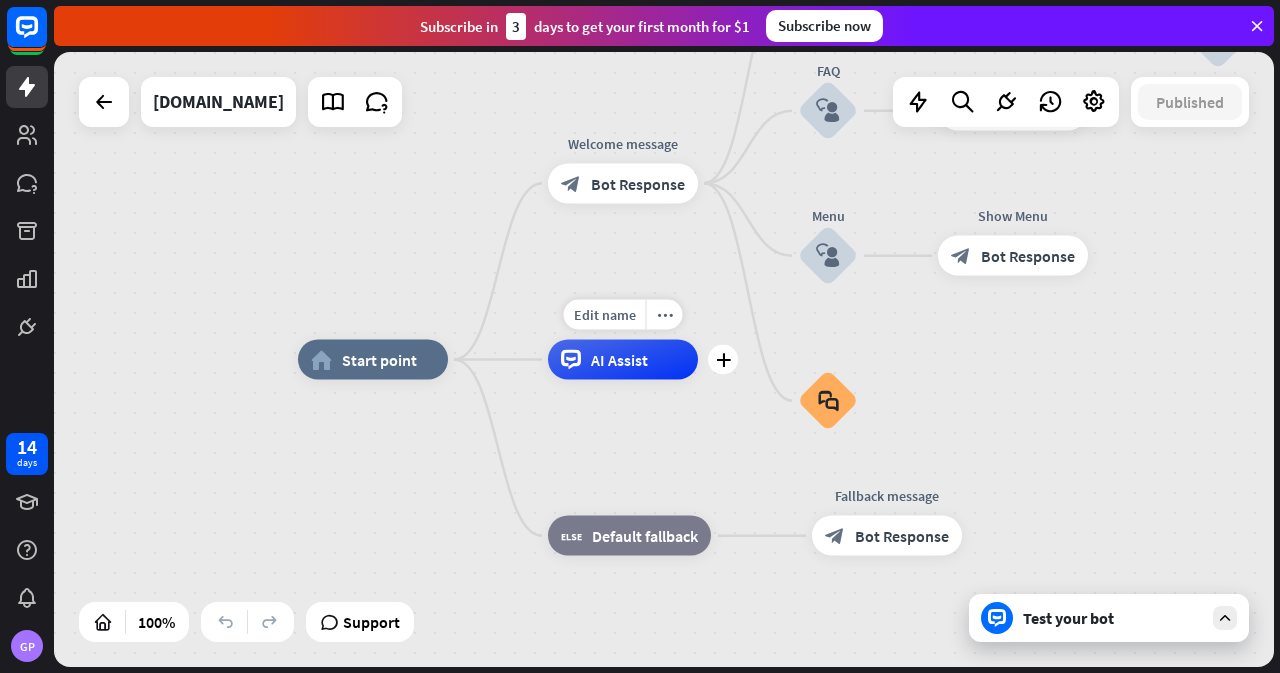 click on "Edit name" at bounding box center (605, 315) 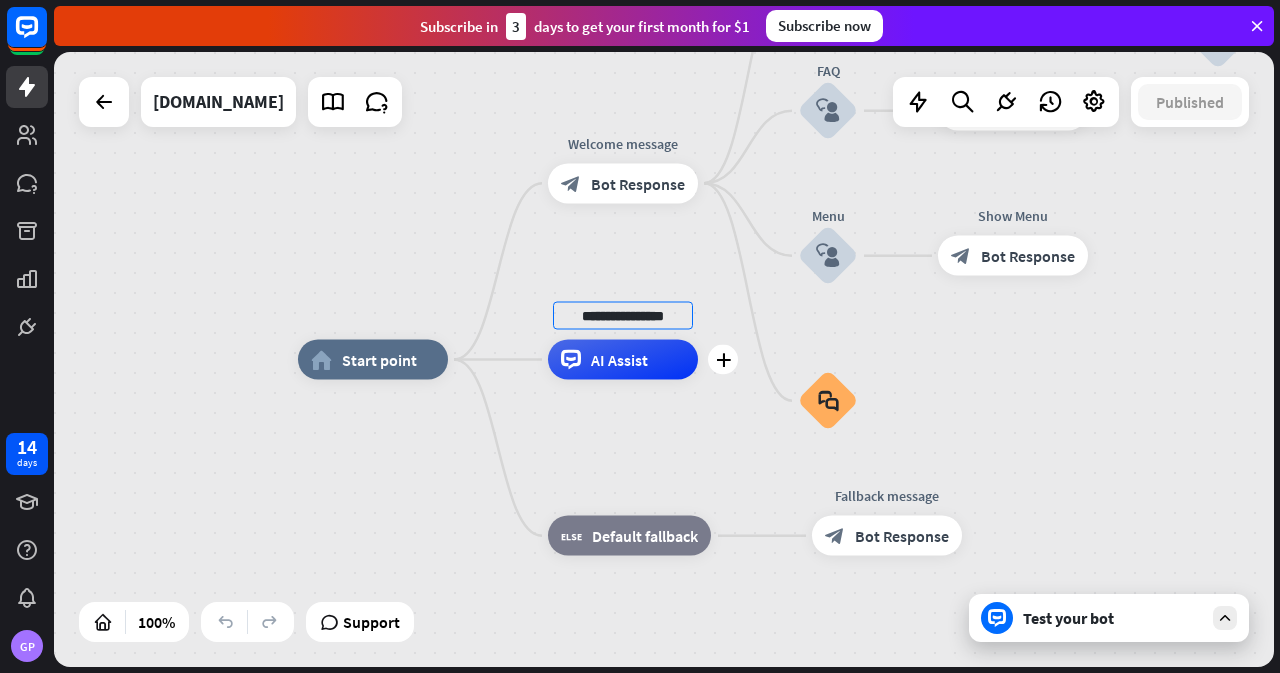 type on "**********" 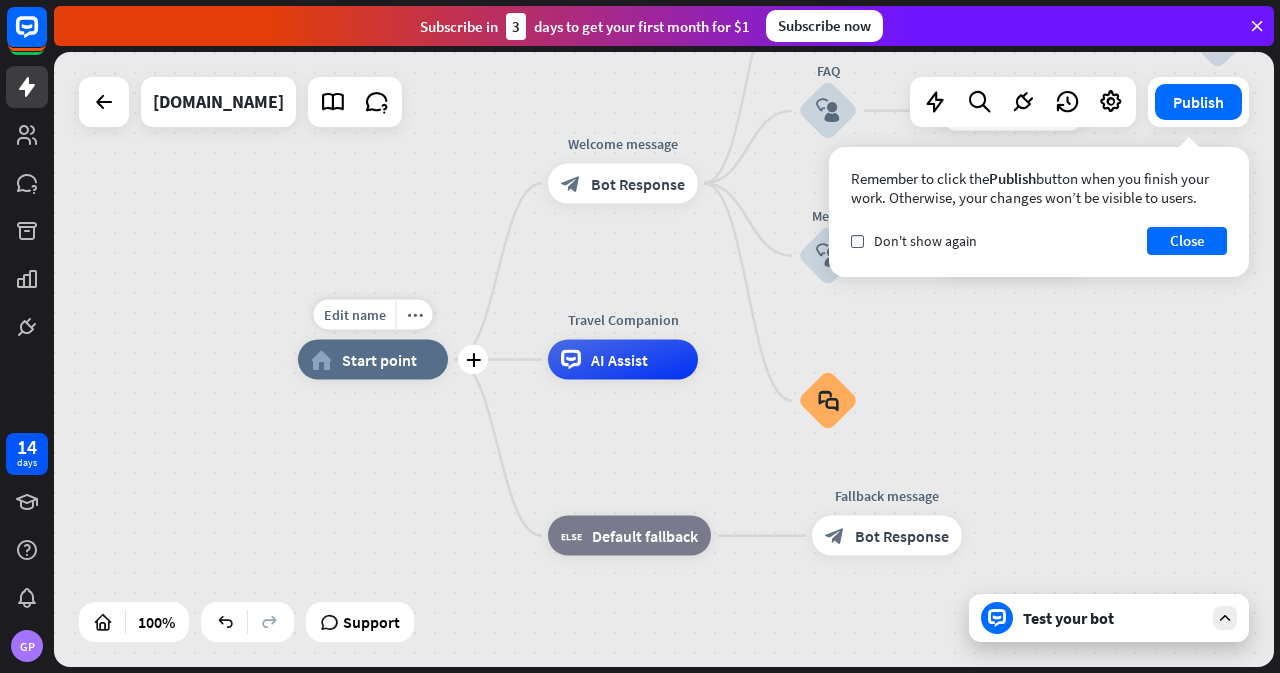click on "home_2   Start point" at bounding box center [373, 360] 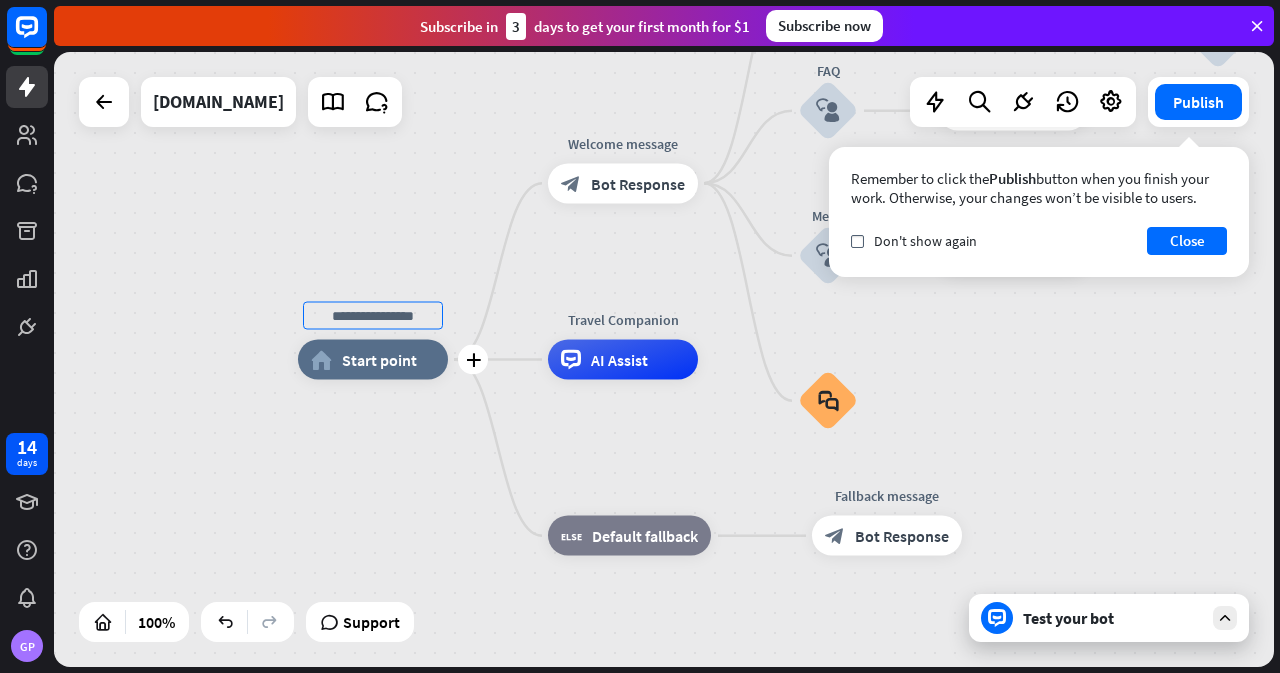 click on "Start point" at bounding box center (379, 360) 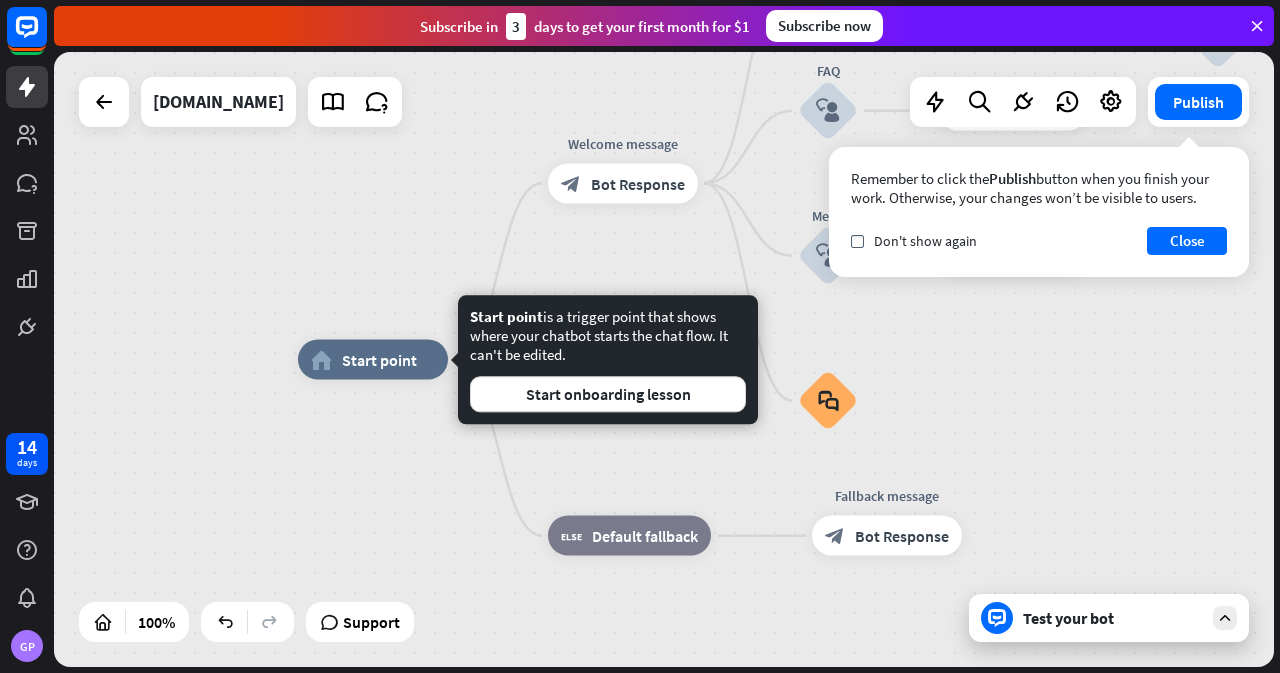 click on "home_2   Start point                 Welcome message   block_bot_response   Bot Response                 Back to Menu   block_user_input                 Was it helpful?   block_bot_response   Bot Response                 Yes   block_user_input                 Thank you!   block_bot_response   Bot Response                 No   block_user_input                 Back to Menu   block_goto   Go to step                 FAQ   block_user_input                   block_bot_response   Bot Response                 Menu   block_user_input                 Show Menu   block_bot_response   Bot Response                   block_faq                 Travel Companion     AI Assist                   block_fallback   Default fallback                 Fallback message   block_bot_response   Bot Response" at bounding box center (908, 667) 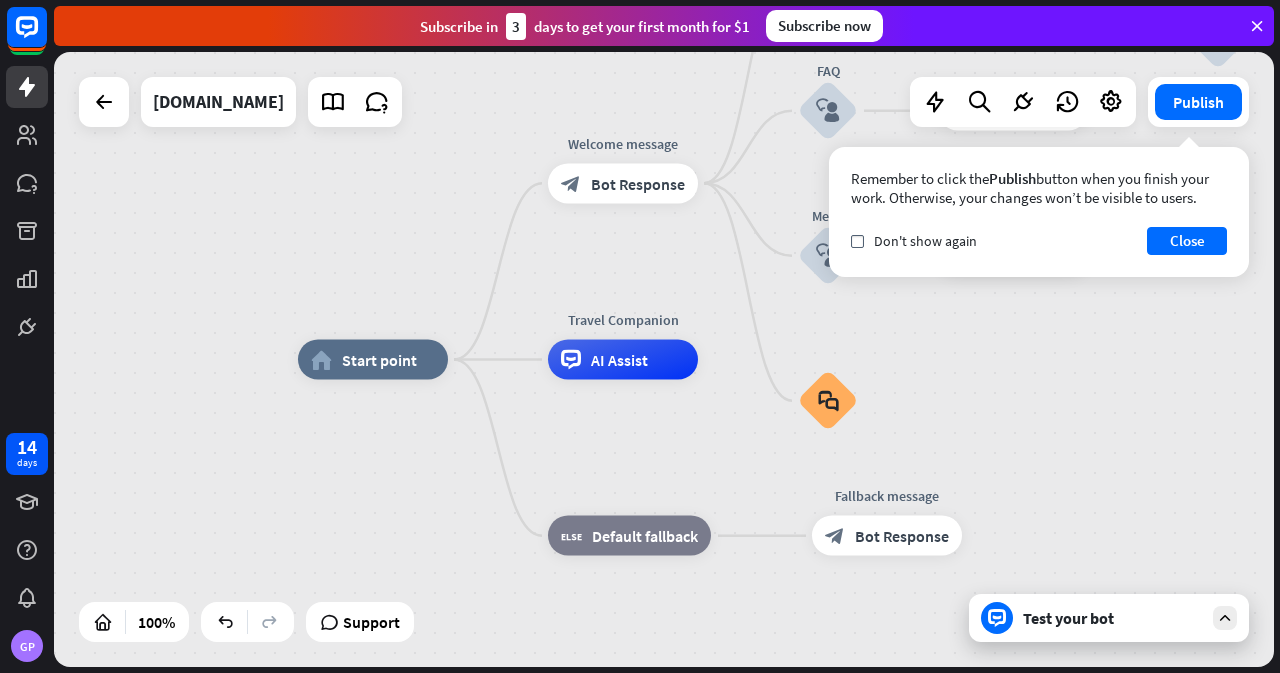 drag, startPoint x: 1023, startPoint y: 615, endPoint x: 1000, endPoint y: 605, distance: 25.079872 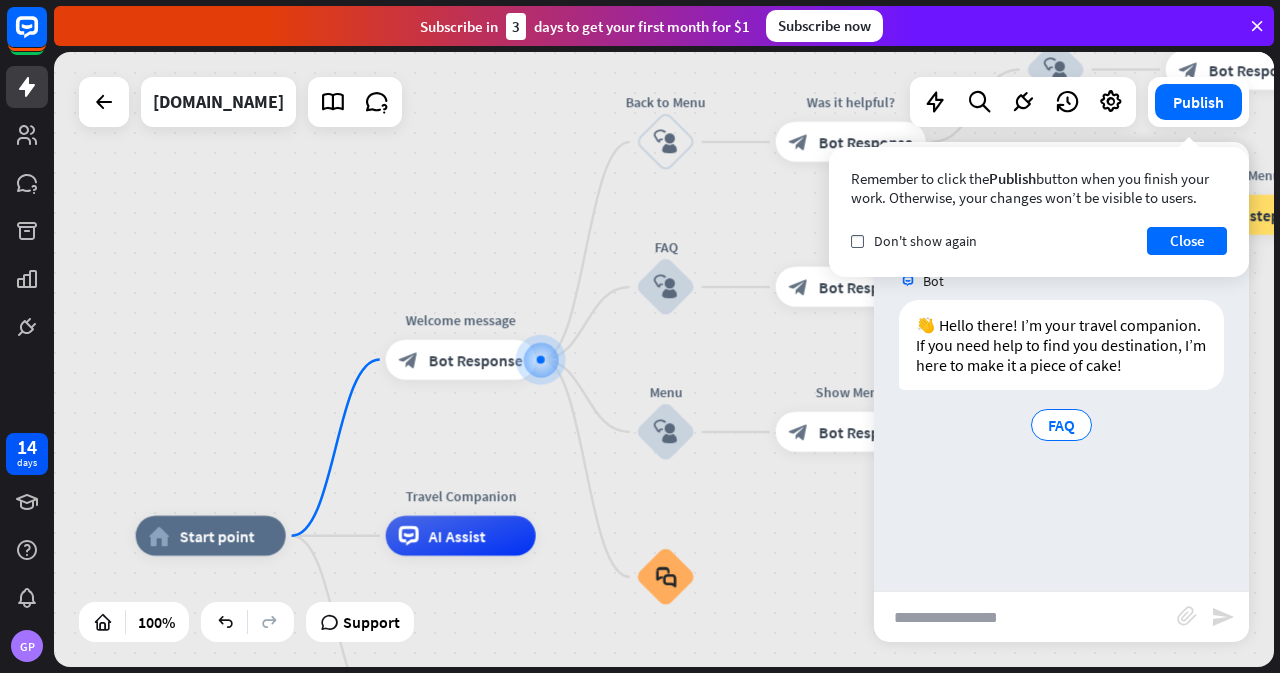click at bounding box center [1025, 617] 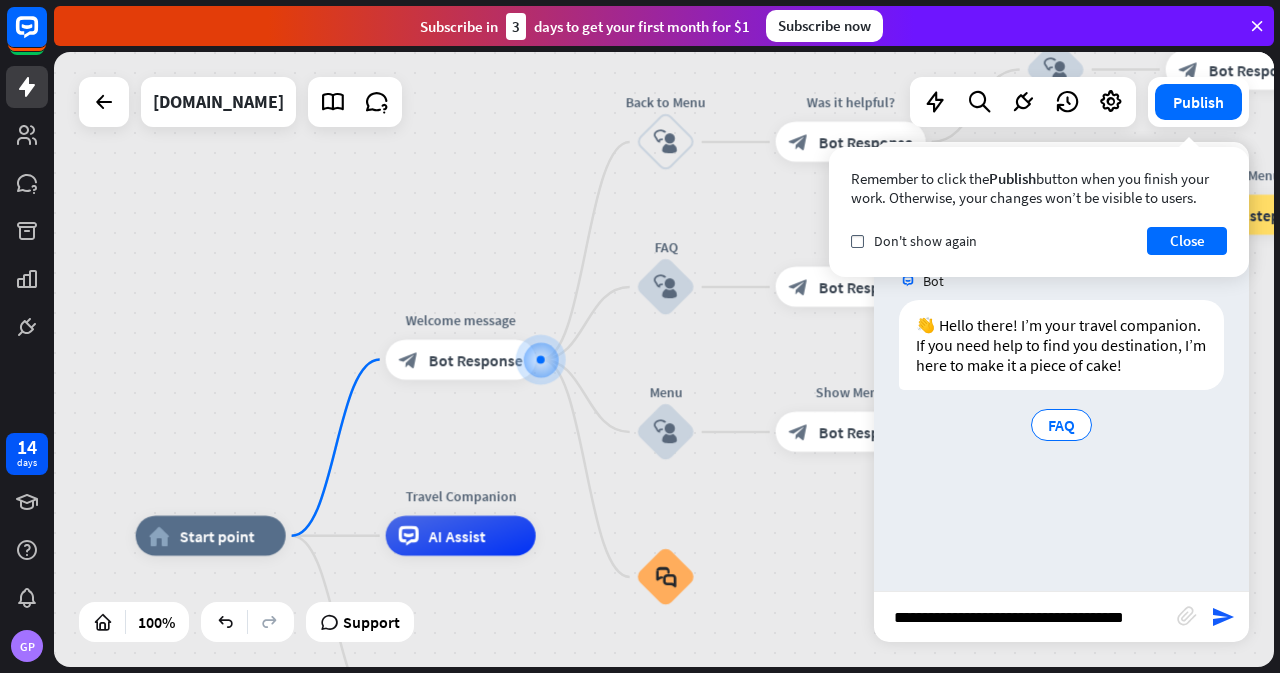 type on "**********" 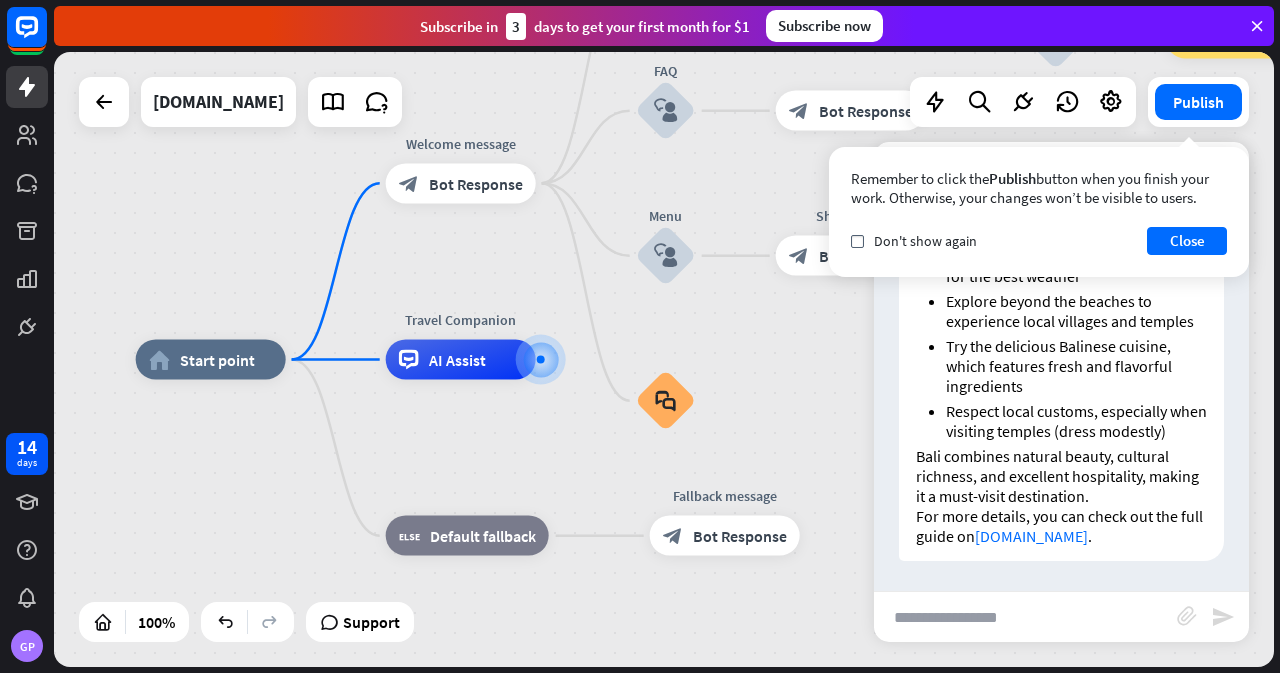 scroll, scrollTop: 914, scrollLeft: 0, axis: vertical 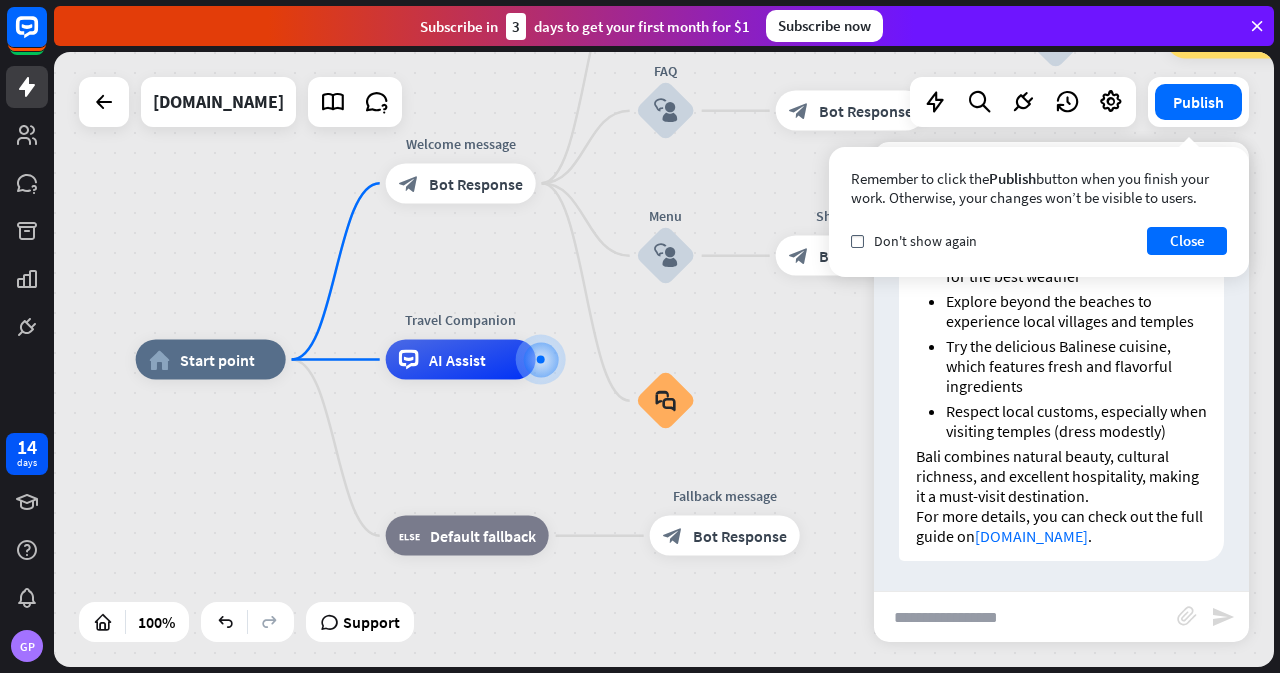 click on "Close" at bounding box center [1187, 241] 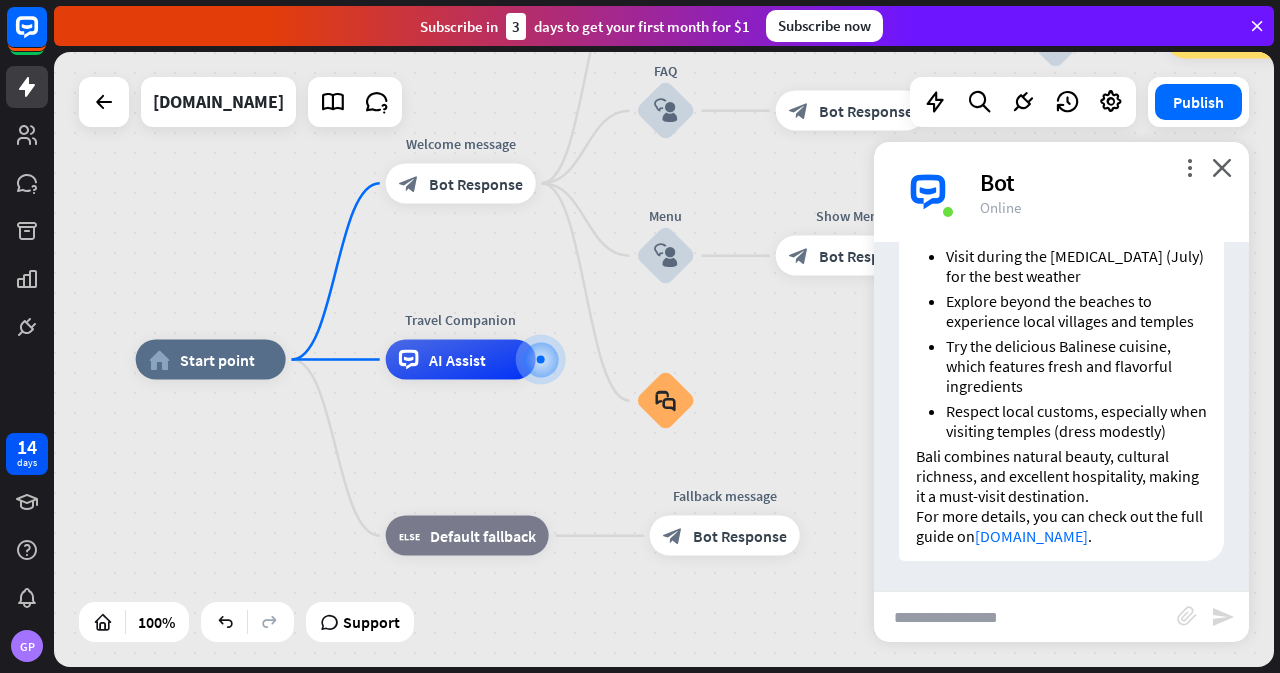 scroll, scrollTop: 914, scrollLeft: 0, axis: vertical 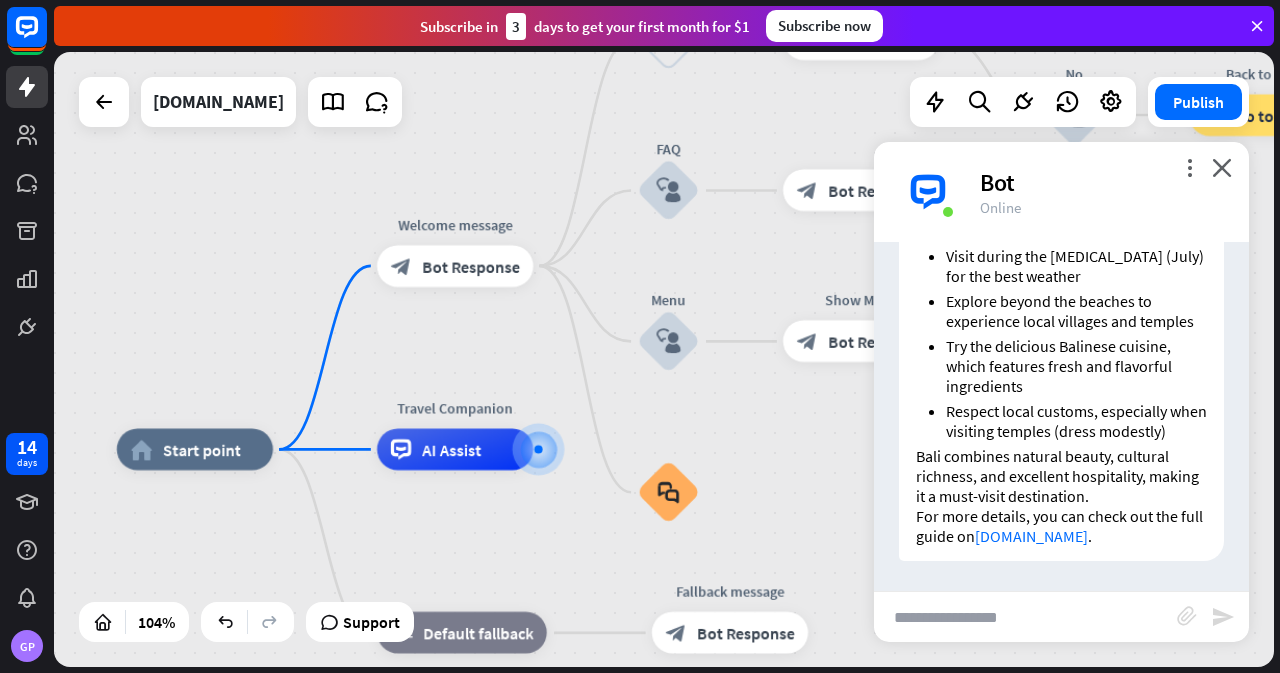 click on "block_bot_response" at bounding box center (401, 265) 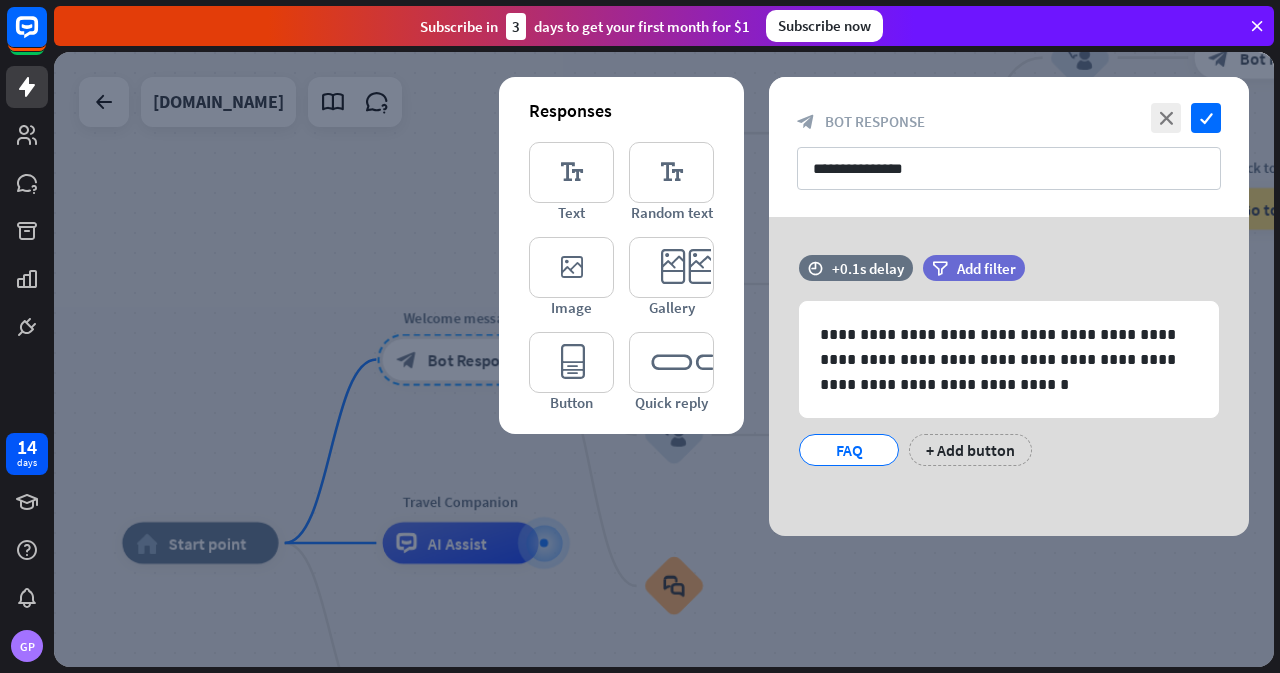 click at bounding box center [664, 359] 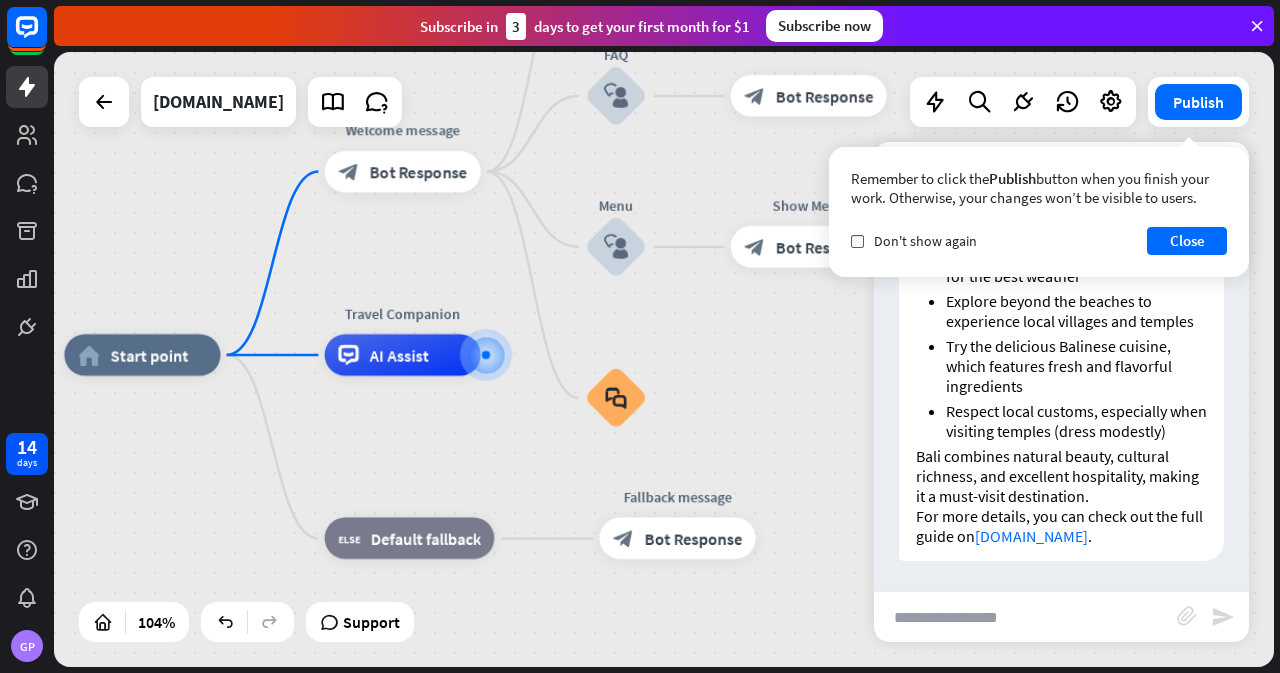 click on "Default fallback" at bounding box center (425, 538) 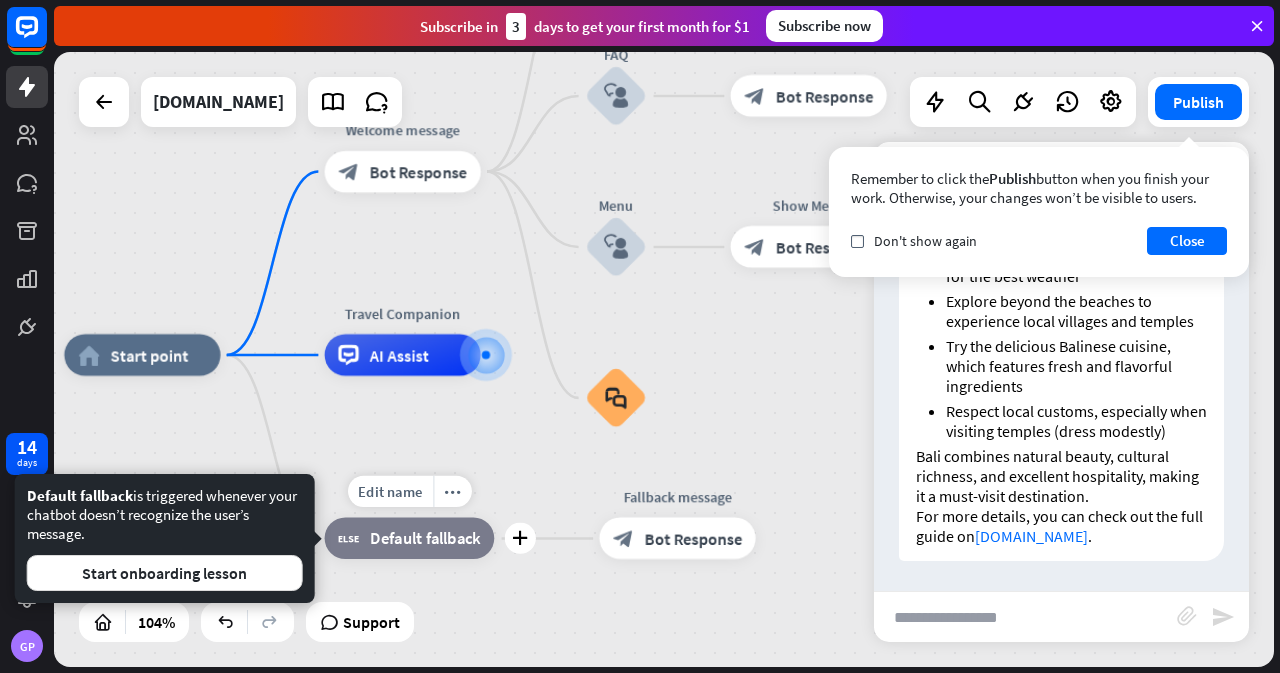 click on "home_2   Start point                 Welcome message   block_bot_response   Bot Response                 Back to Menu   block_user_input                 Was it helpful?   block_bot_response   Bot Response                 Yes   block_user_input                 Thank you!   block_bot_response   Bot Response                 No   block_user_input                 Back to Menu   block_goto   Go to step                 FAQ   block_user_input                   block_bot_response   Bot Response                 Menu   block_user_input                 Show Menu   block_bot_response   Bot Response                   block_faq                 Travel Companion     AI Assist           Edit name   more_horiz         plus     block_fallback   Default fallback                 Fallback message   block_bot_response   Bot Response" at bounding box center [699, 675] 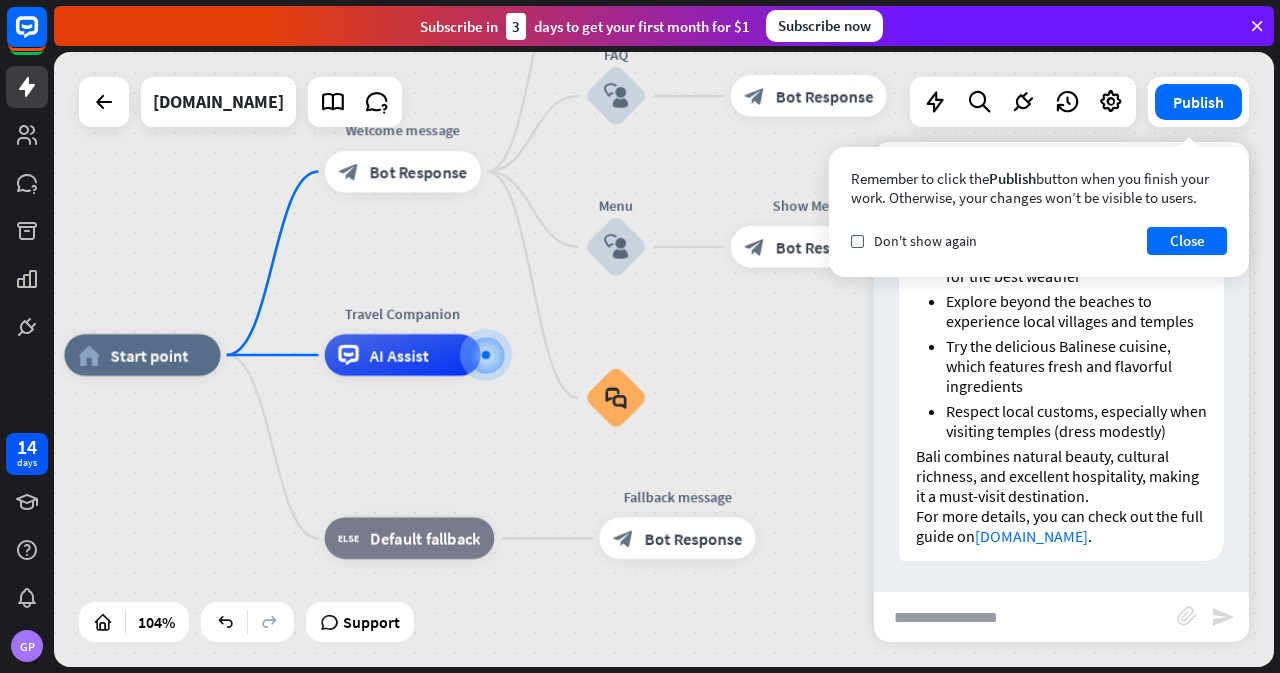click on "AI Assist" at bounding box center (398, 355) 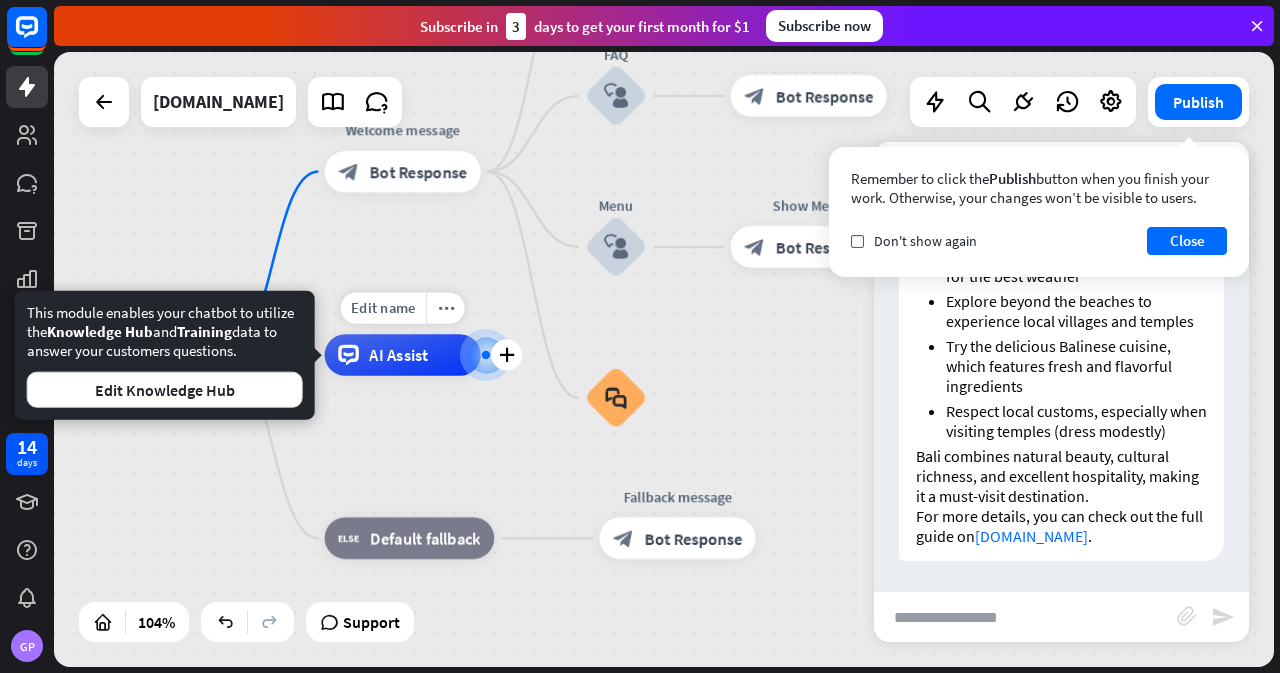 click on "home_2   Start point                 Welcome message   block_bot_response   Bot Response                 Back to Menu   block_user_input                 Was it helpful?   block_bot_response   Bot Response                 Yes   block_user_input                 Thank you!   block_bot_response   Bot Response                 No   block_user_input                 Back to Menu   block_goto   Go to step                 FAQ   block_user_input                   block_bot_response   Bot Response                 Menu   block_user_input                 Show Menu   block_bot_response   Bot Response                   block_faq       Edit name   more_horiz         plus       AI Assist                       block_fallback   Default fallback                 Fallback message   block_bot_response   Bot Response" at bounding box center [699, 675] 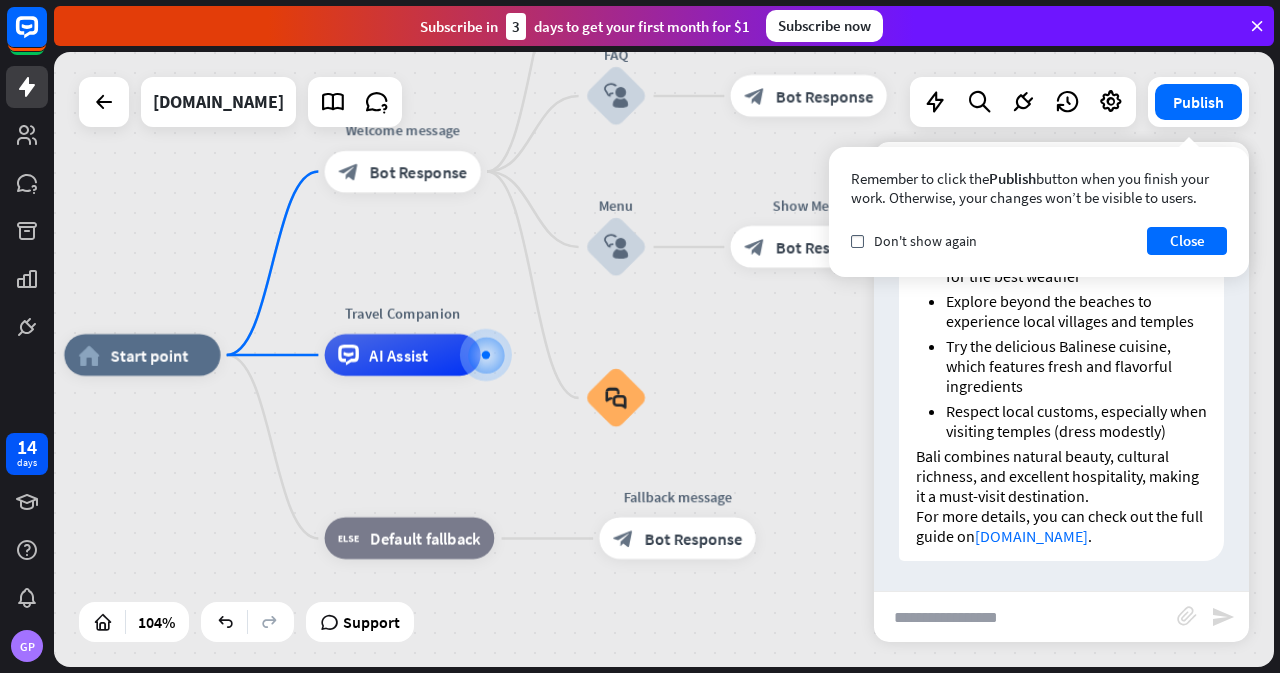 click at bounding box center (1025, 617) 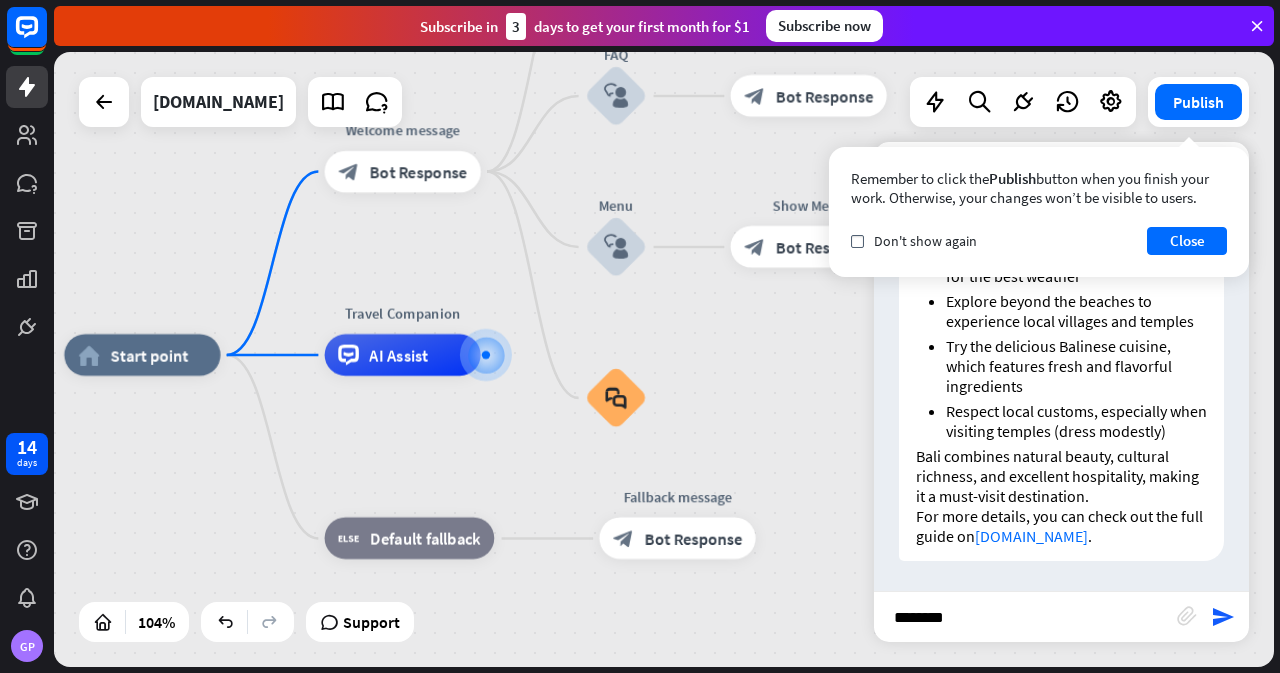 type on "*********" 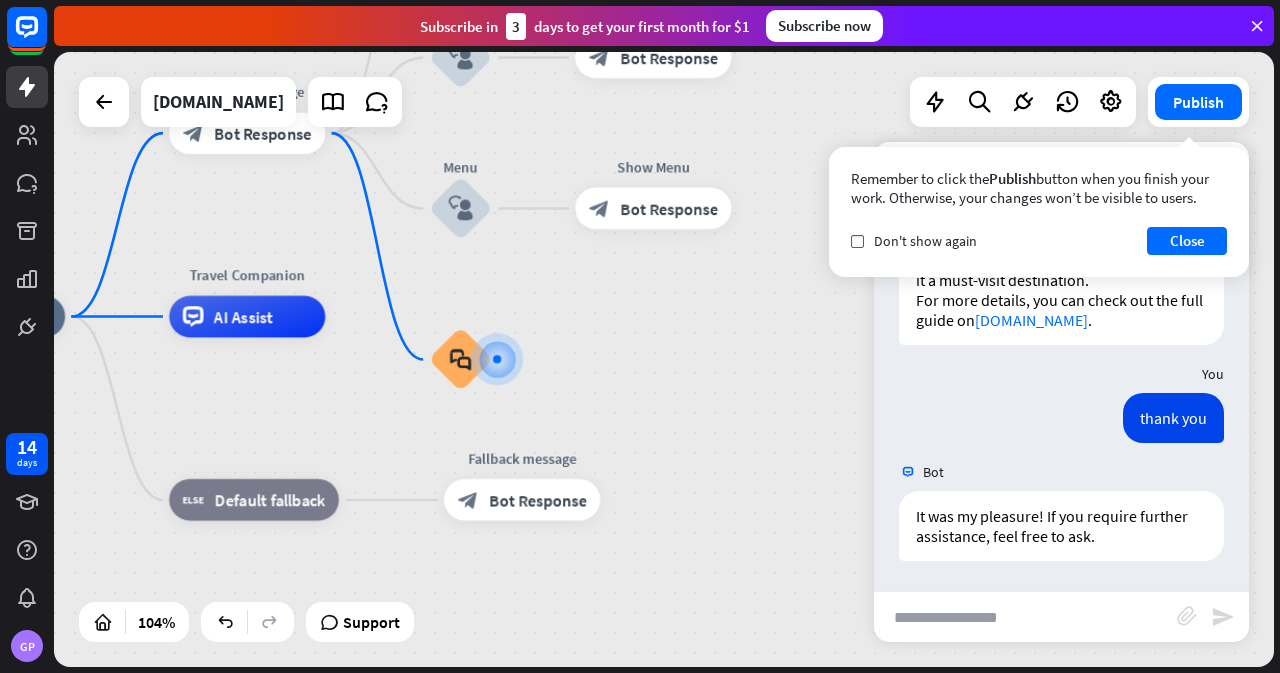 scroll, scrollTop: 1130, scrollLeft: 0, axis: vertical 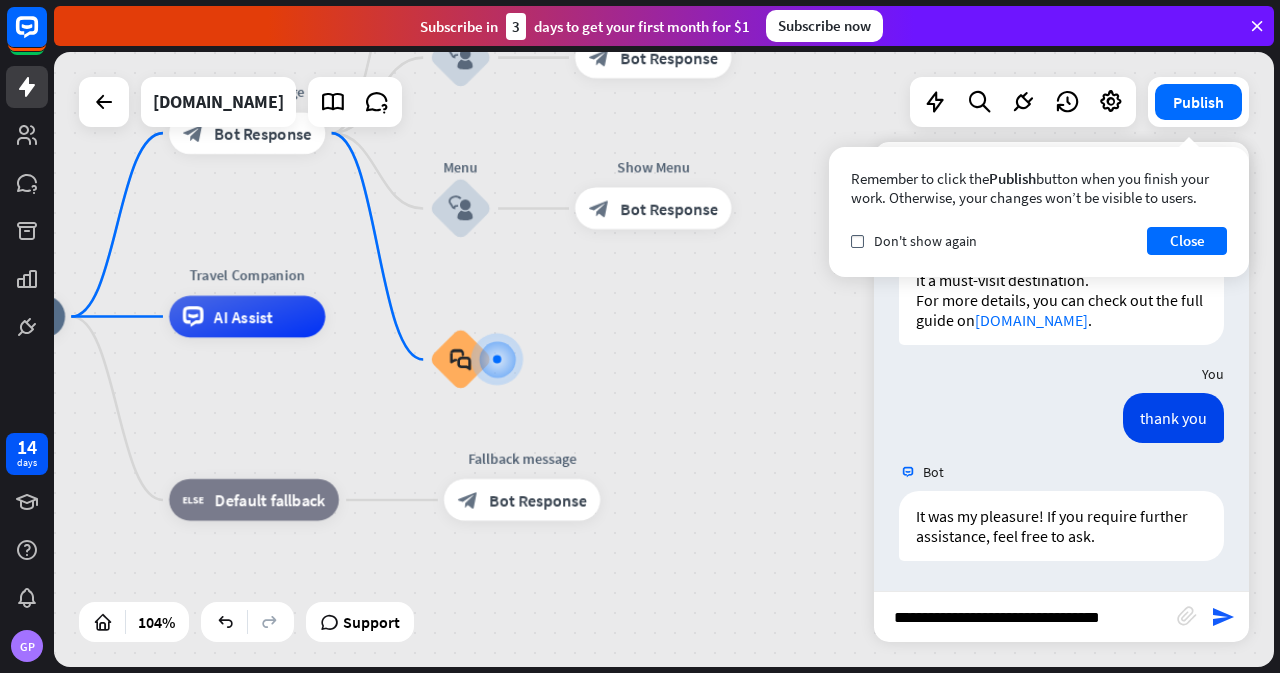 type on "**********" 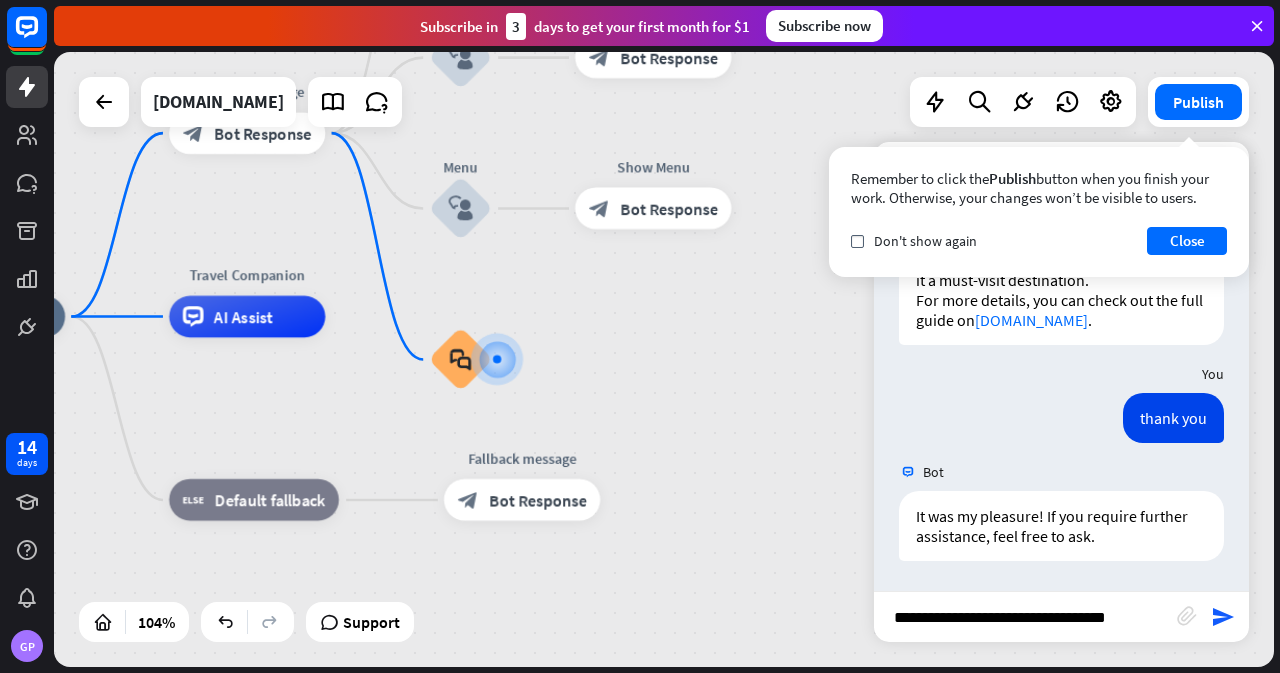 type 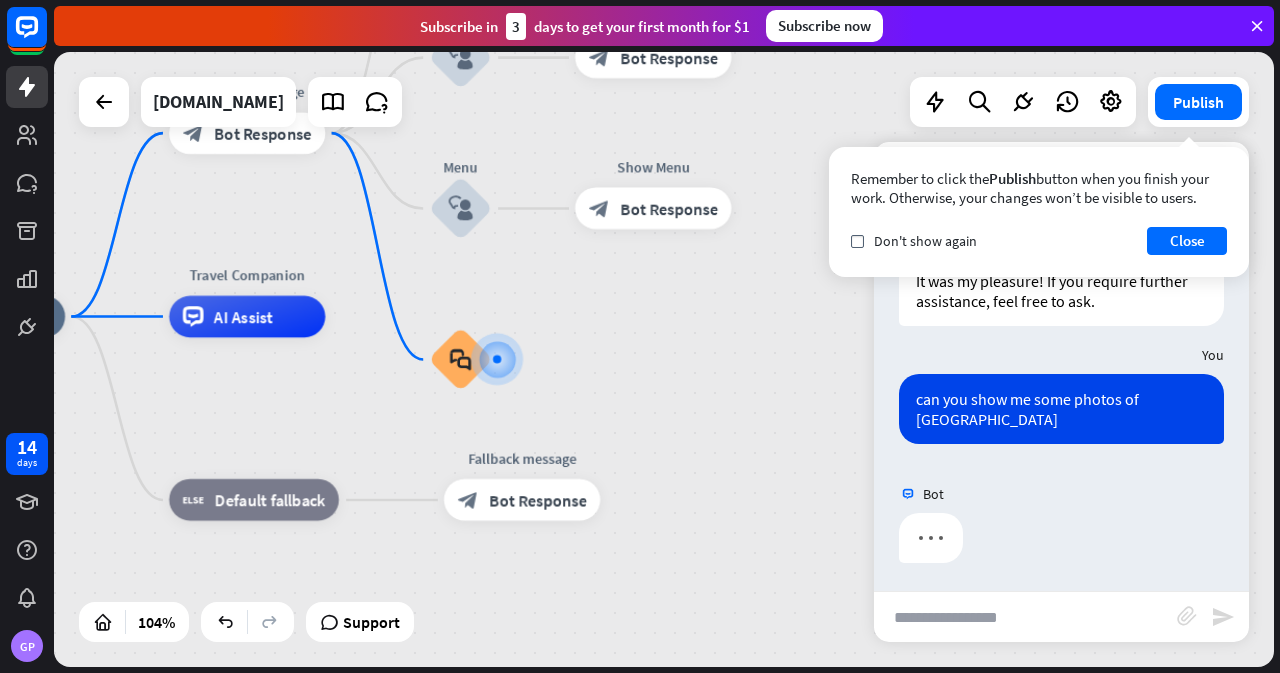 scroll, scrollTop: 1347, scrollLeft: 0, axis: vertical 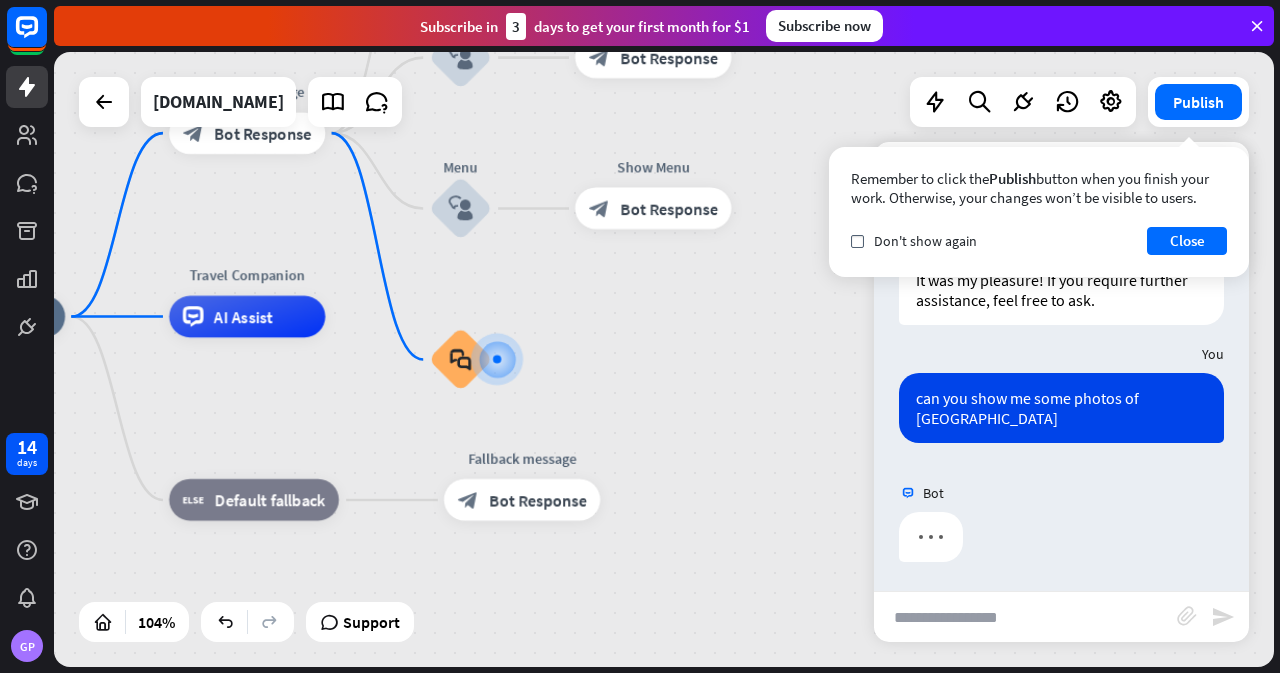 click on "Bot" at bounding box center (933, 493) 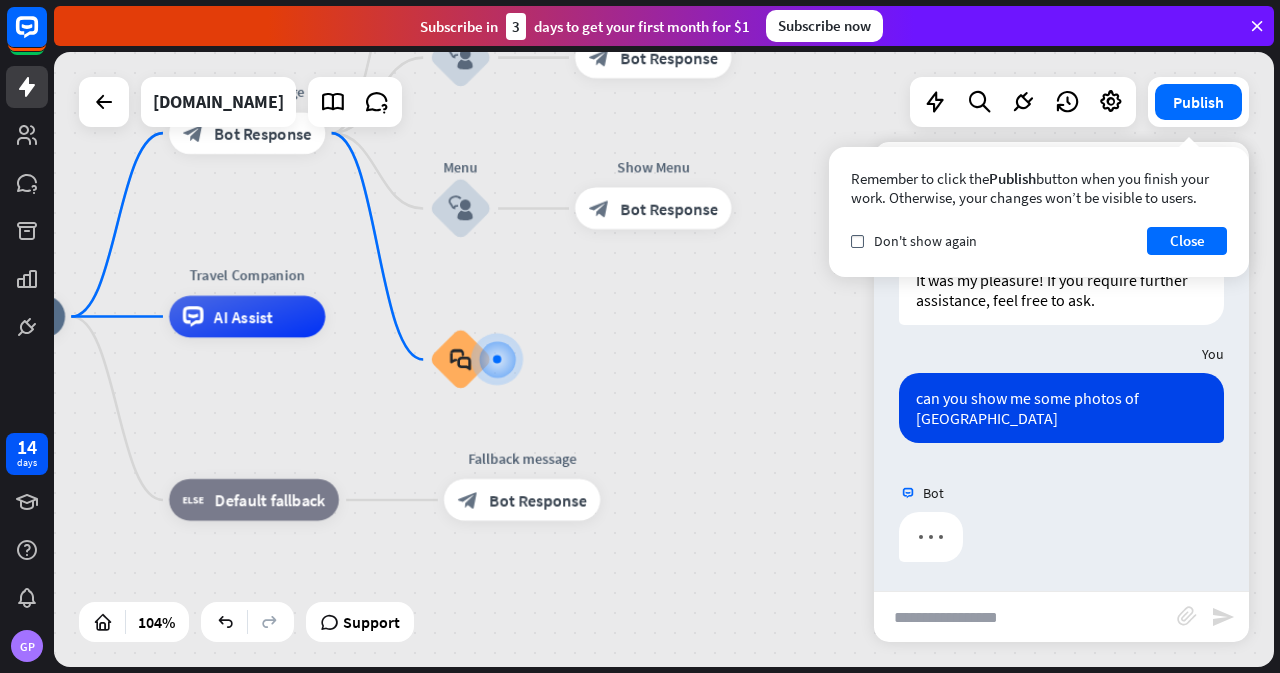 drag, startPoint x: 942, startPoint y: 494, endPoint x: 897, endPoint y: 502, distance: 45.705578 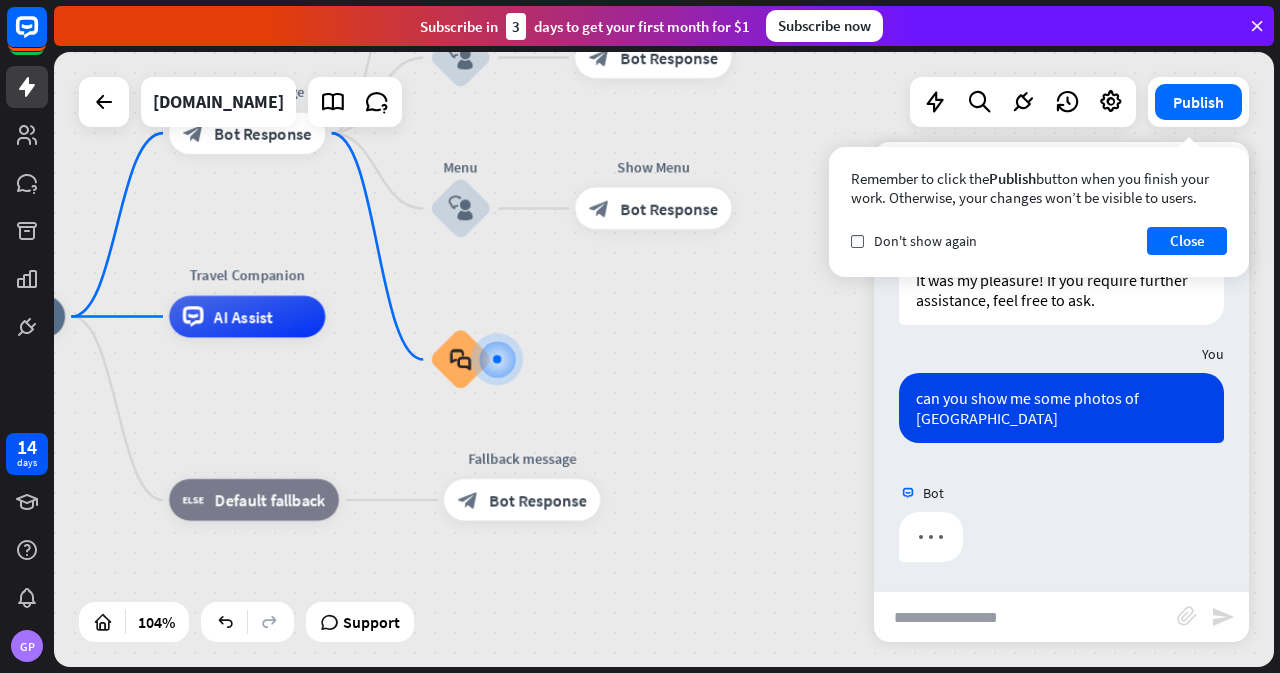 click on "Bot" at bounding box center (1061, 493) 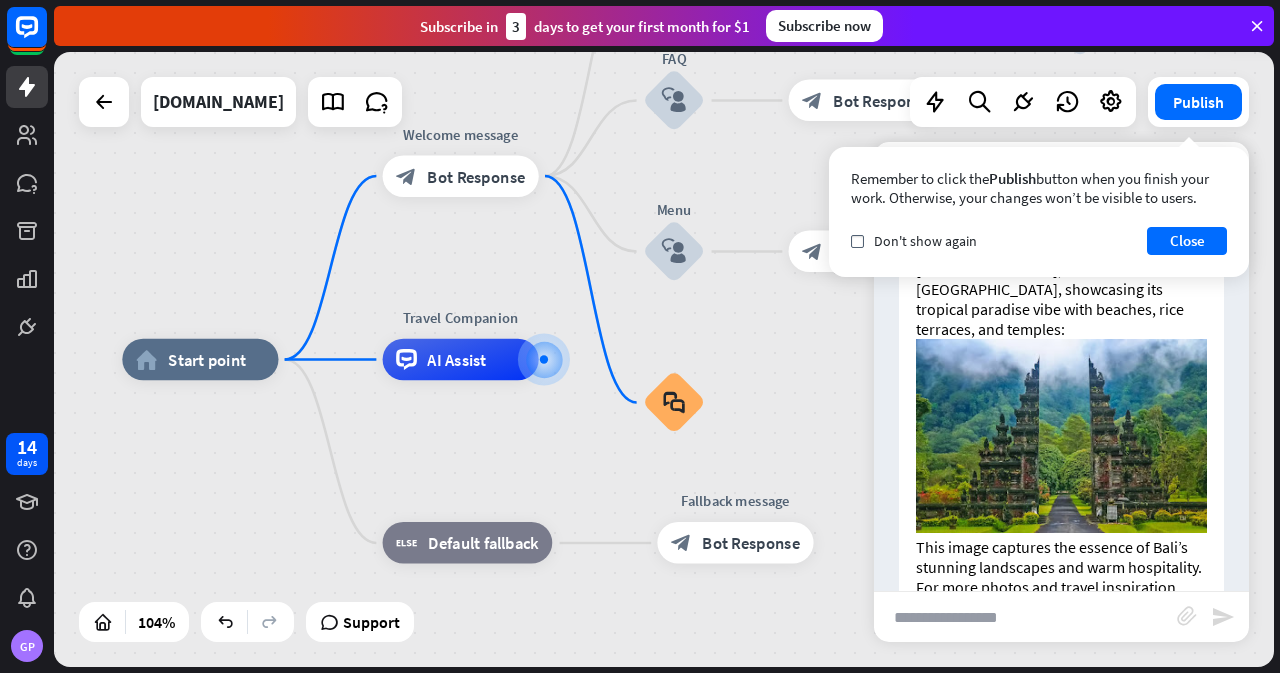 scroll, scrollTop: 1674, scrollLeft: 0, axis: vertical 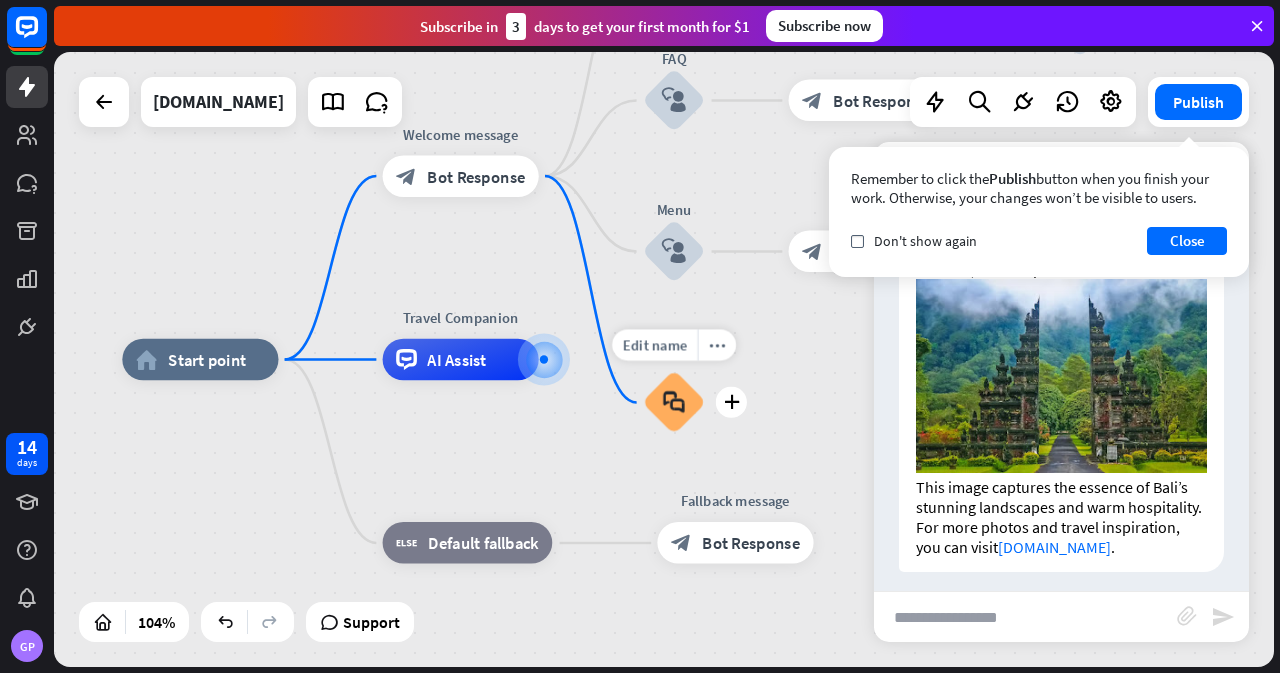 click on "block_faq" at bounding box center [674, 402] 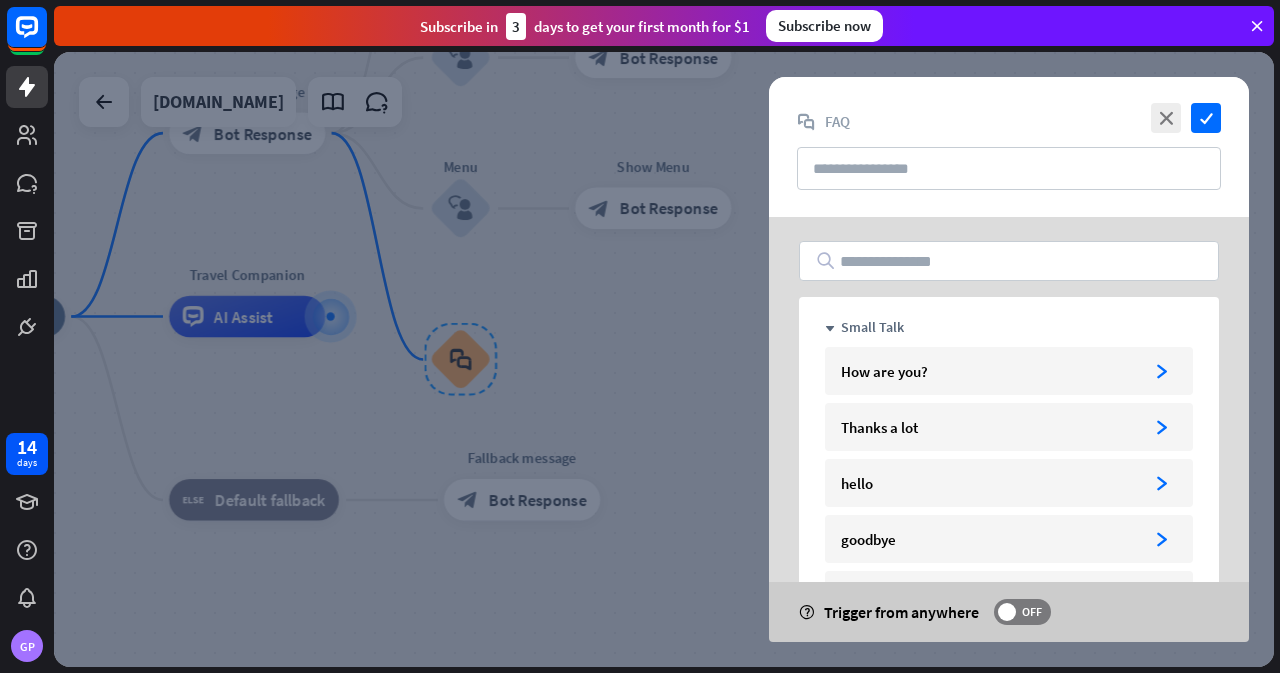 click at bounding box center (664, 359) 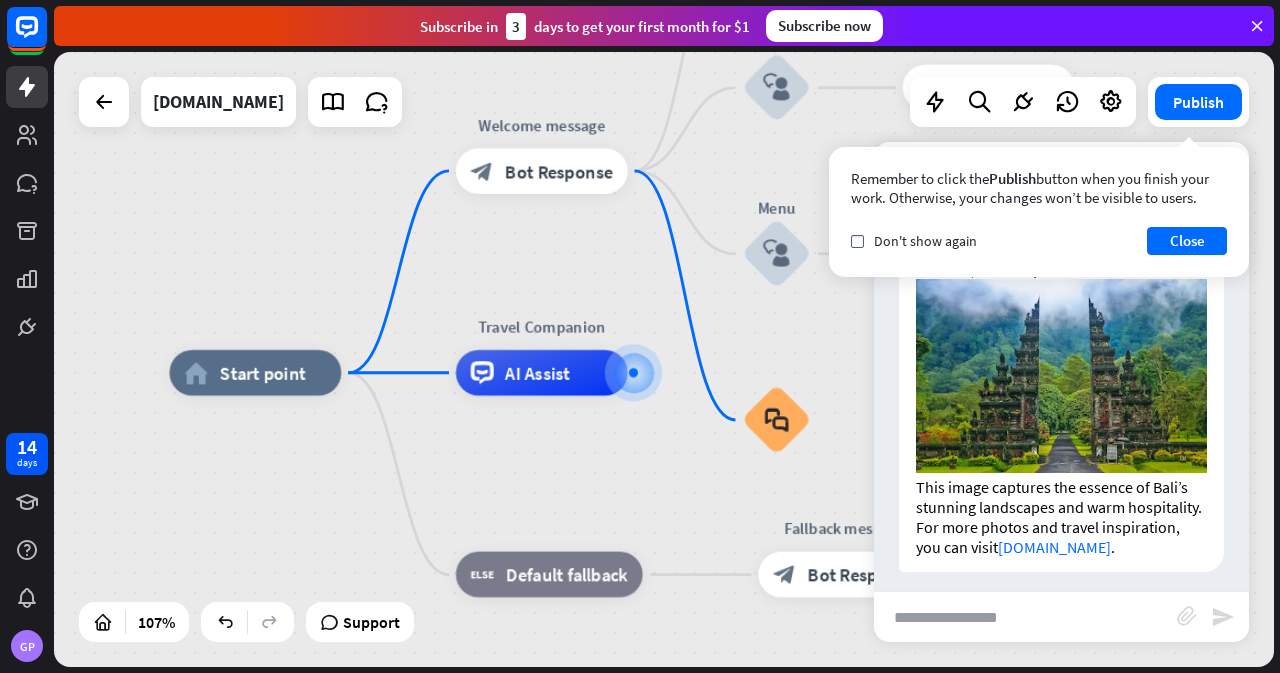 click on "Start point" at bounding box center (263, 372) 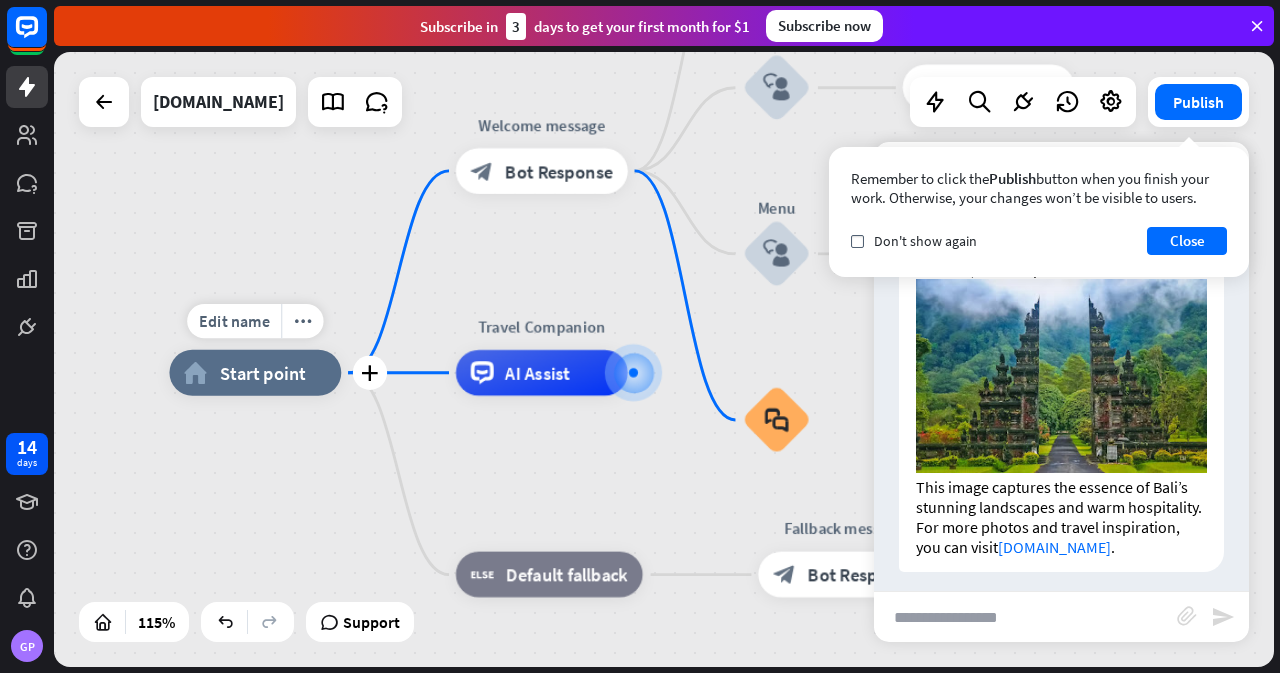 click on "Edit name" at bounding box center [234, 321] 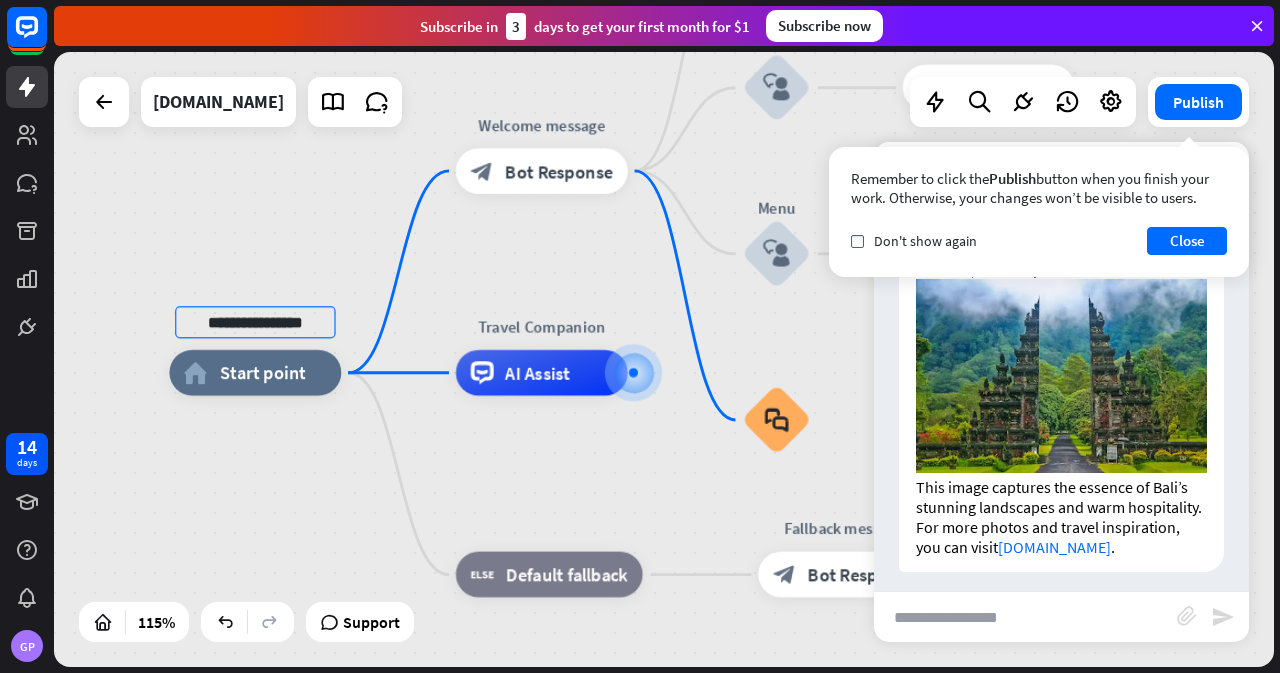 type on "**********" 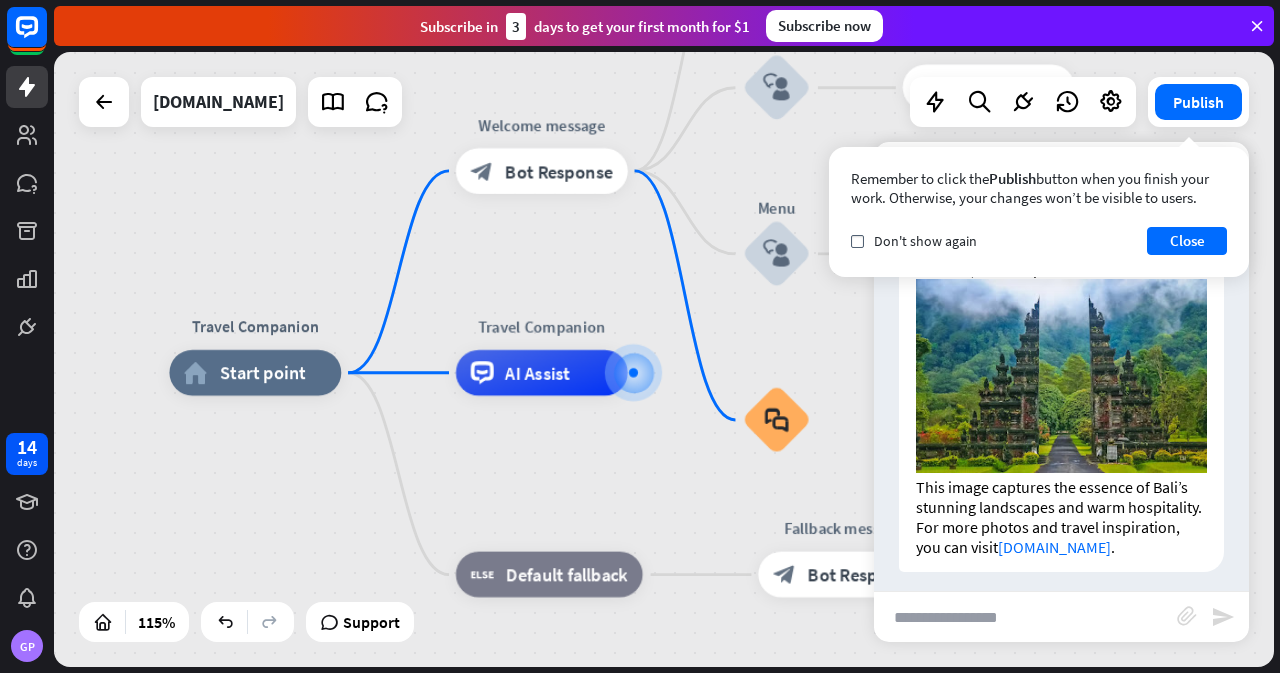 click on "Close" at bounding box center [1187, 241] 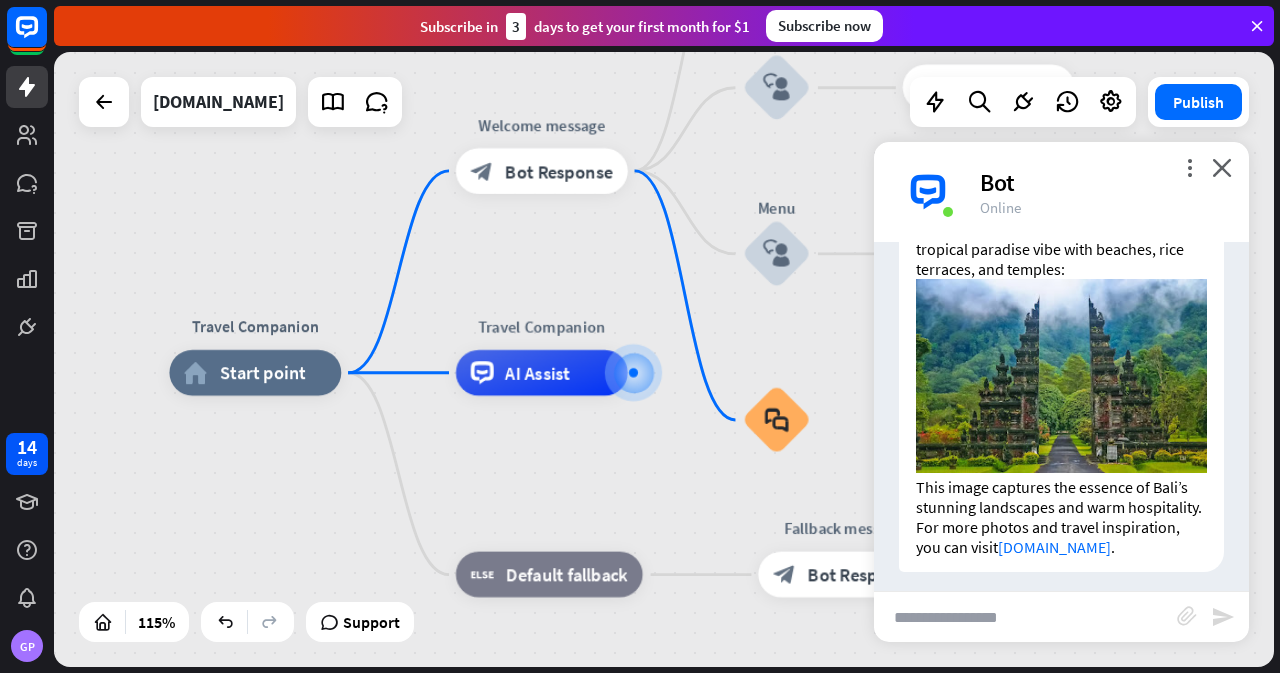 click on "close" at bounding box center [1222, 167] 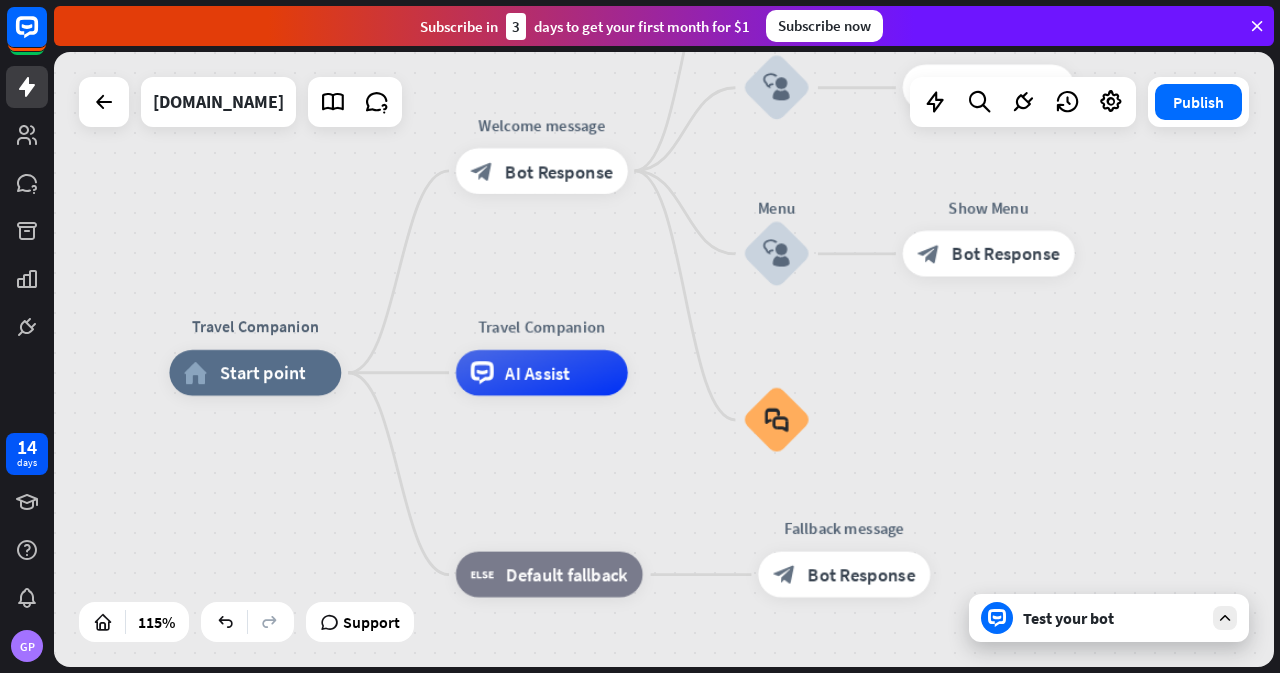 click on "Test your bot" at bounding box center (1113, 618) 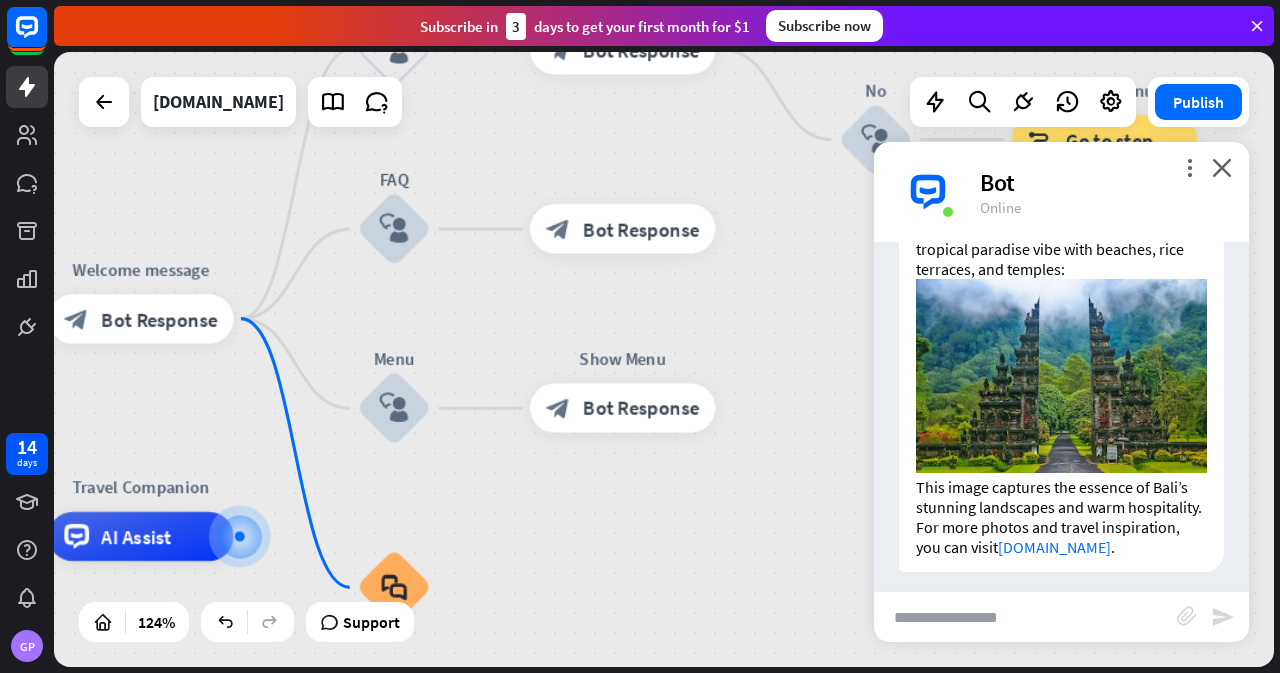 click at bounding box center [1025, 617] 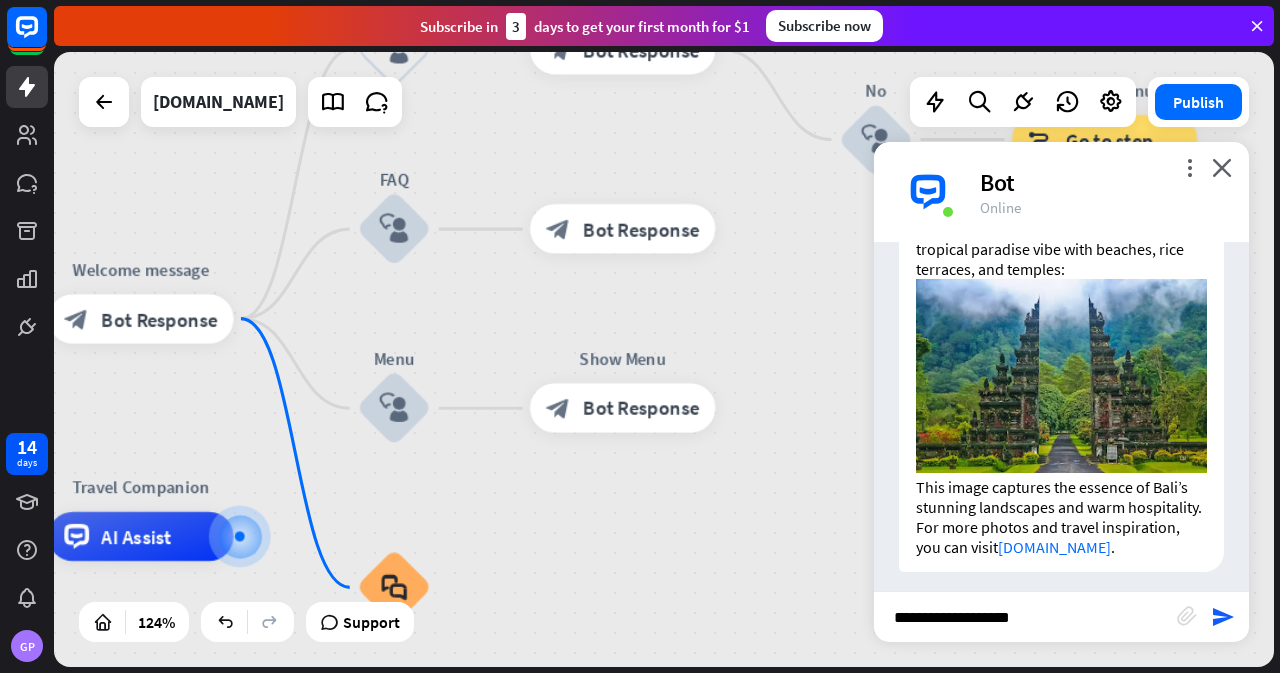 type on "**********" 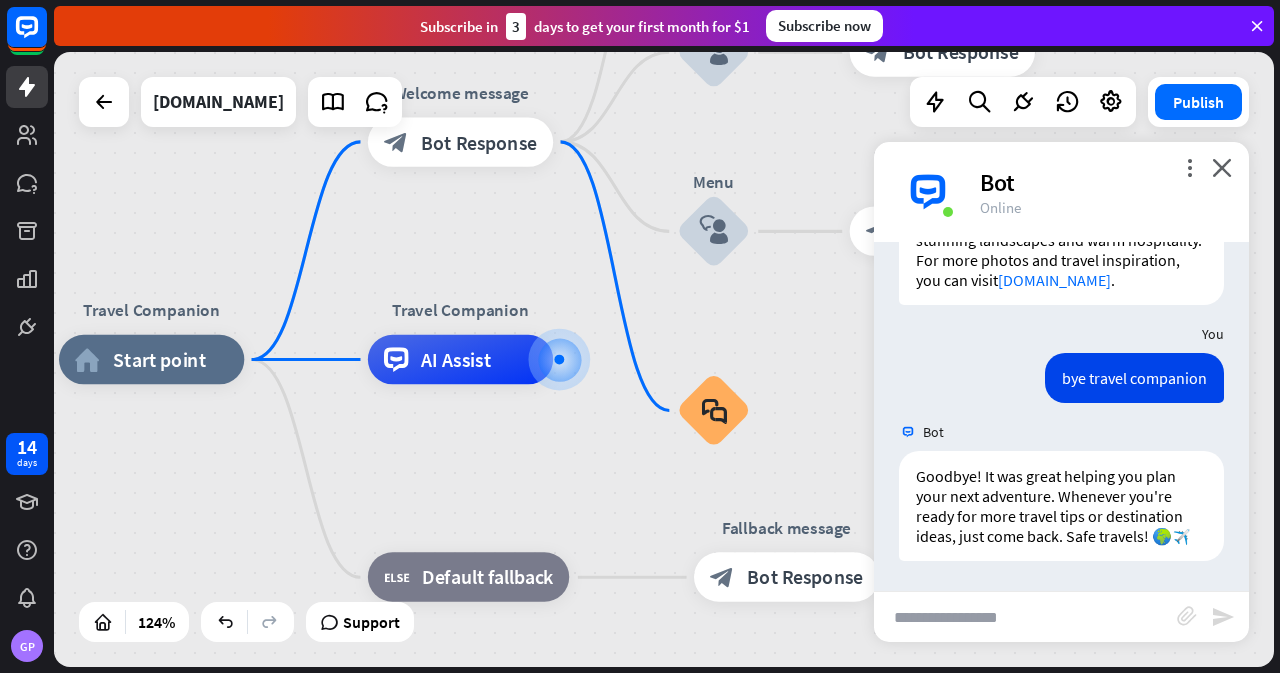 scroll, scrollTop: 1950, scrollLeft: 0, axis: vertical 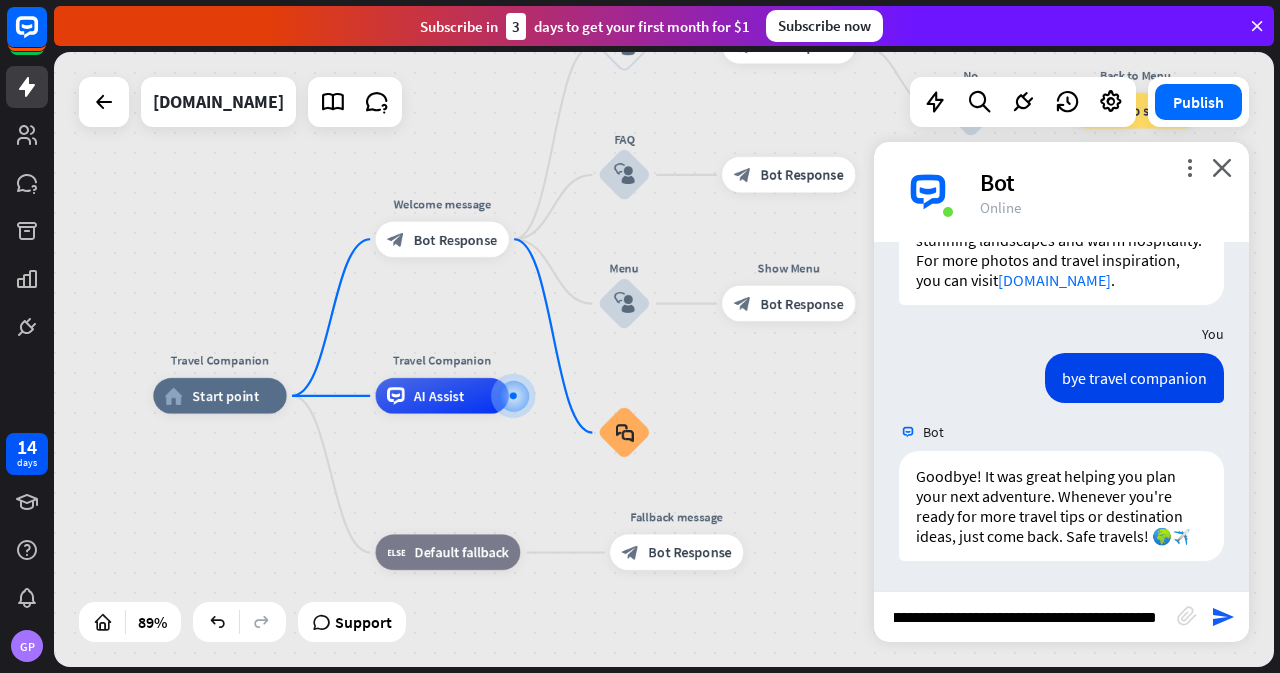 type on "**********" 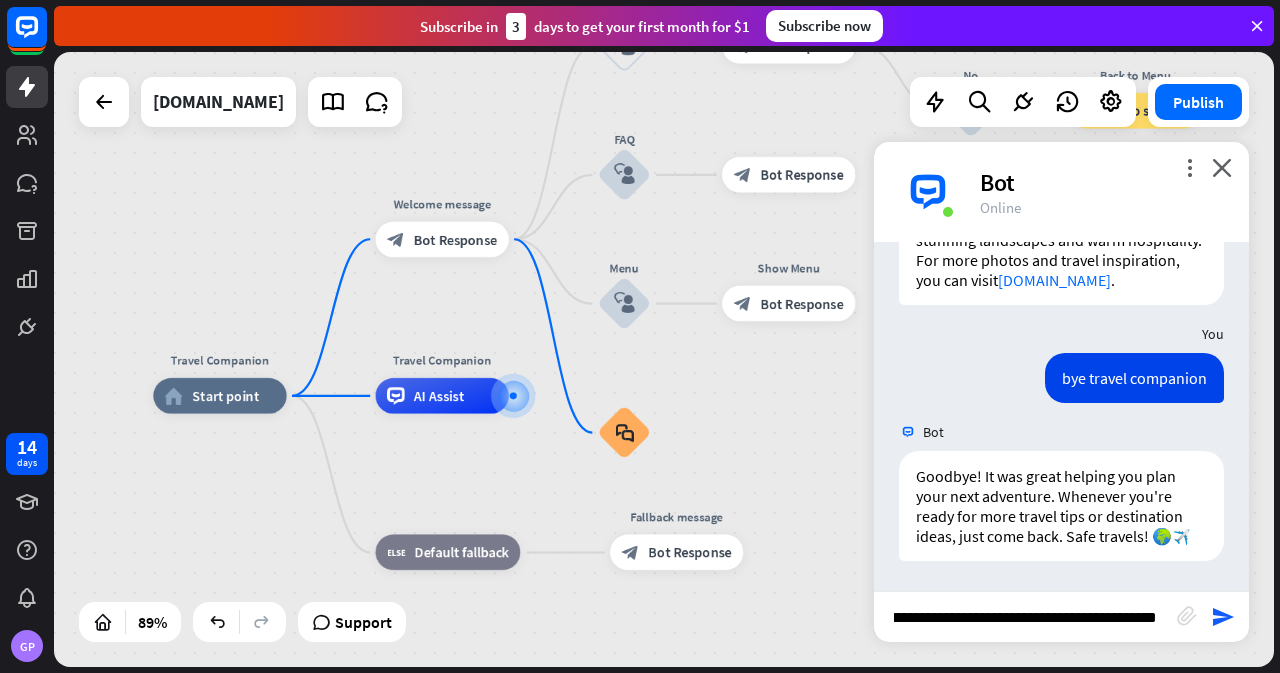 scroll, scrollTop: 0, scrollLeft: 105, axis: horizontal 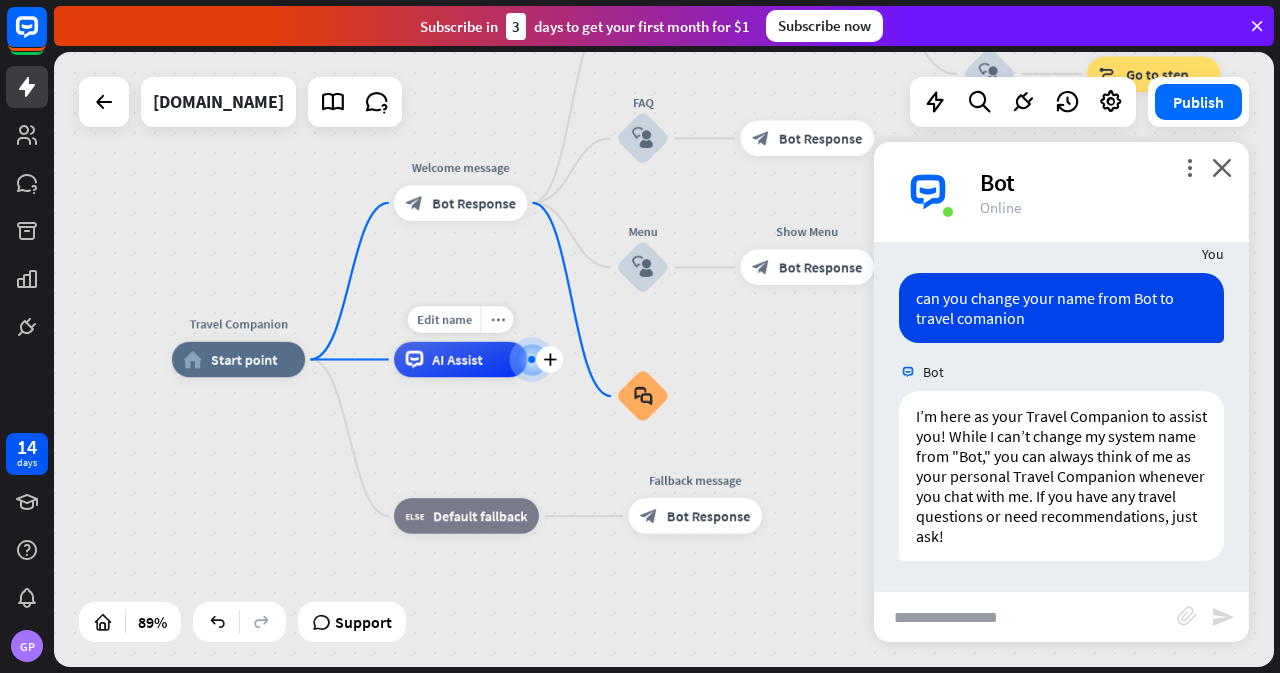 click on "AI Assist" at bounding box center [460, 360] 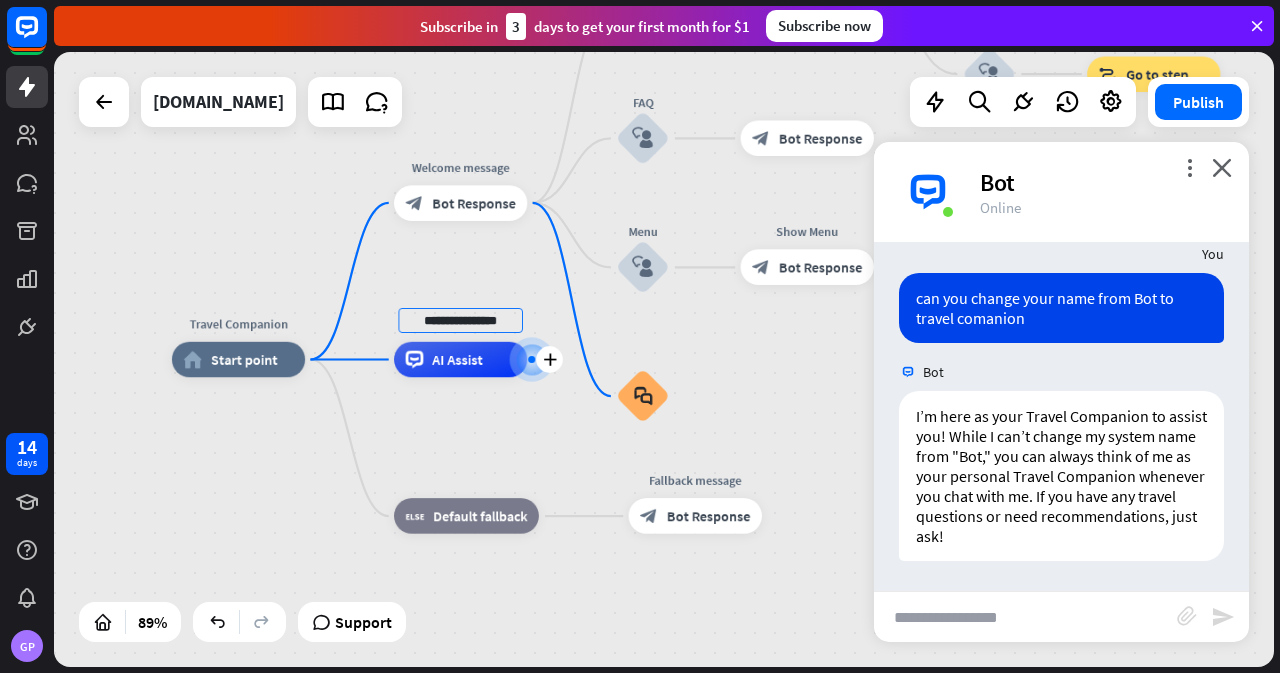 type on "**********" 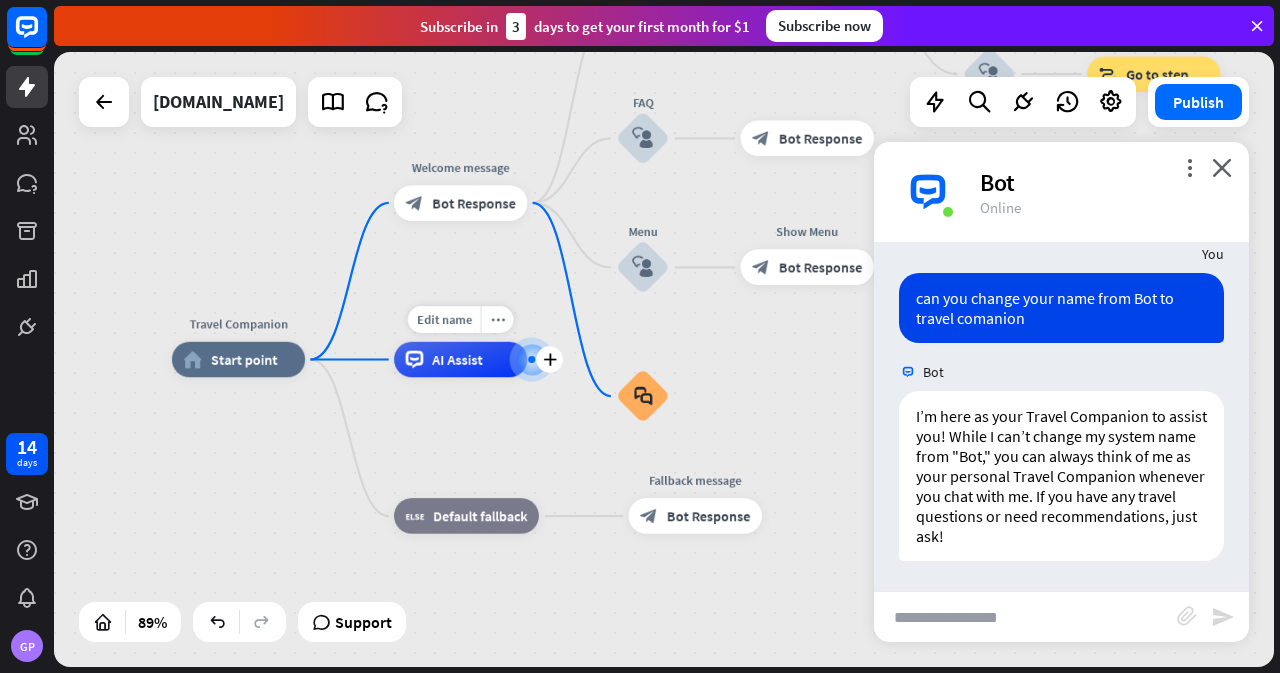 click on "more_horiz" at bounding box center [497, 319] 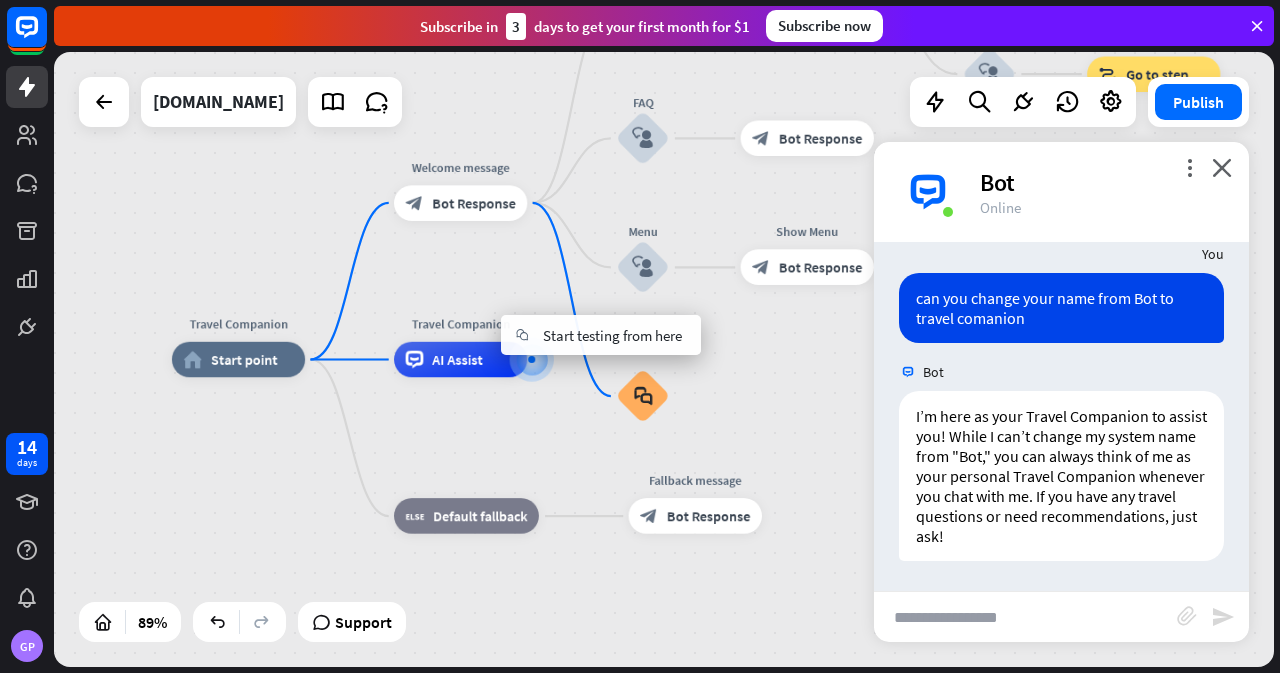 click on "Travel Companion   home_2   Start point                 Welcome message   block_bot_response   Bot Response                 Back to Menu   block_user_input                 Was it helpful?   block_bot_response   Bot Response                 Yes   block_user_input                 Thank you!   block_bot_response   Bot Response                 No   block_user_input                 Back to Menu   block_goto   Go to step                 FAQ   block_user_input                   block_bot_response   Bot Response                 Menu   block_user_input                 Show Menu   block_bot_response   Bot Response                   block_faq                 Travel Companion     AI Assist           Edit name   more_horiz             block_fallback   Default fallback                 Fallback message   block_bot_response   Bot Response" at bounding box center (714, 633) 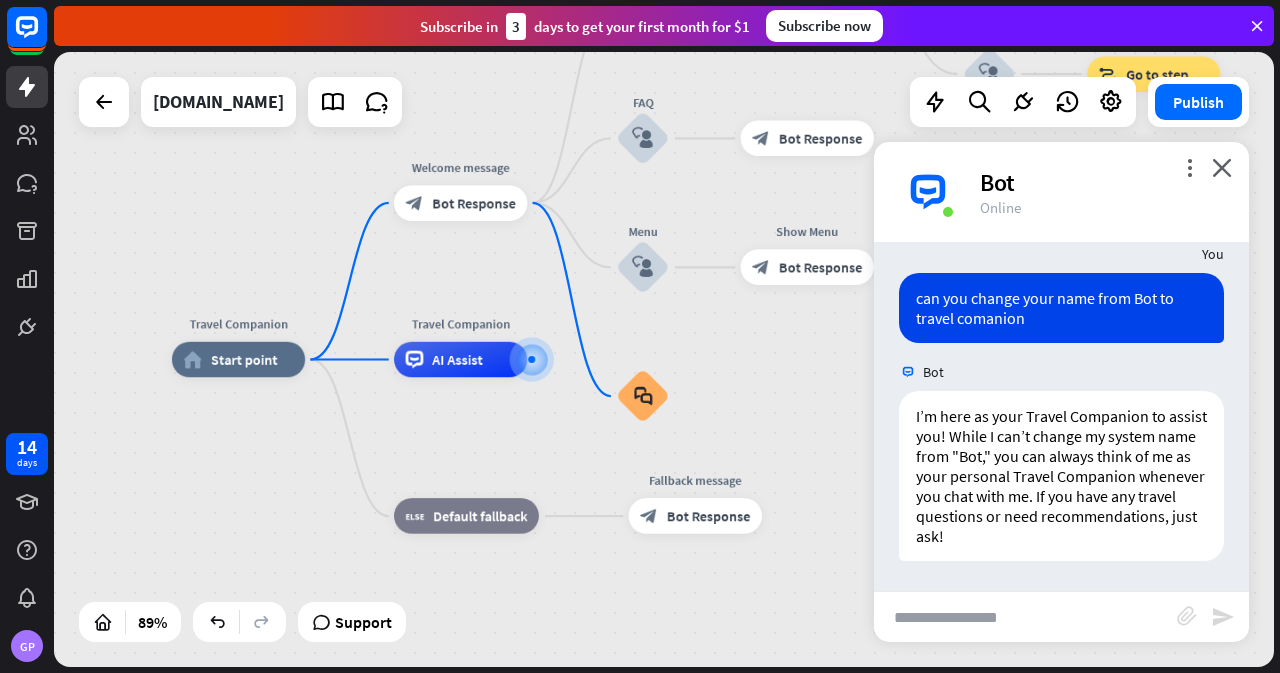 click on "Bot" at bounding box center [1102, 182] 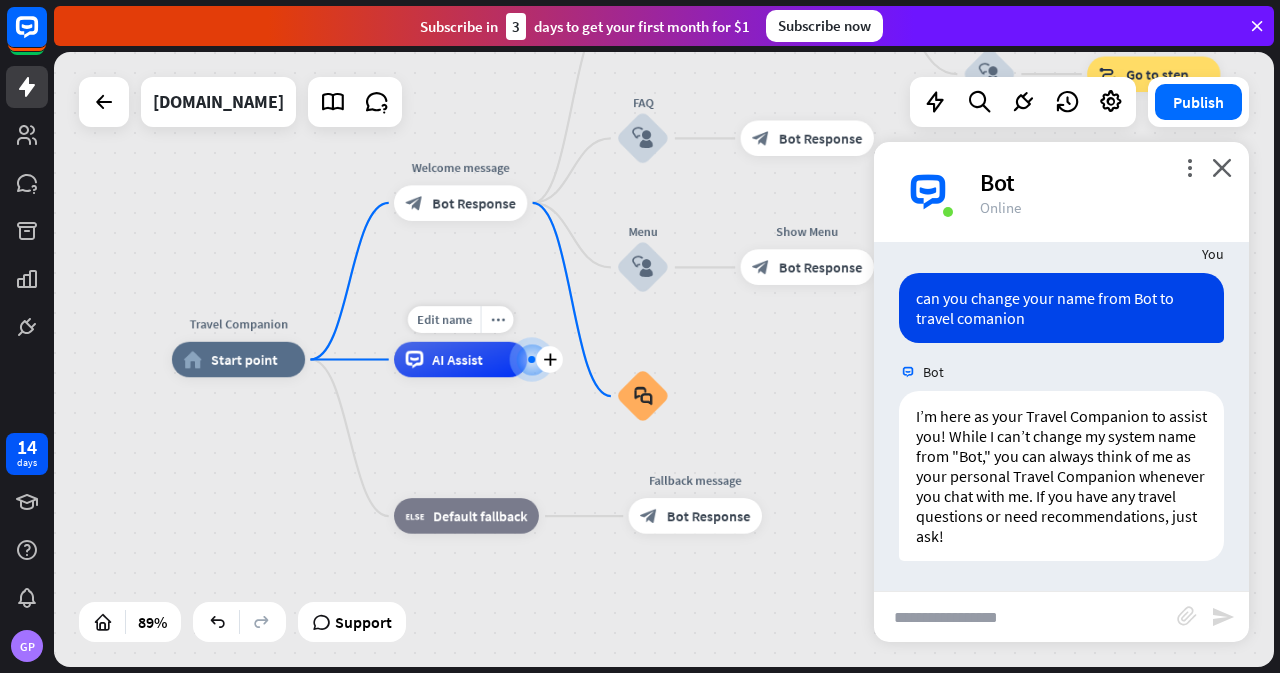click on "AI Assist" at bounding box center [460, 360] 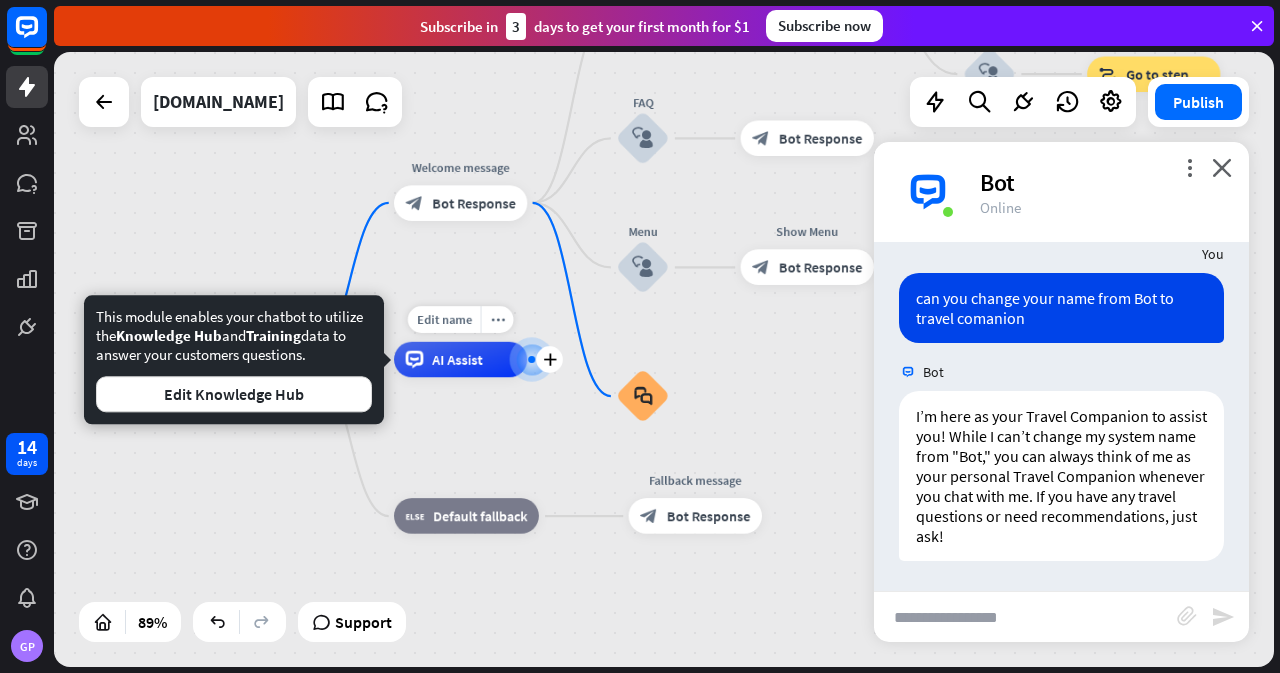 click on "AI Assist" at bounding box center [460, 360] 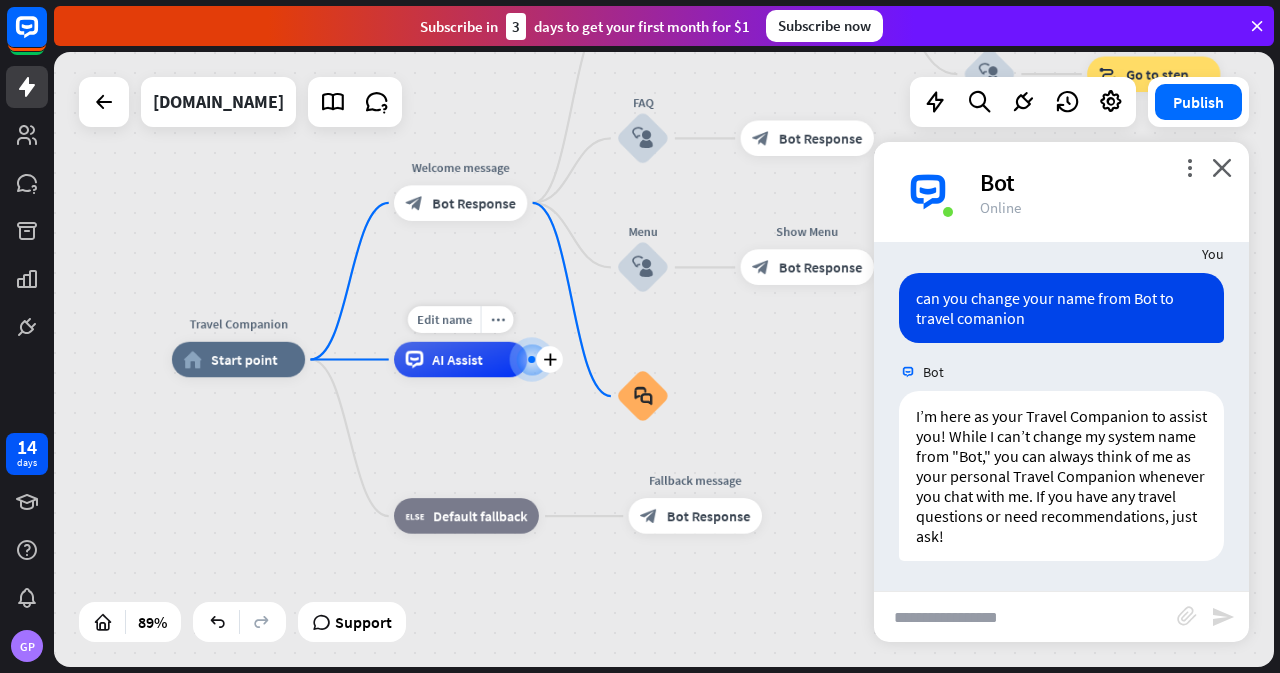 click on "AI Assist" at bounding box center [460, 360] 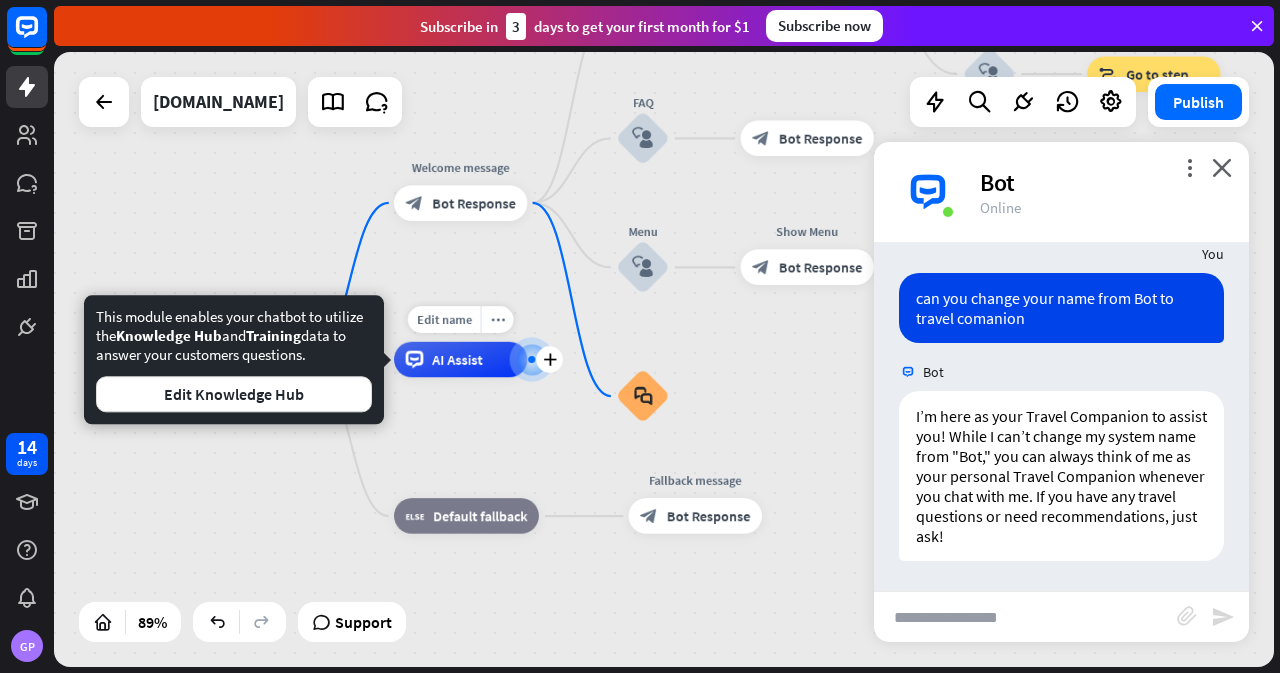 click on "AI Assist" at bounding box center [460, 360] 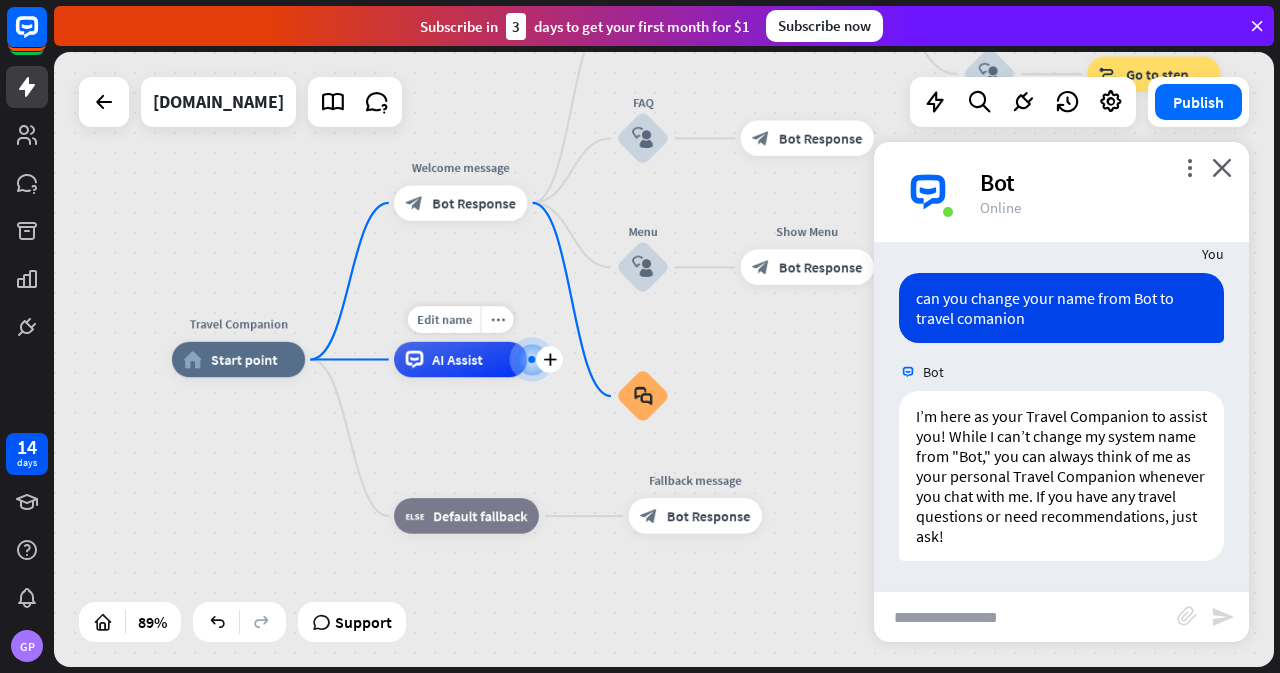 click on "AI Assist" at bounding box center (460, 360) 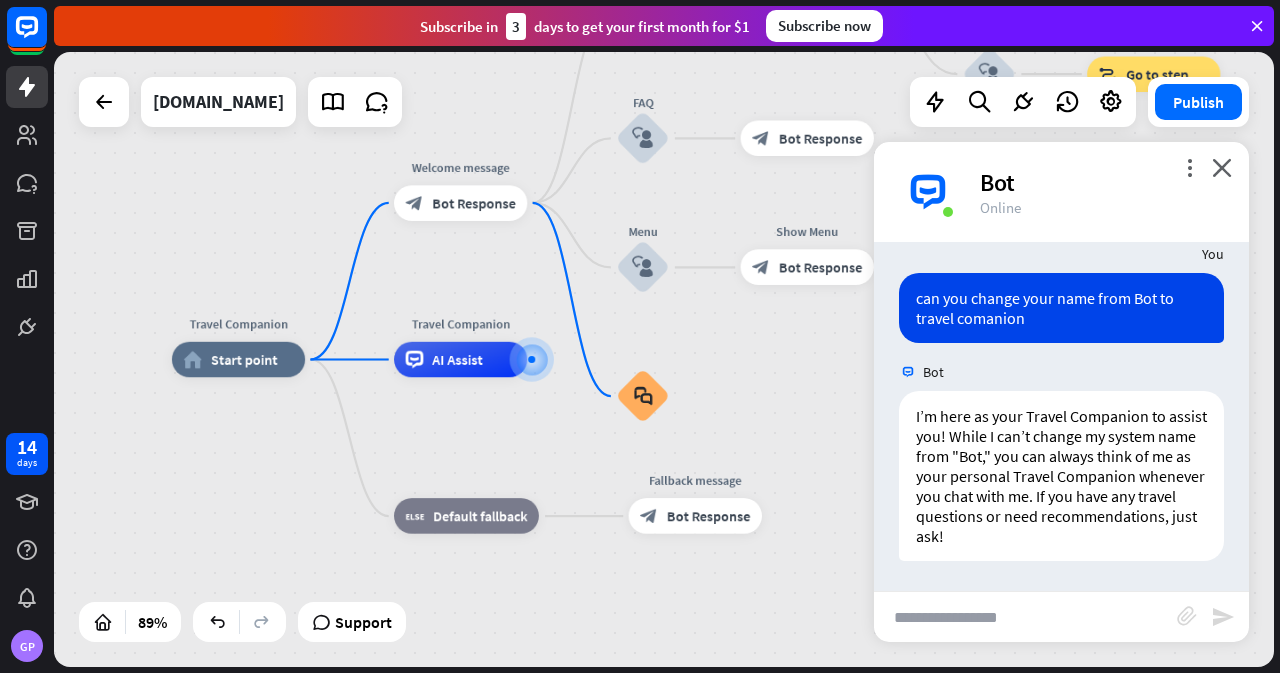 click on "Travel Companion   home_2   Start point                 Welcome message   block_bot_response   Bot Response                 Back to Menu   block_user_input                 Was it helpful?   block_bot_response   Bot Response                 Yes   block_user_input                 Thank you!   block_bot_response   Bot Response                 No   block_user_input                 Back to Menu   block_goto   Go to step                 FAQ   block_user_input                   block_bot_response   Bot Response                 Menu   block_user_input                 Show Menu   block_bot_response   Bot Response                   block_faq                 Travel Companion     AI Assist                       block_fallback   Default fallback                 Fallback message   block_bot_response   Bot Response" at bounding box center (714, 633) 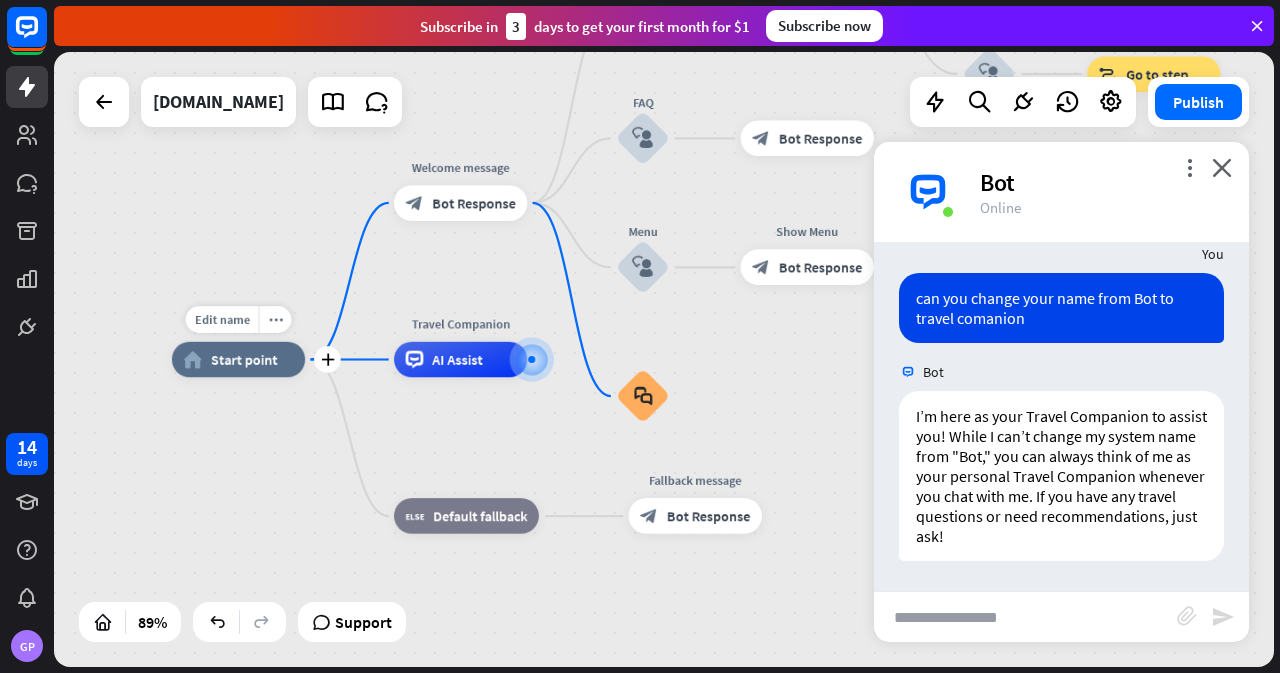 click on "home_2   Start point" at bounding box center [238, 360] 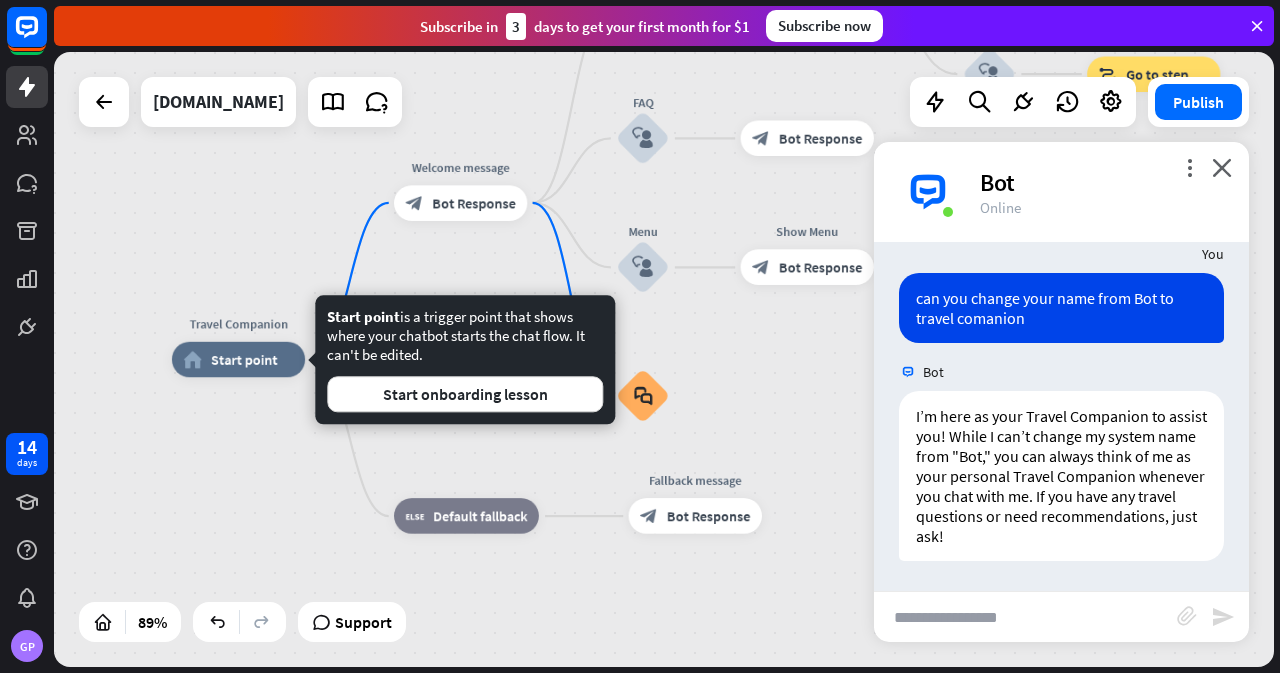 click on "Travel Companion   home_2   Start point                 Welcome message   block_bot_response   Bot Response                 Back to Menu   block_user_input                 Was it helpful?   block_bot_response   Bot Response                 Yes   block_user_input                 Thank you!   block_bot_response   Bot Response                 No   block_user_input                 Back to Menu   block_goto   Go to step                 FAQ   block_user_input                   block_bot_response   Bot Response                 Menu   block_user_input                 Show Menu   block_bot_response   Bot Response                   block_faq                 Travel Companion     AI Assist                       block_fallback   Default fallback                 Fallback message   block_bot_response   Bot Response" at bounding box center [714, 633] 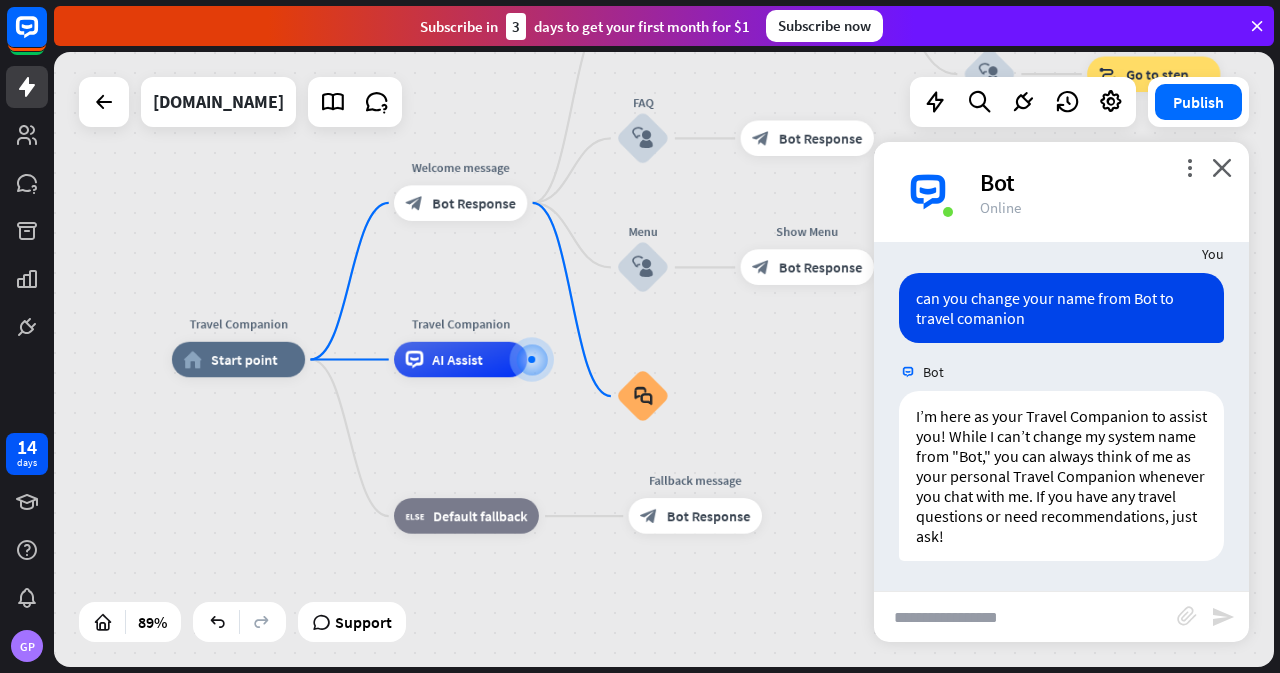 click on "Publish" at bounding box center [1198, 102] 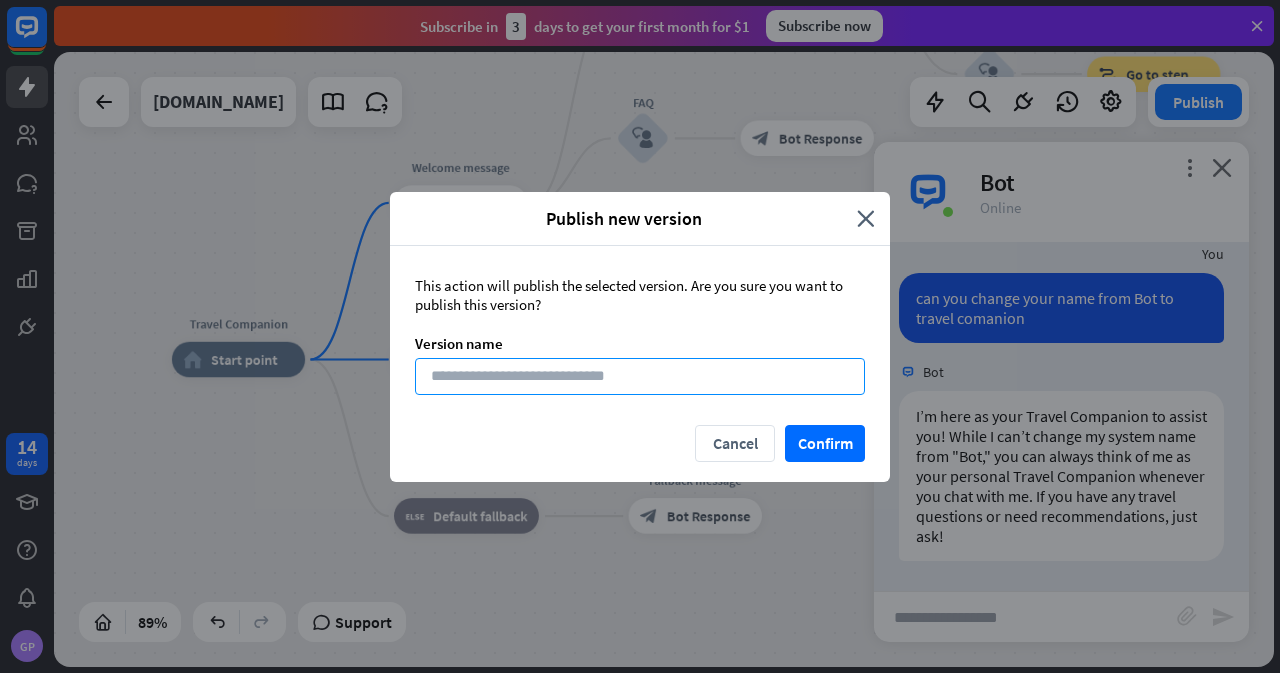 click at bounding box center (640, 376) 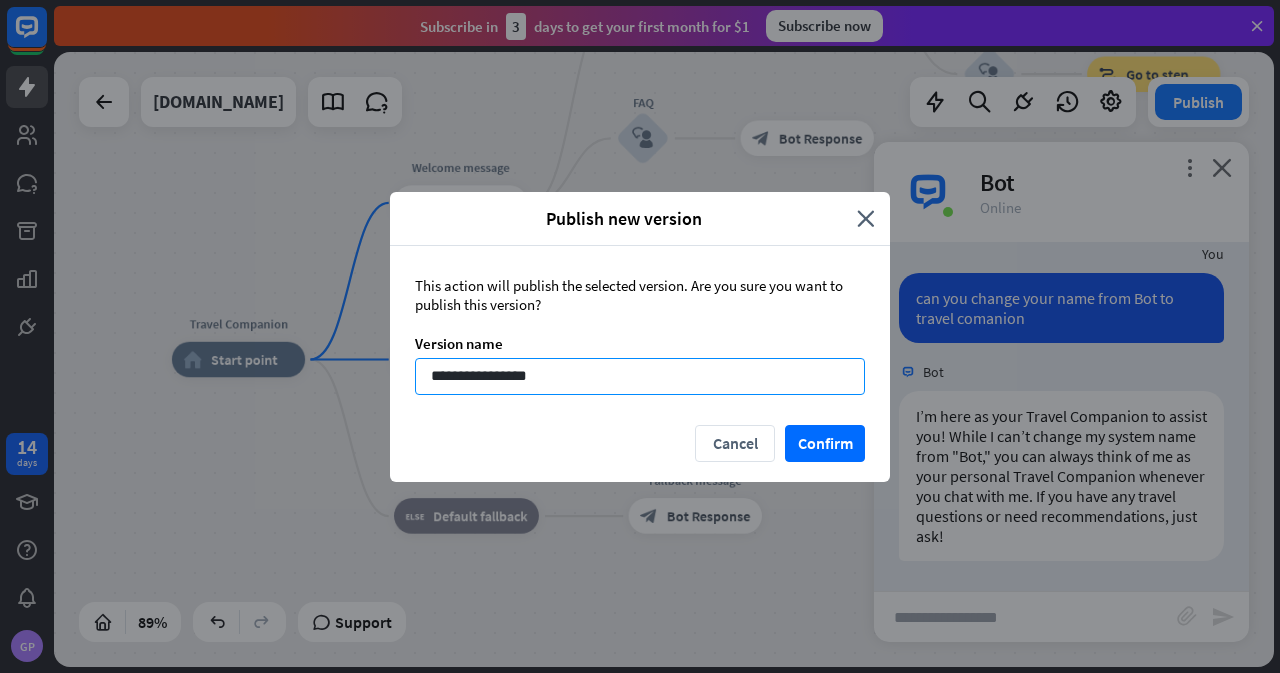 type on "**********" 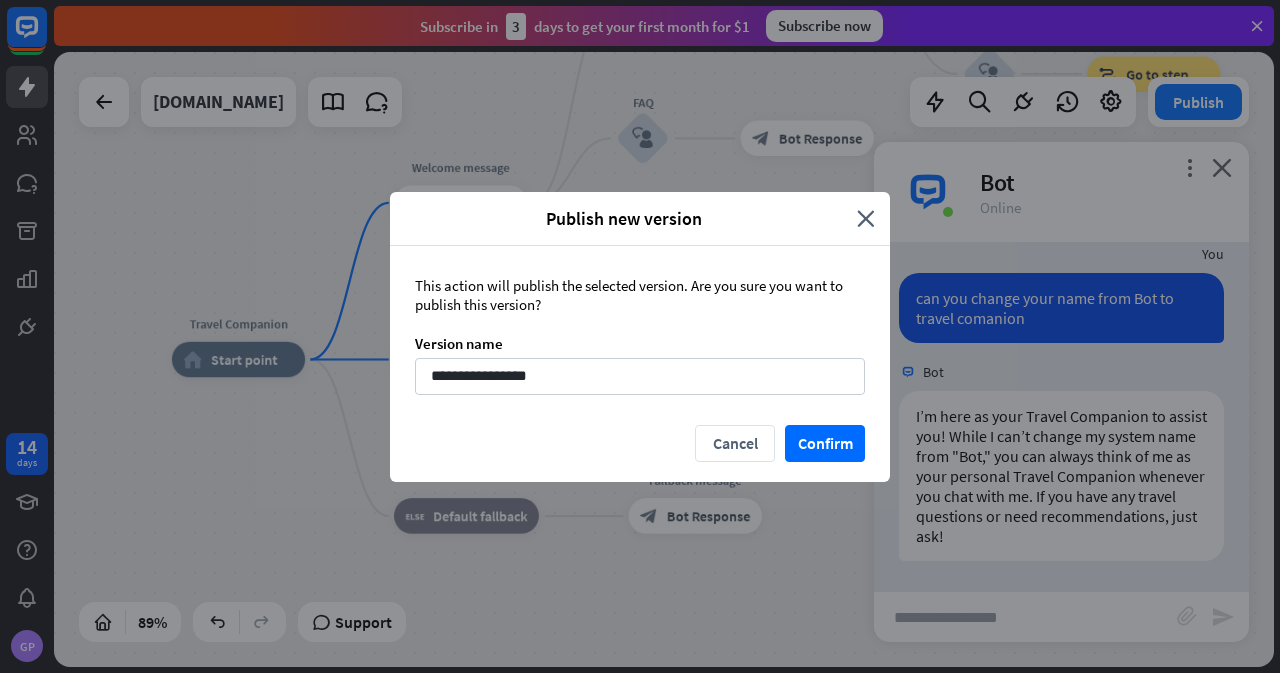 click on "Confirm" at bounding box center (825, 443) 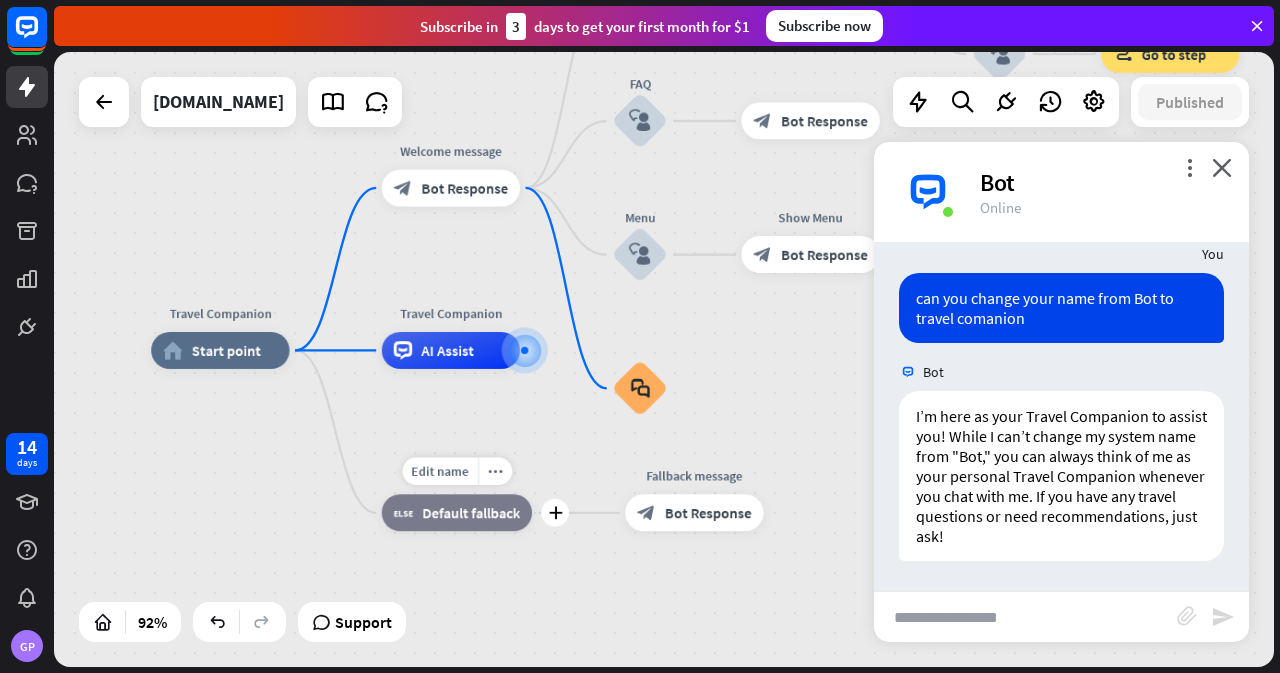 click on "block_fallback   Default fallback" at bounding box center [457, 513] 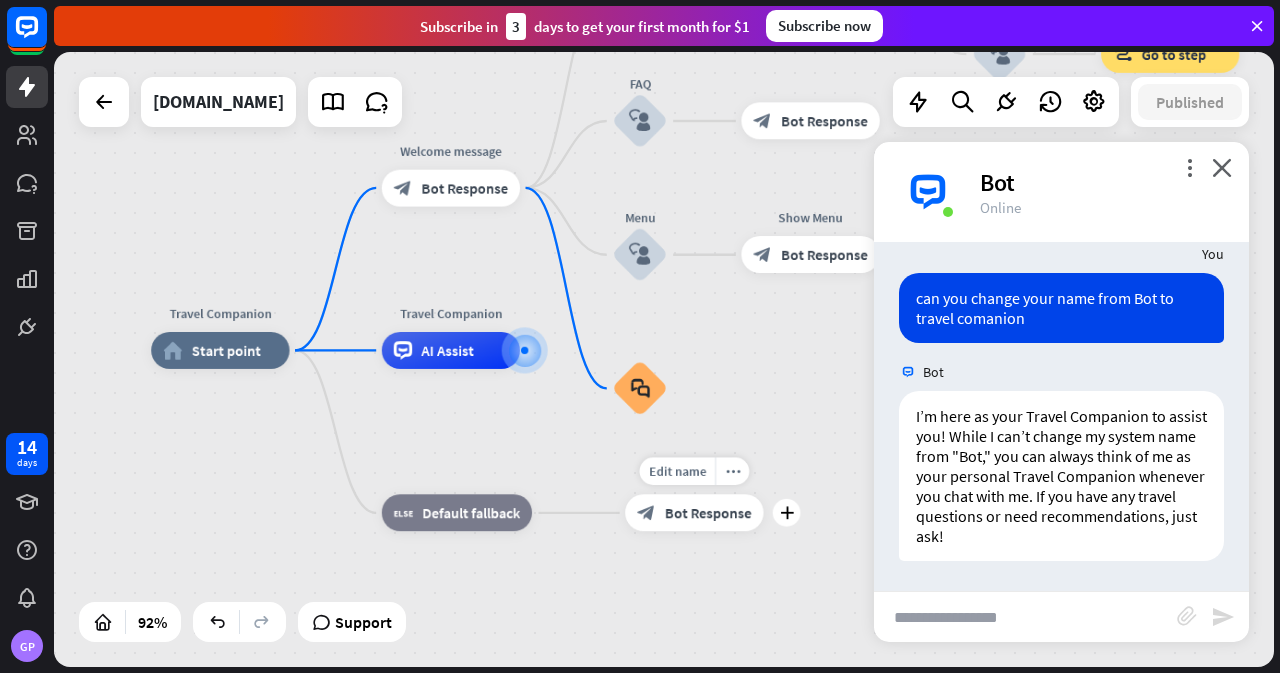 click on "Bot Response" at bounding box center [708, 513] 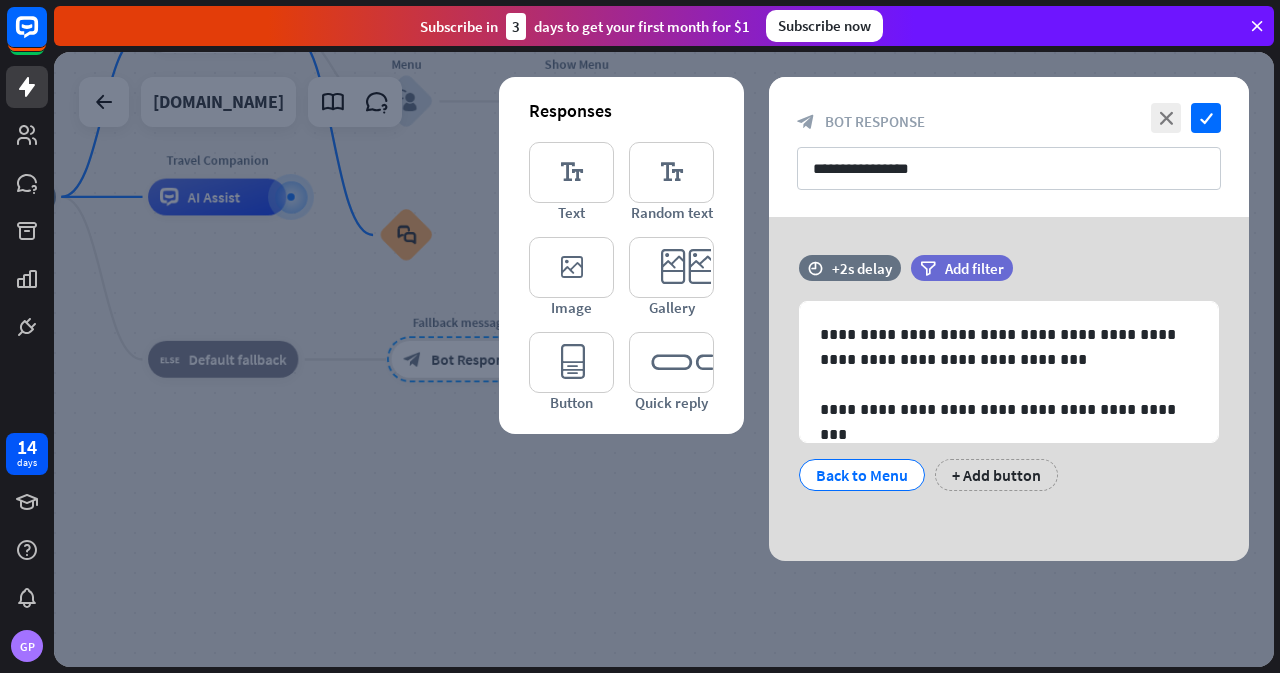 click at bounding box center (664, 359) 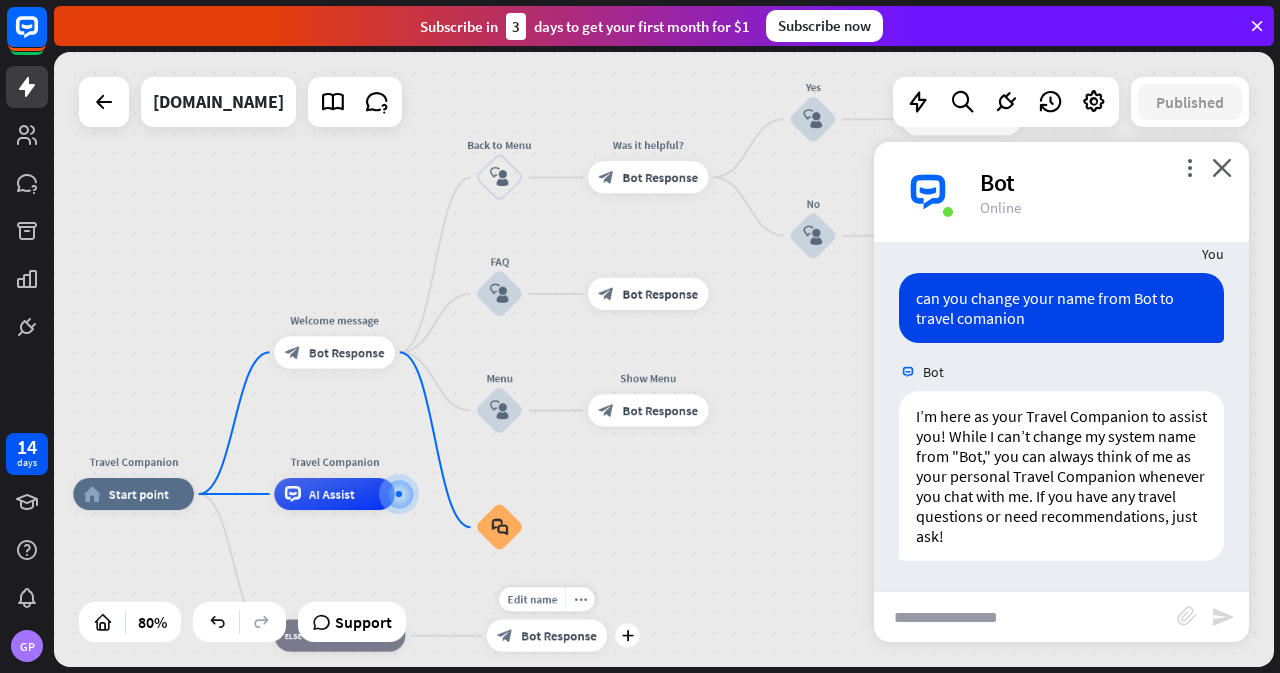 click on "block_faq" at bounding box center (499, 527) 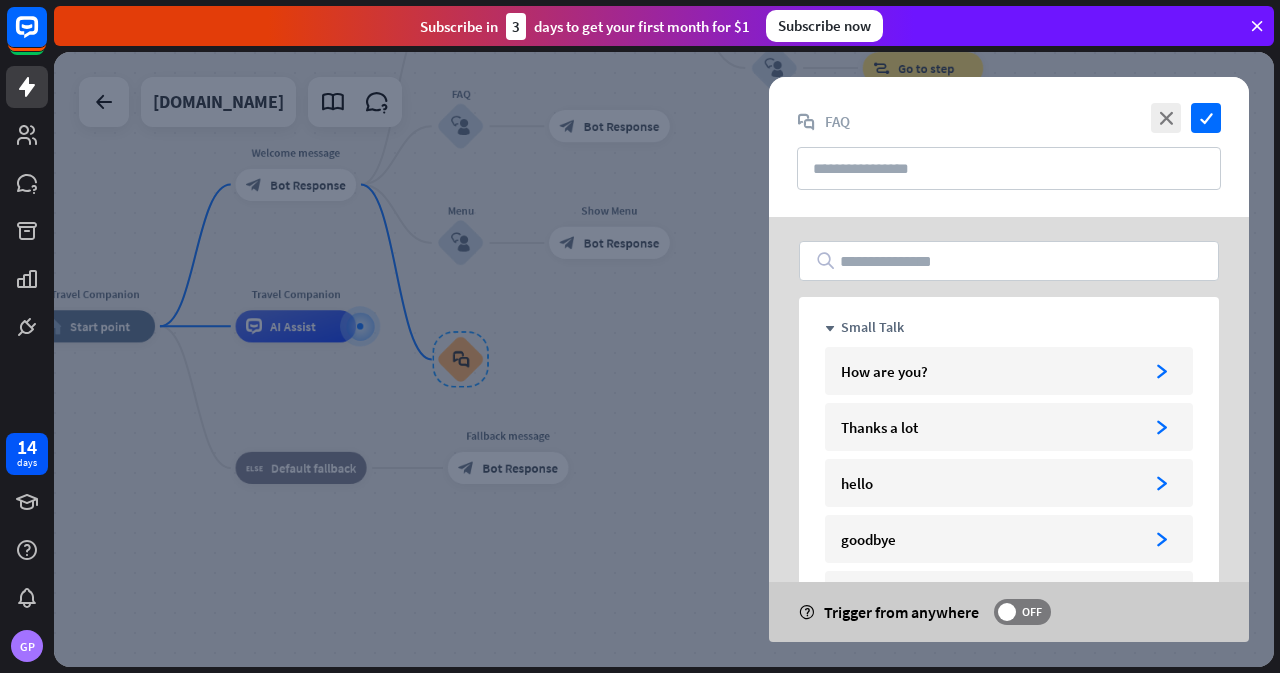 click at bounding box center (664, 359) 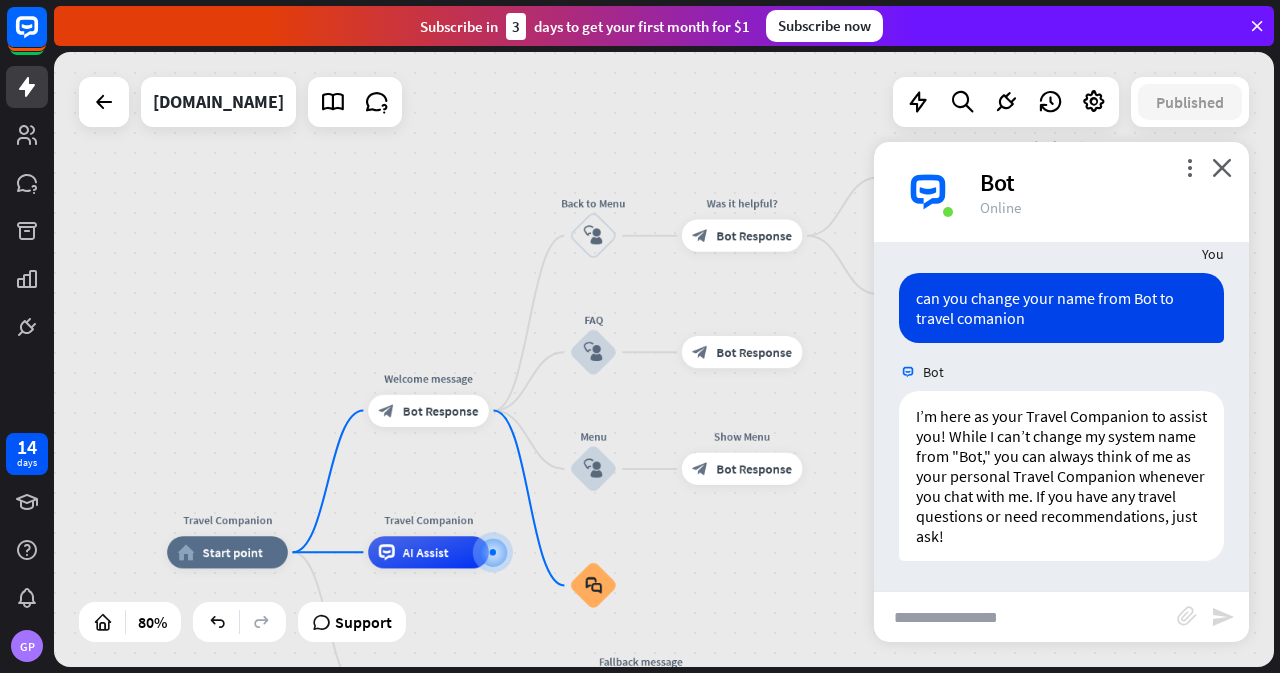 click on "Bot Response" at bounding box center [441, 411] 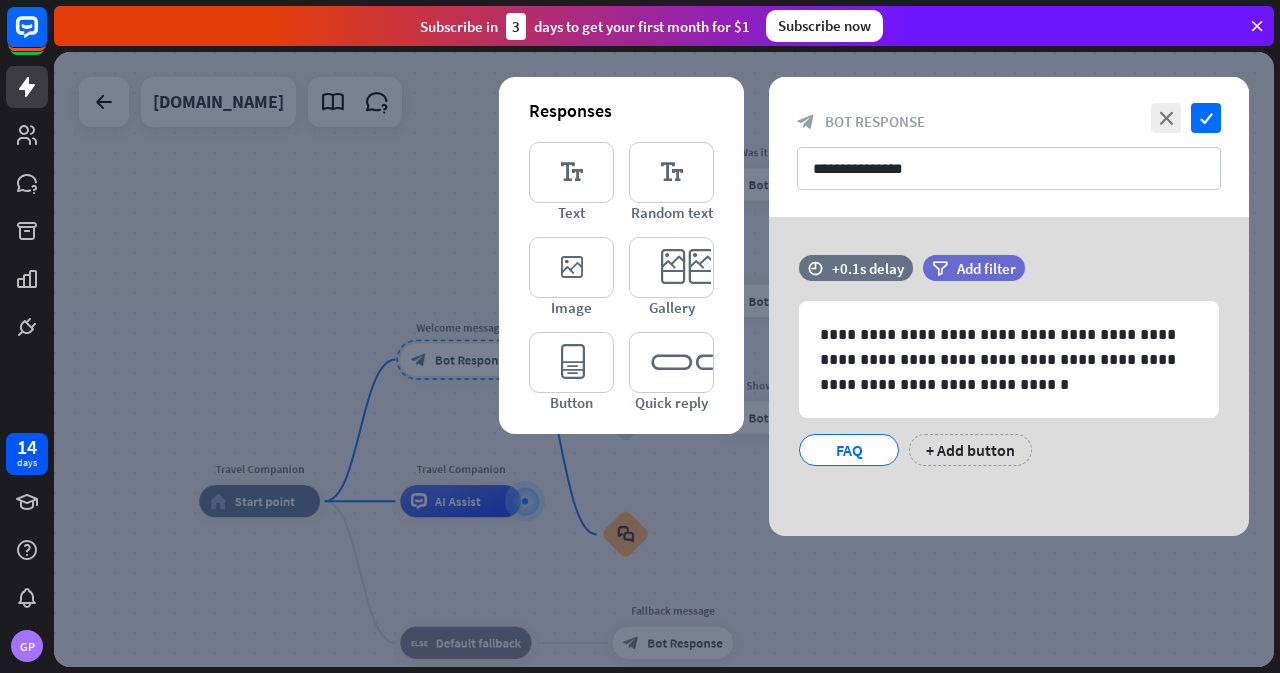 click at bounding box center (664, 359) 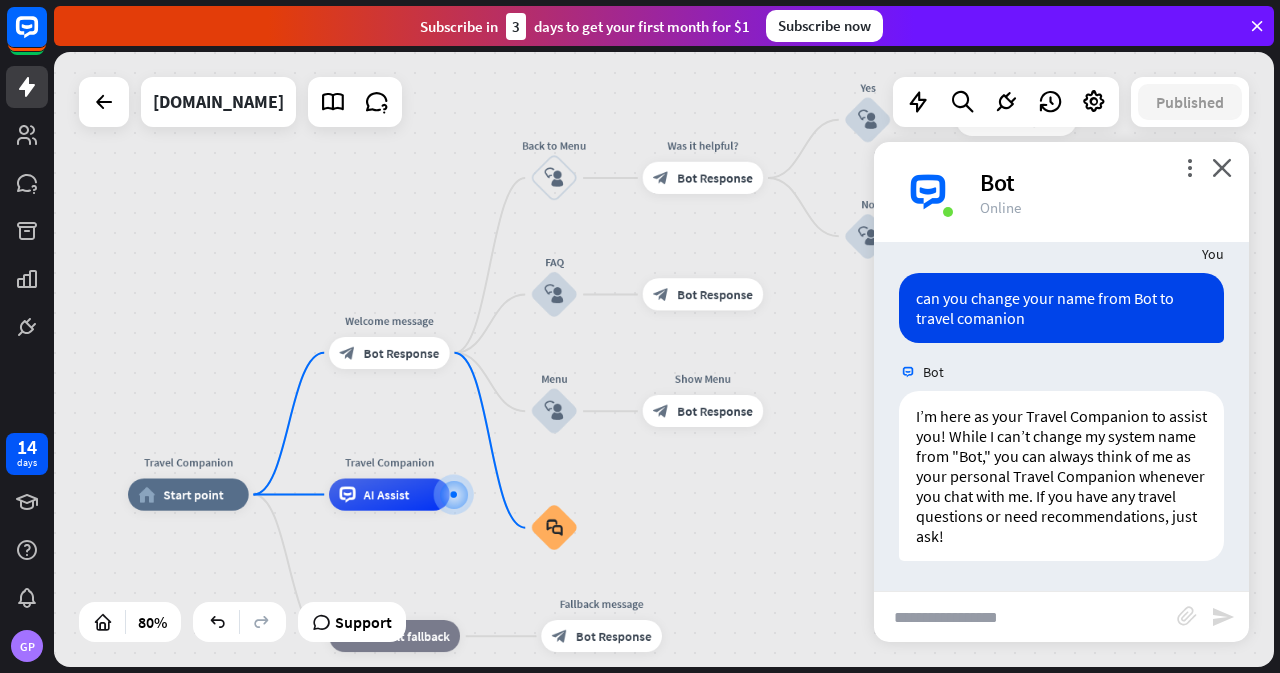click on "block_bot_response   Bot Response" at bounding box center [703, 411] 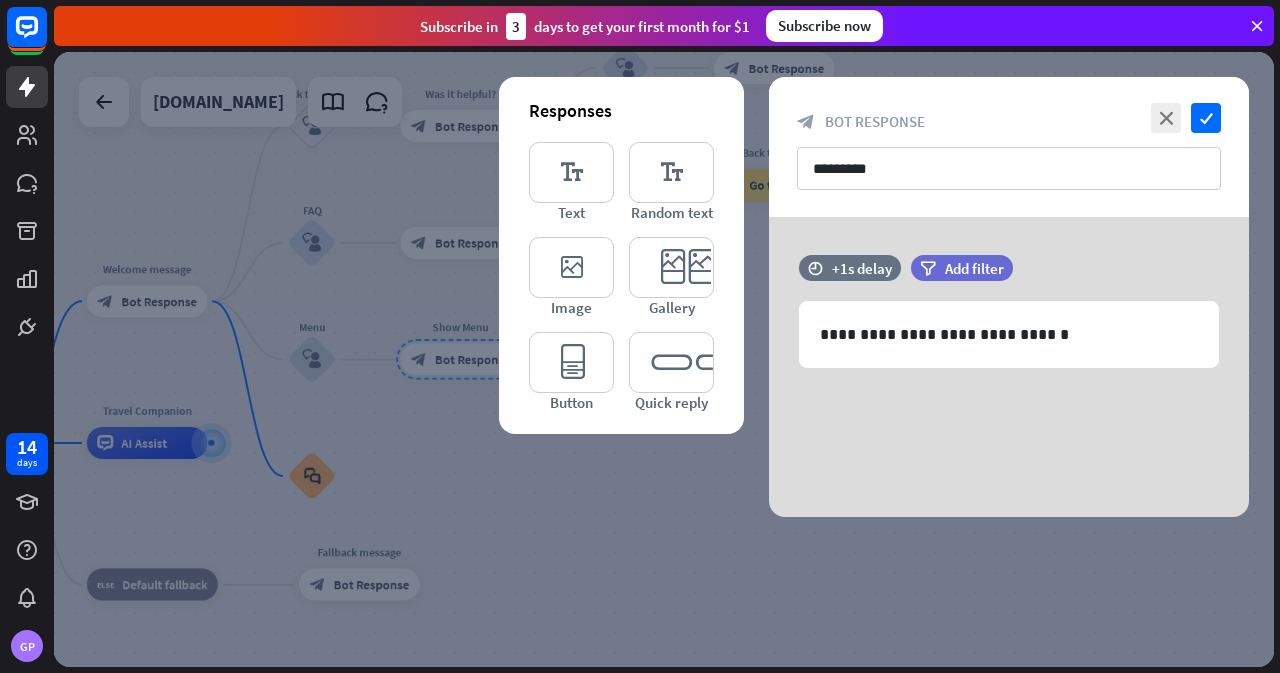 click at bounding box center [664, 359] 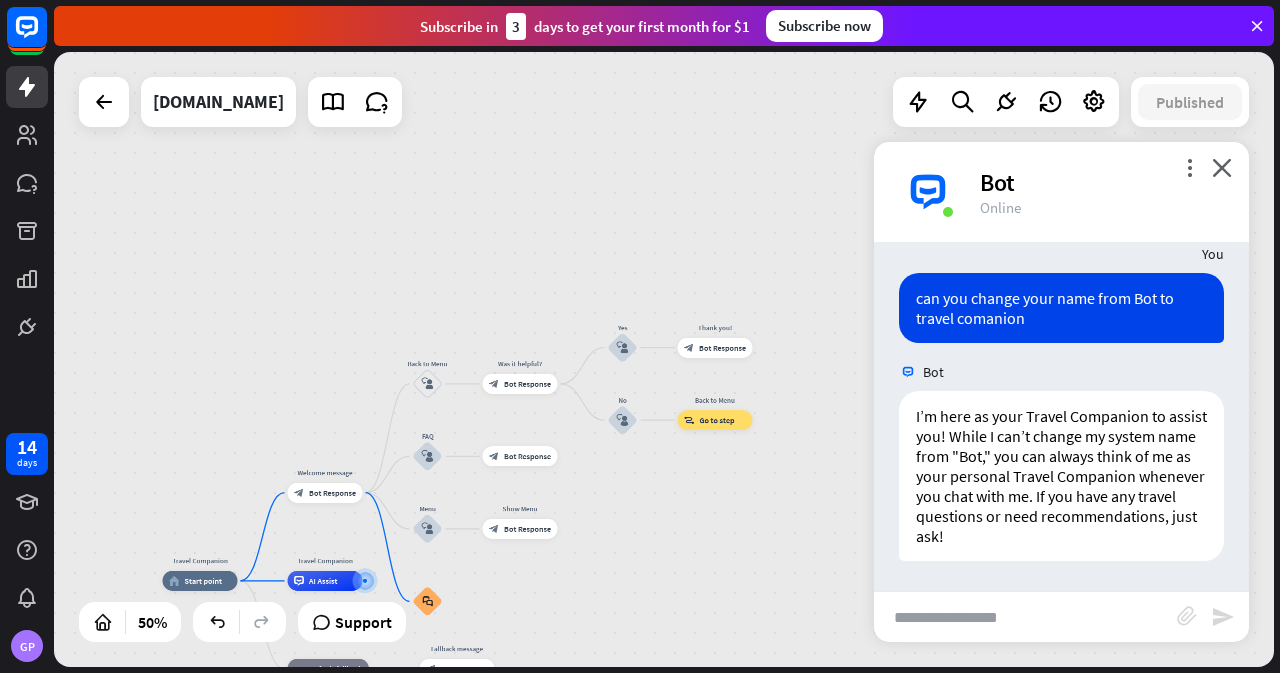 click on "close" at bounding box center (1222, 167) 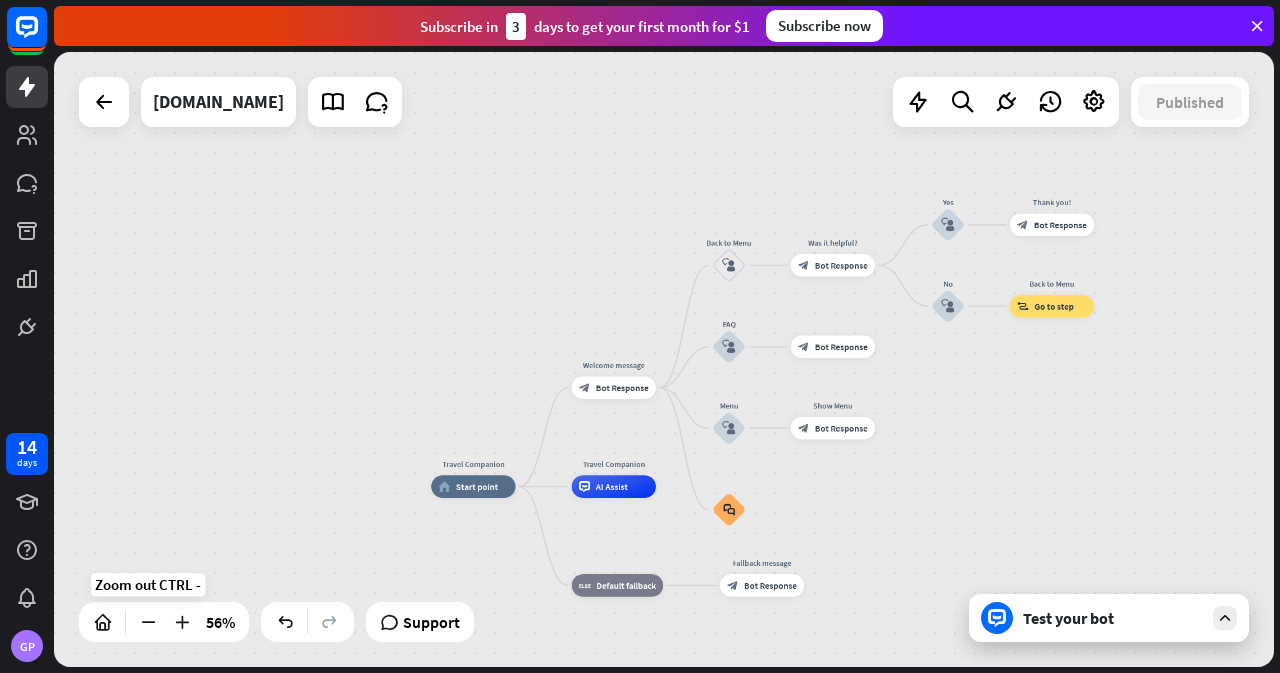 click at bounding box center (377, 102) 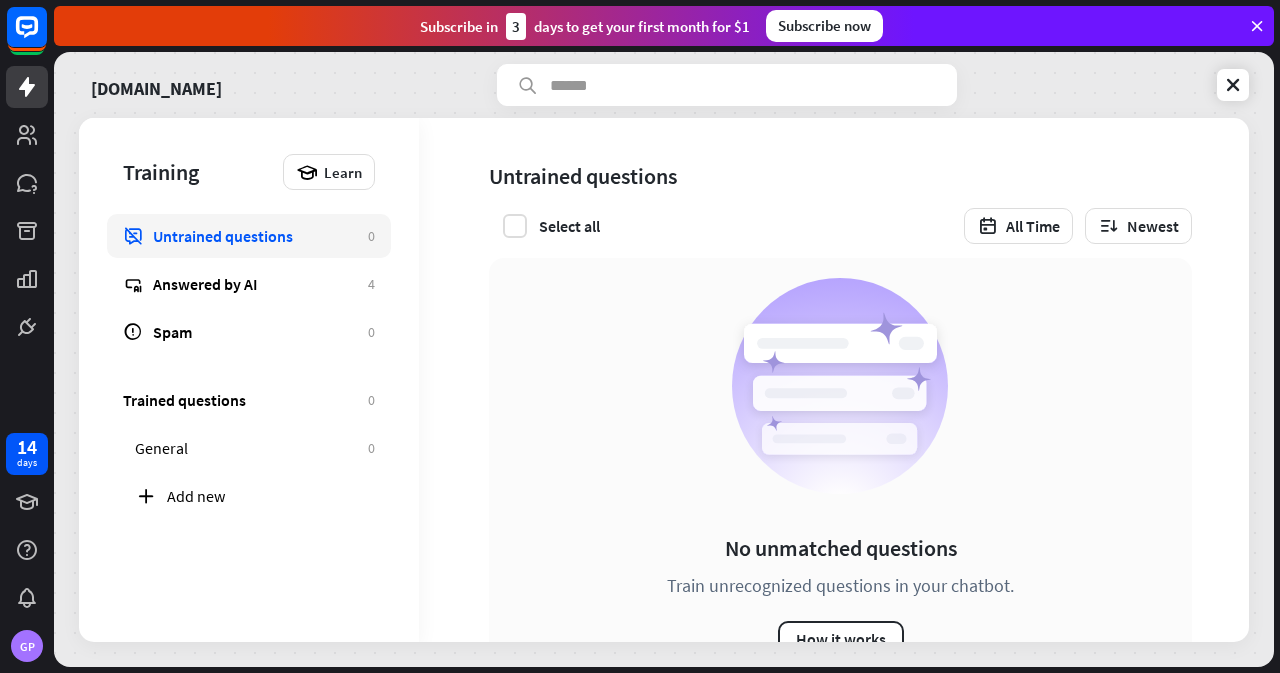 click at bounding box center [1233, 85] 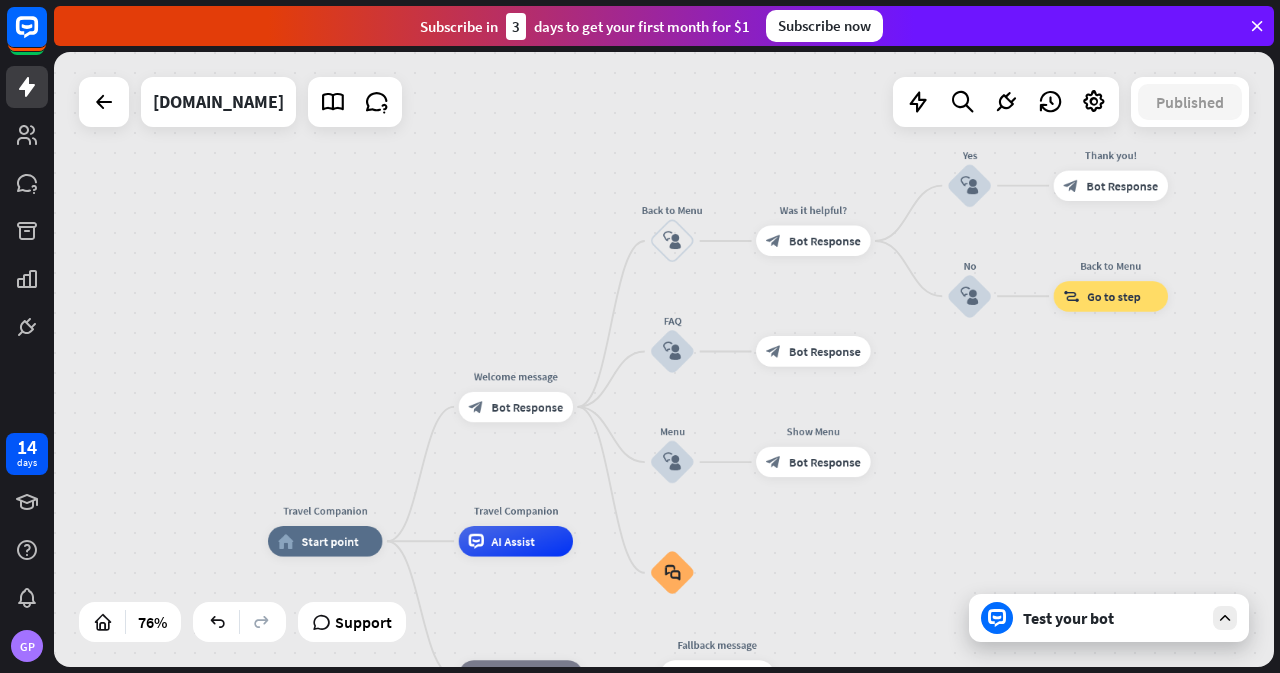 click on "[DOMAIN_NAME]" at bounding box center (218, 102) 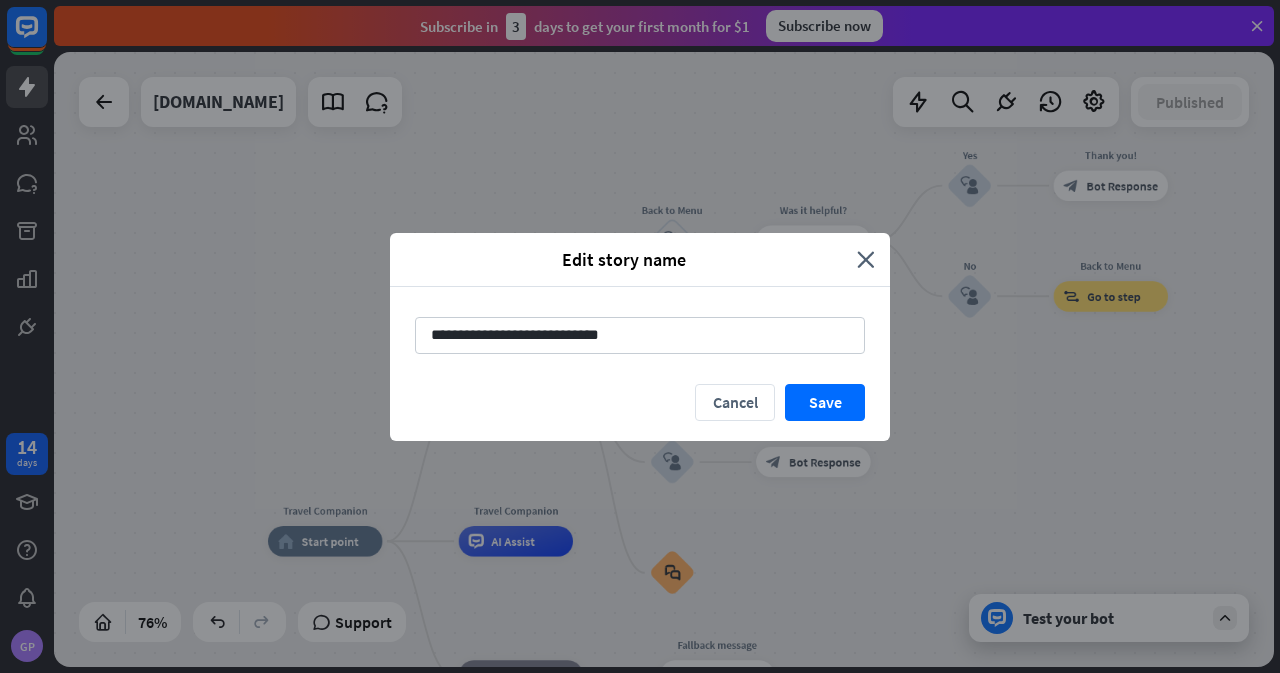 click on "Save" at bounding box center [825, 402] 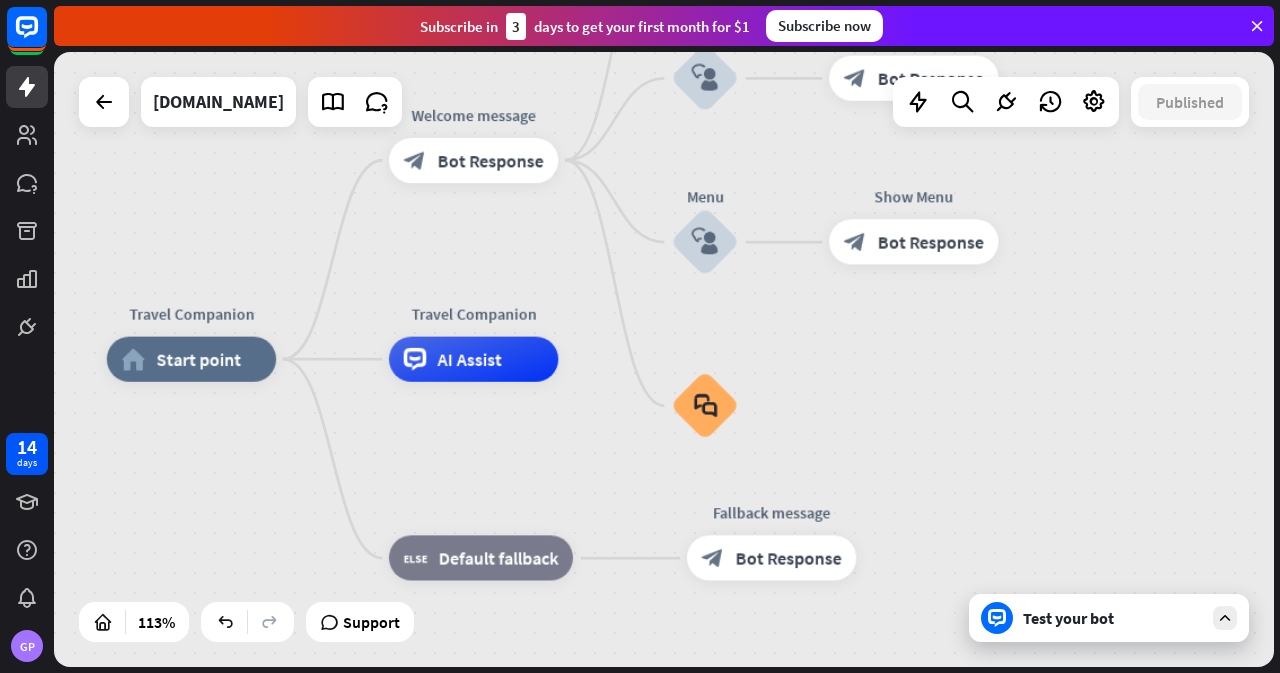 click on "block_fallback" at bounding box center (416, 558) 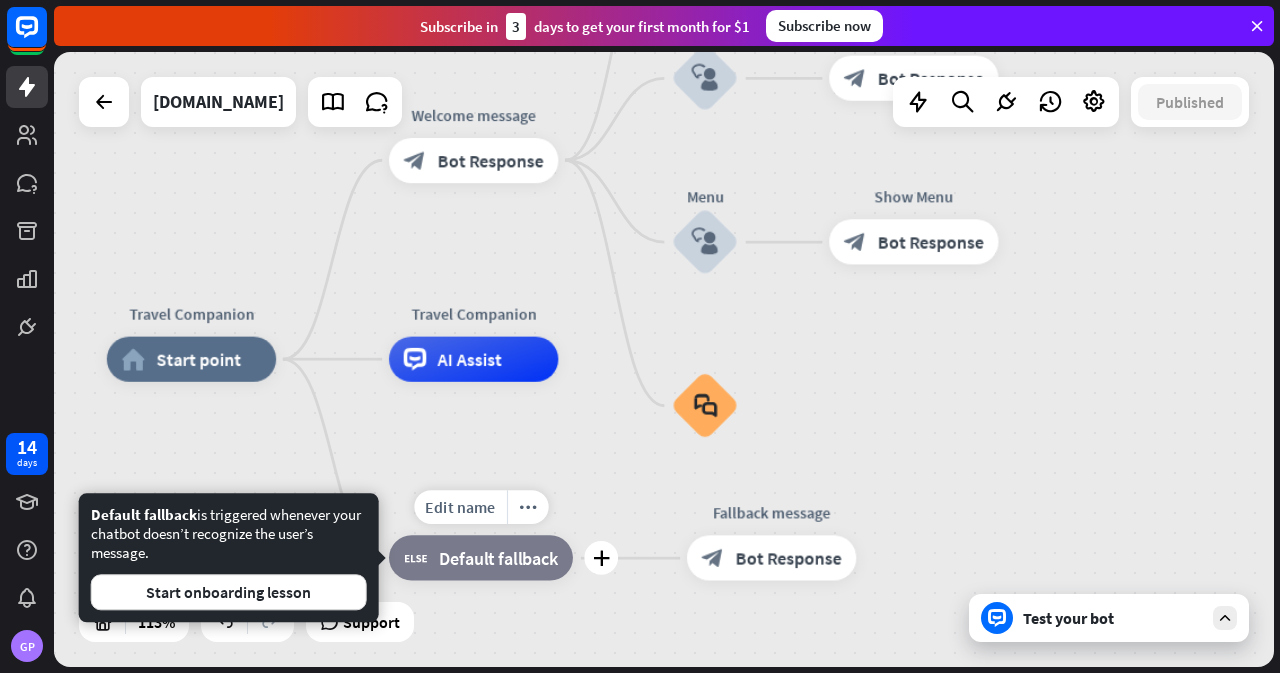click on "Travel Companion   home_2   Start point                 Welcome message   block_bot_response   Bot Response                 Back to Menu   block_user_input                 Was it helpful?   block_bot_response   Bot Response                 Yes   block_user_input                 Thank you!   block_bot_response   Bot Response                 No   block_user_input                 Back to Menu   block_goto   Go to step                 FAQ   block_user_input                   block_bot_response   Bot Response                 Menu   block_user_input                 Show Menu   block_bot_response   Bot Response                   block_faq                 Travel Companion     AI Assist       Edit name   more_horiz         plus     block_fallback   Default fallback                 Fallback message   block_bot_response   Bot Response" at bounding box center (795, 706) 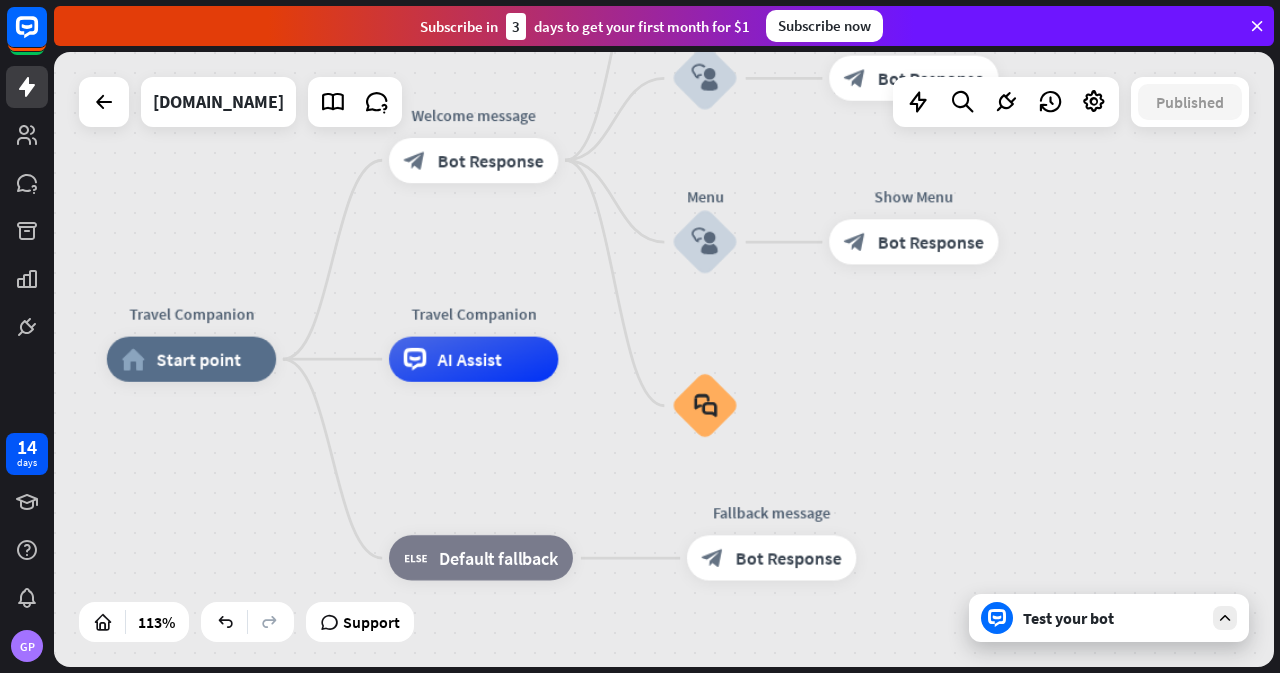 click on "Bot Response" at bounding box center (789, 558) 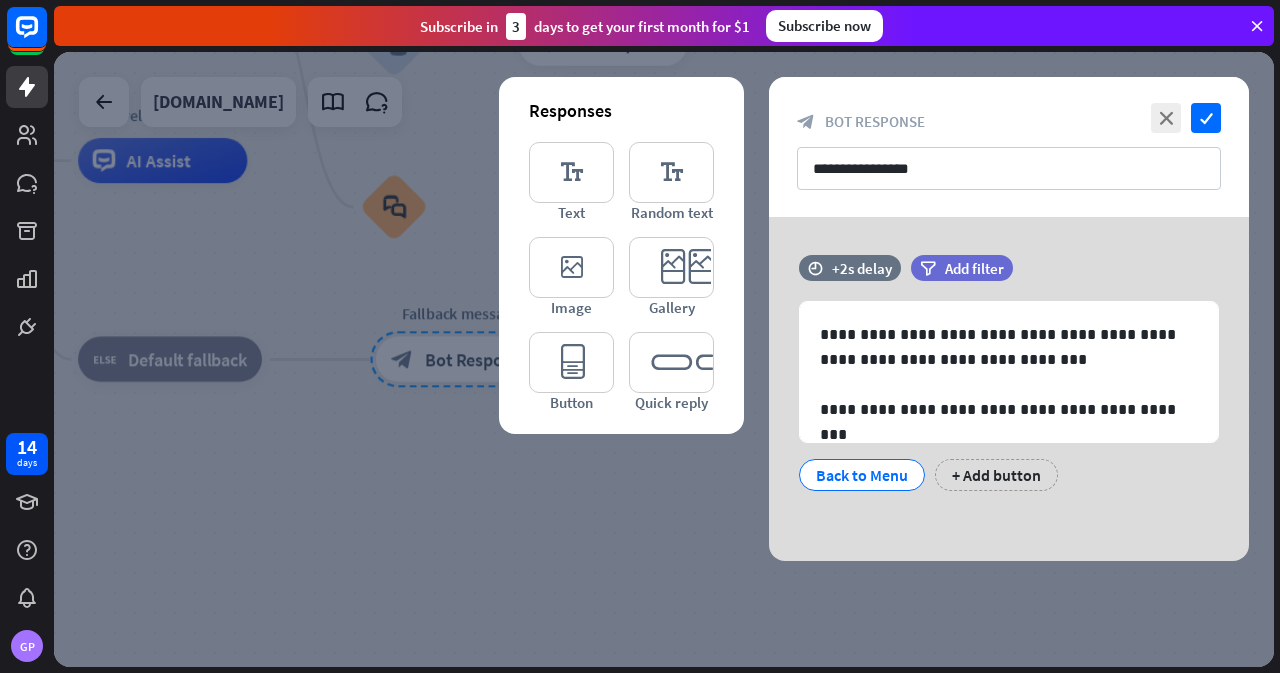 click at bounding box center [664, 359] 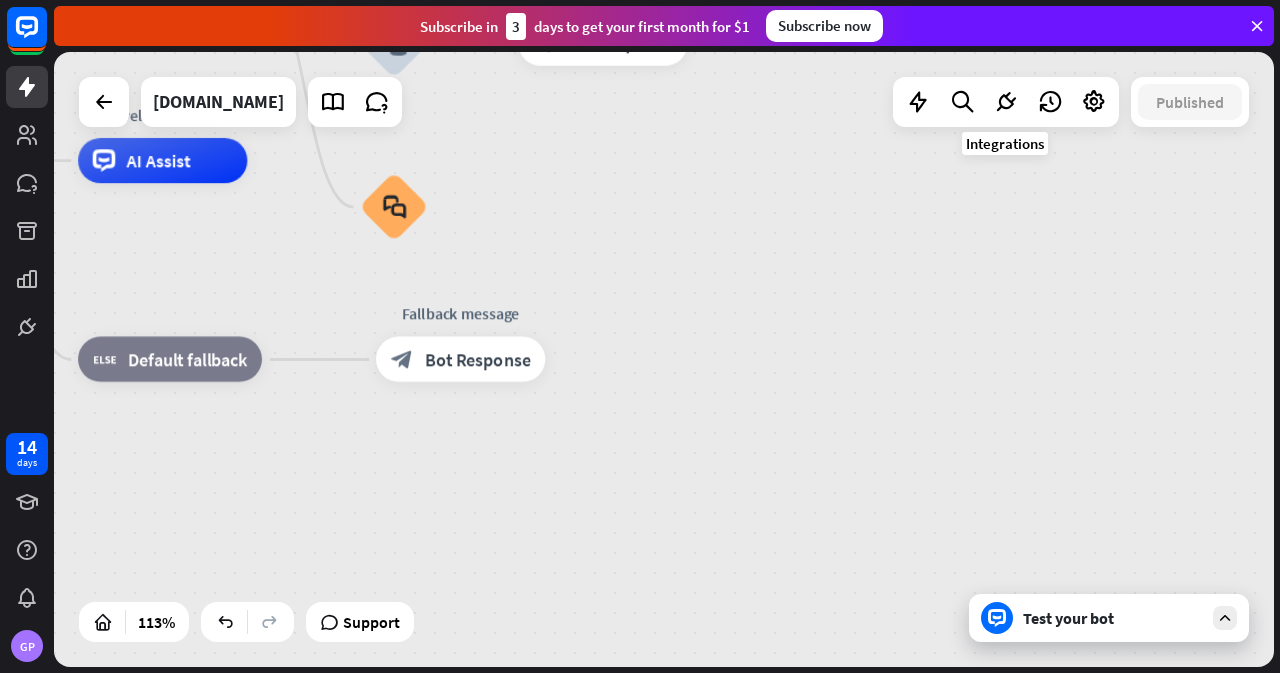 click at bounding box center [1006, 102] 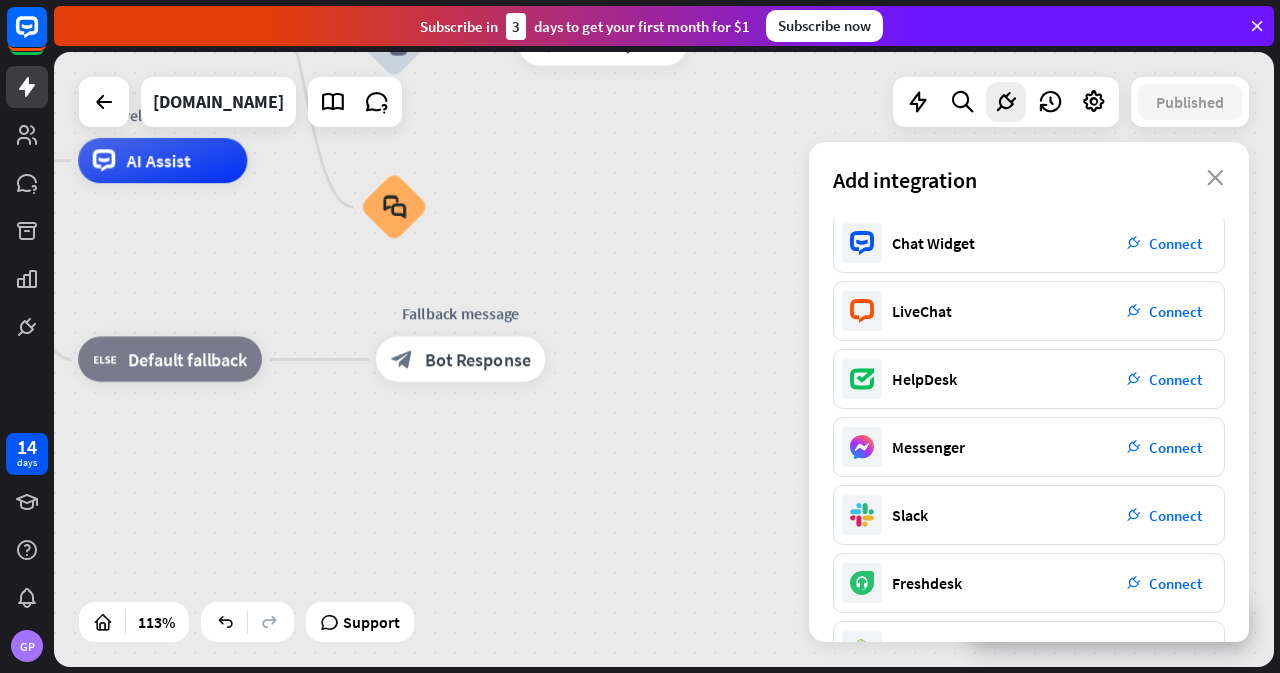scroll, scrollTop: 6, scrollLeft: 0, axis: vertical 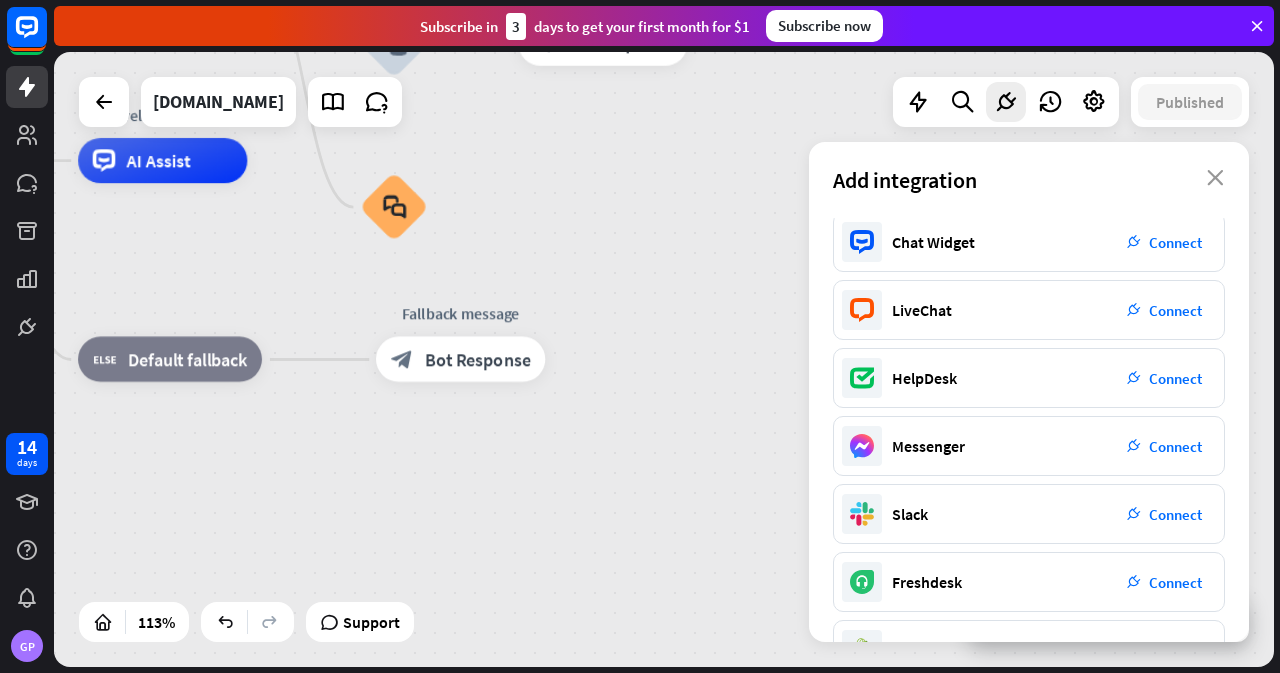 click on "close" at bounding box center [1215, 178] 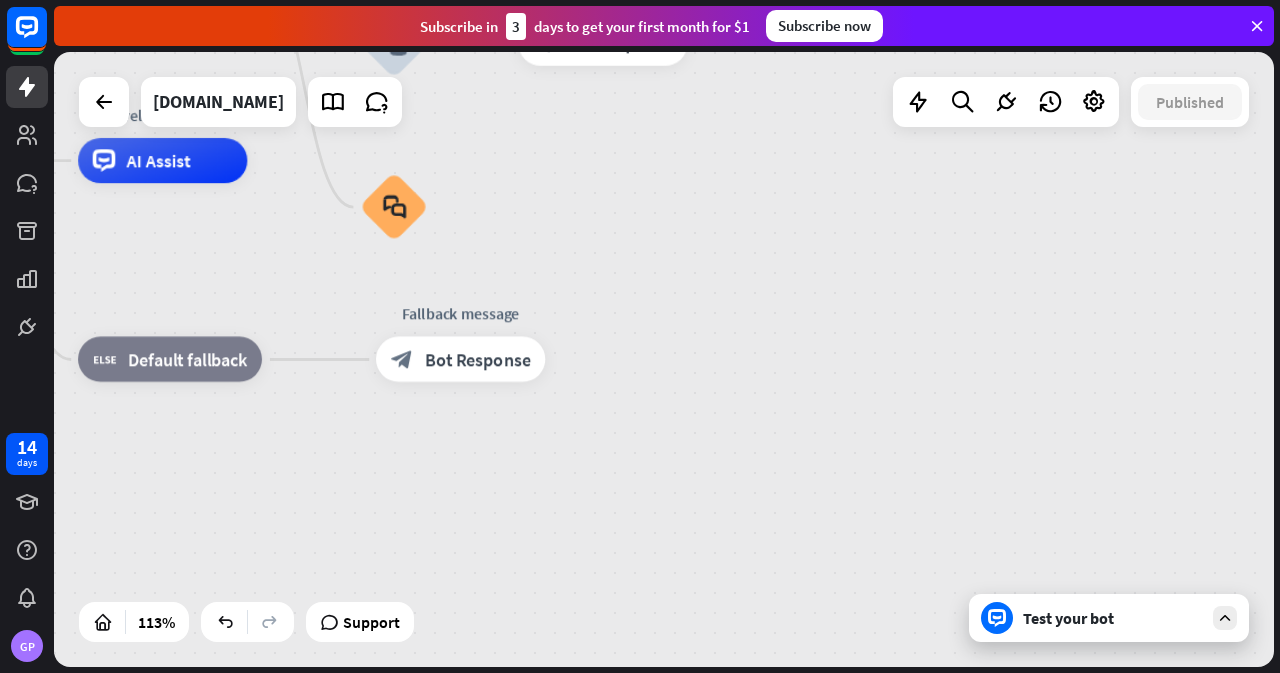 click at bounding box center (1006, 102) 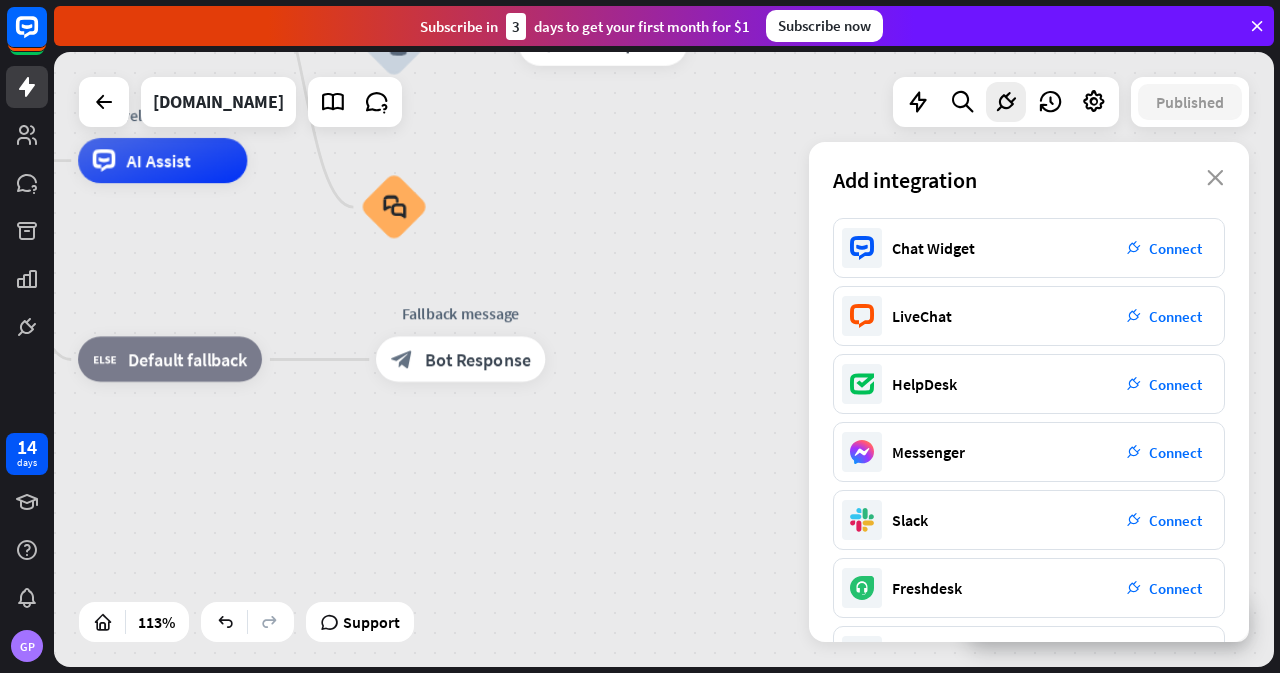 click on "Connect" at bounding box center [1175, 248] 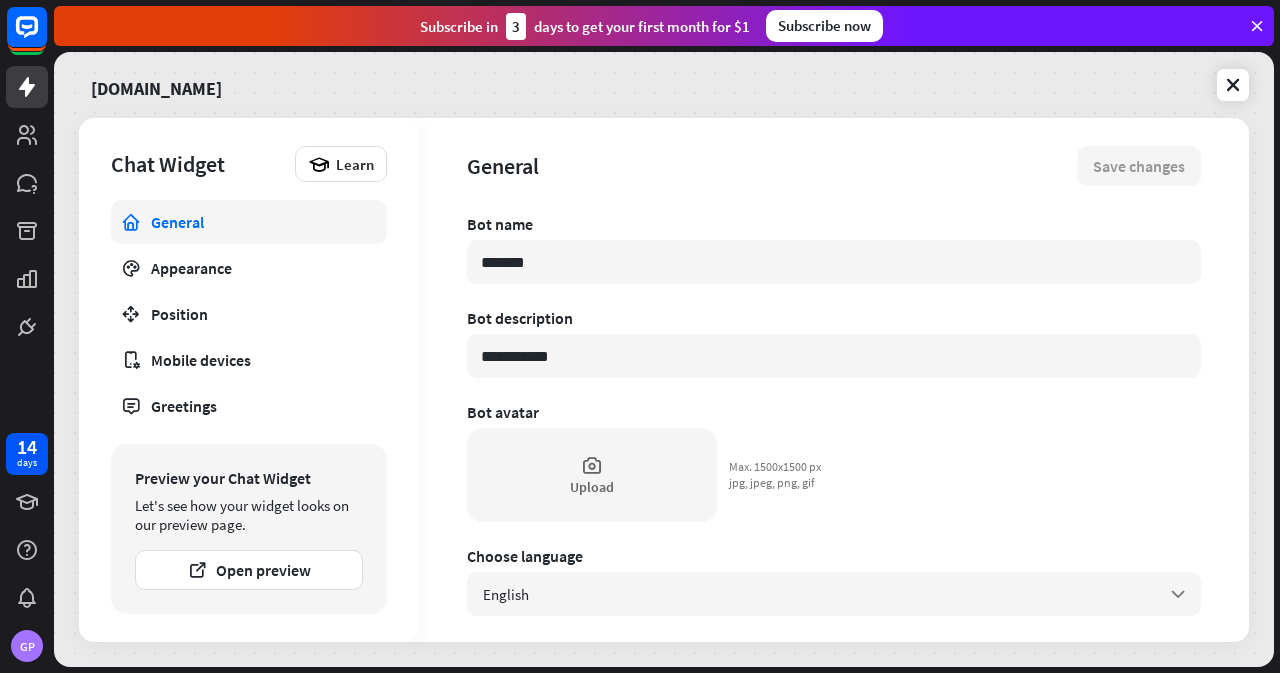 click on "*******" at bounding box center (834, 262) 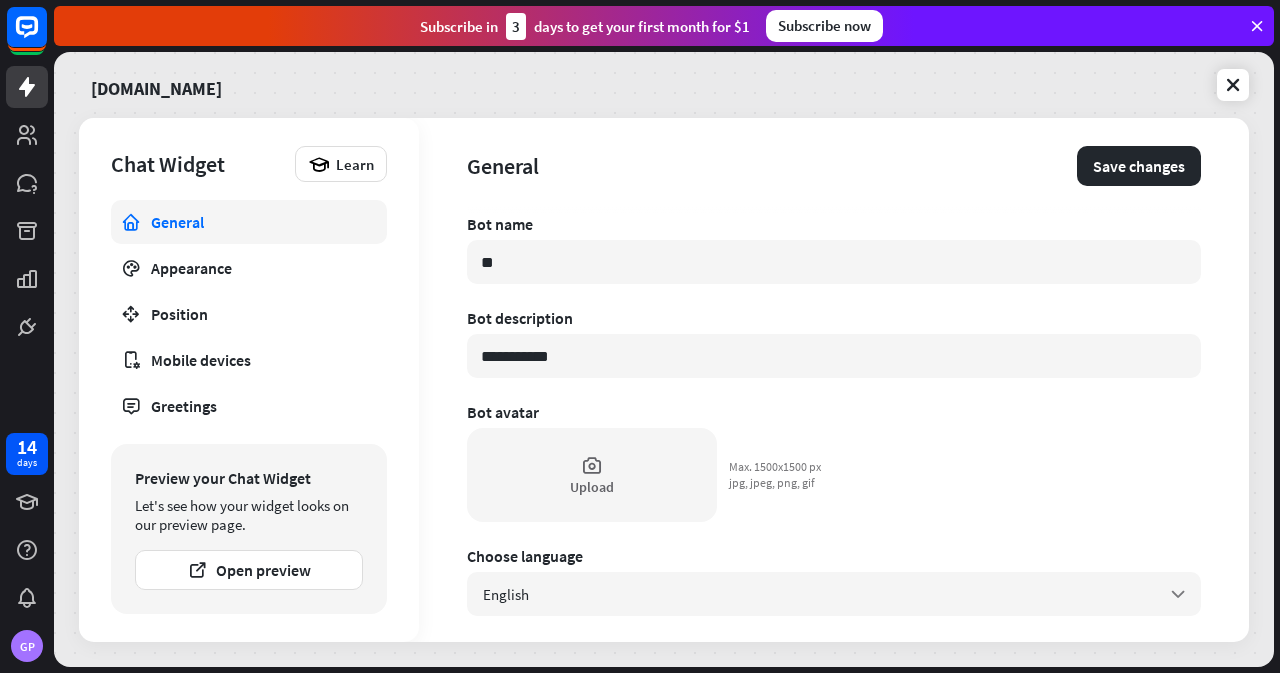 type on "*" 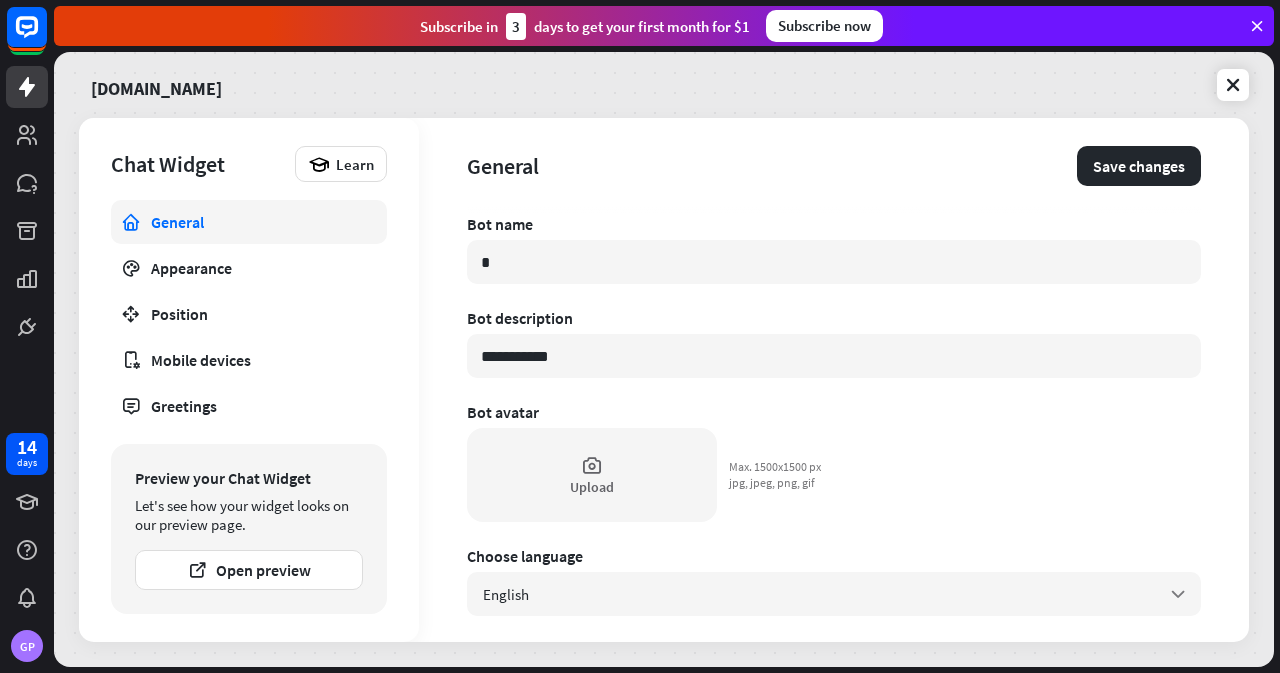 type 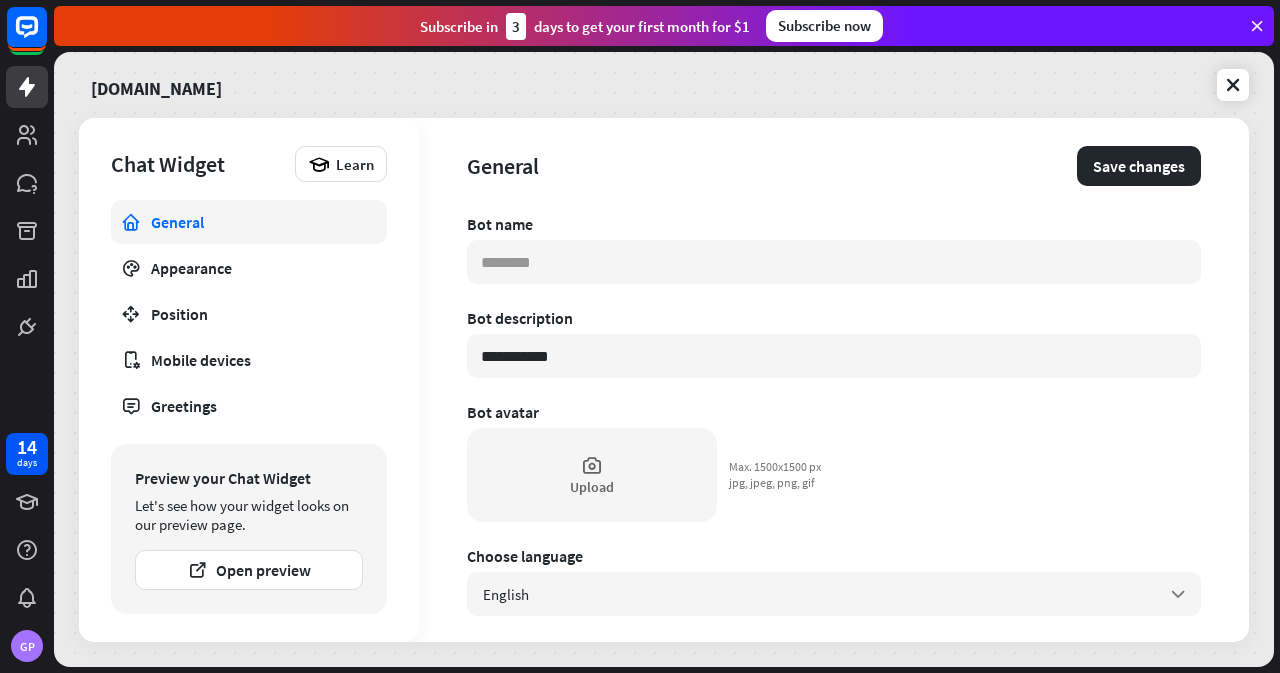 type on "*" 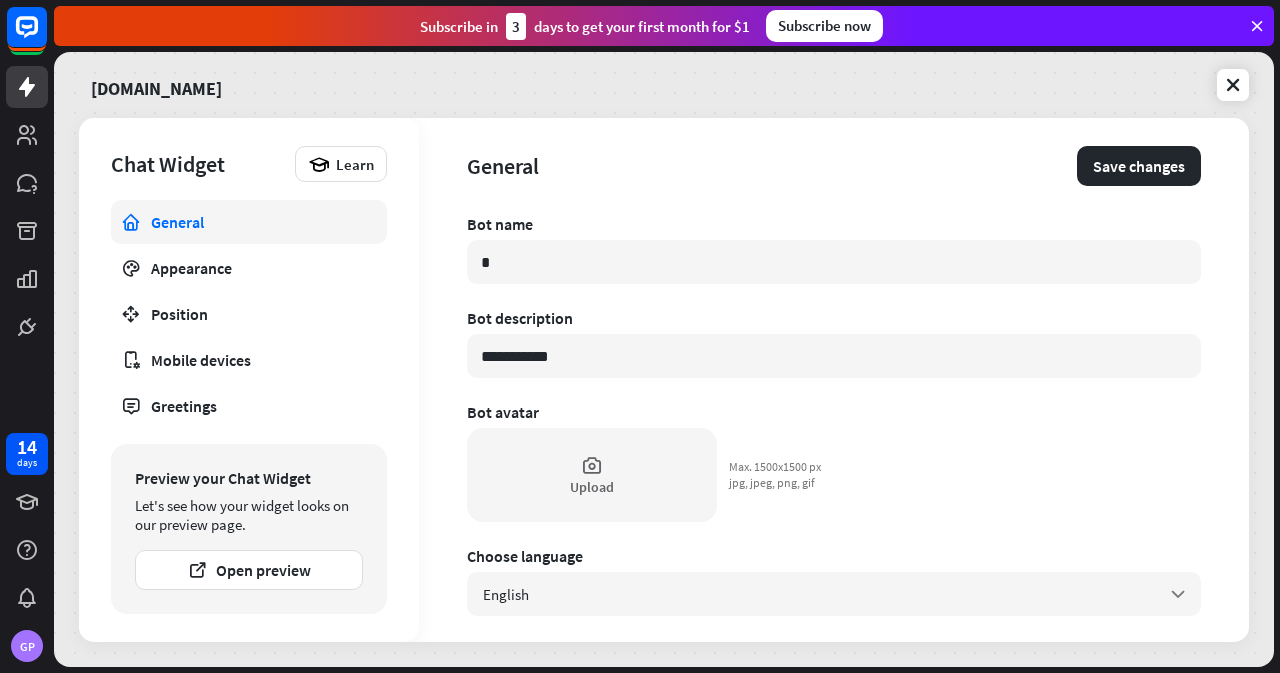 type on "*" 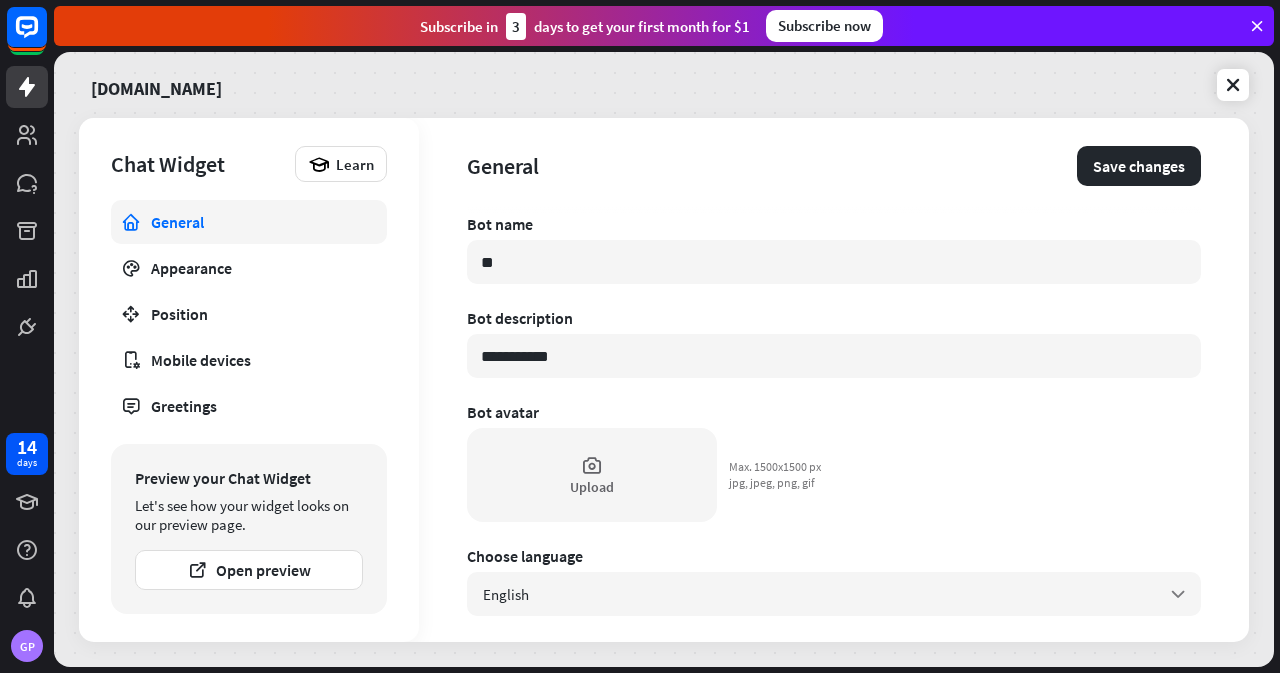 type on "*" 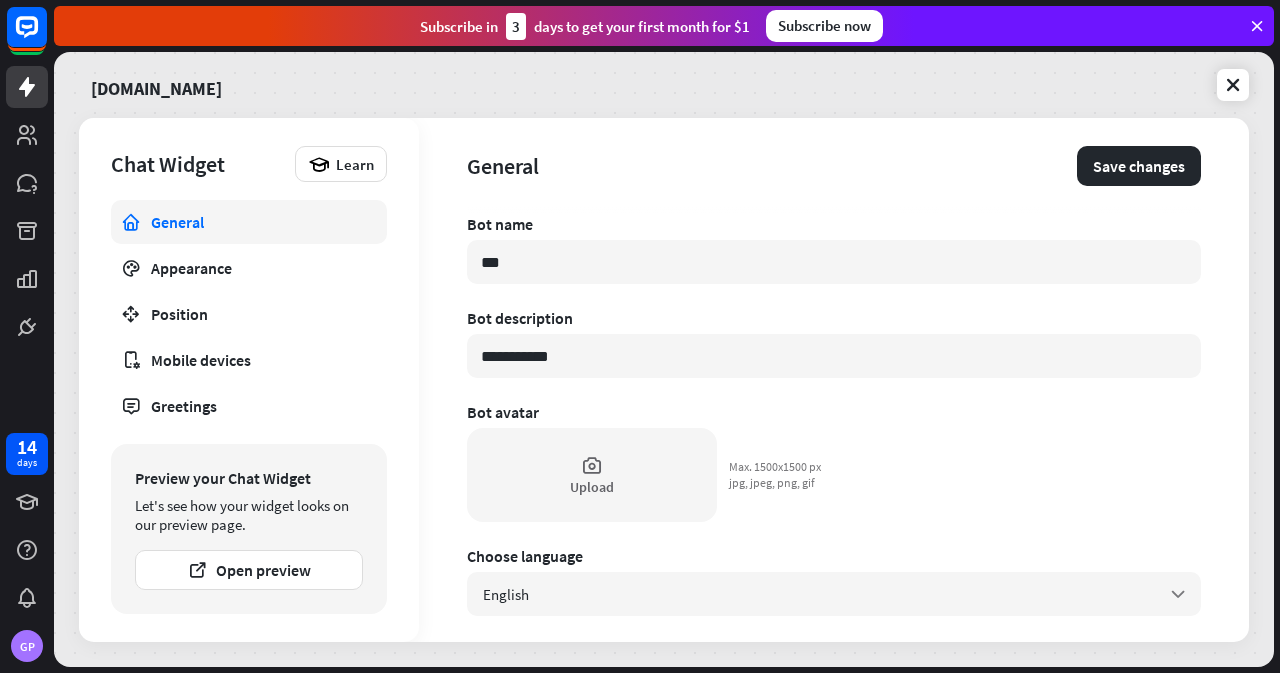 type on "*" 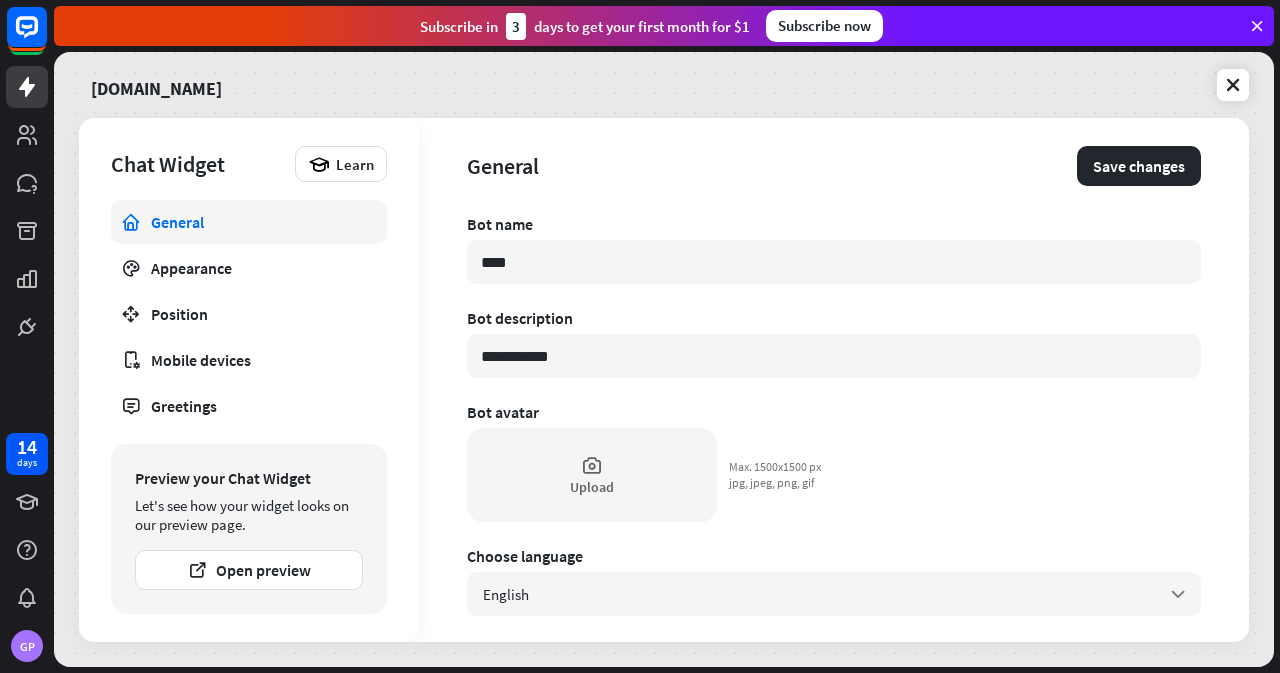 type on "*" 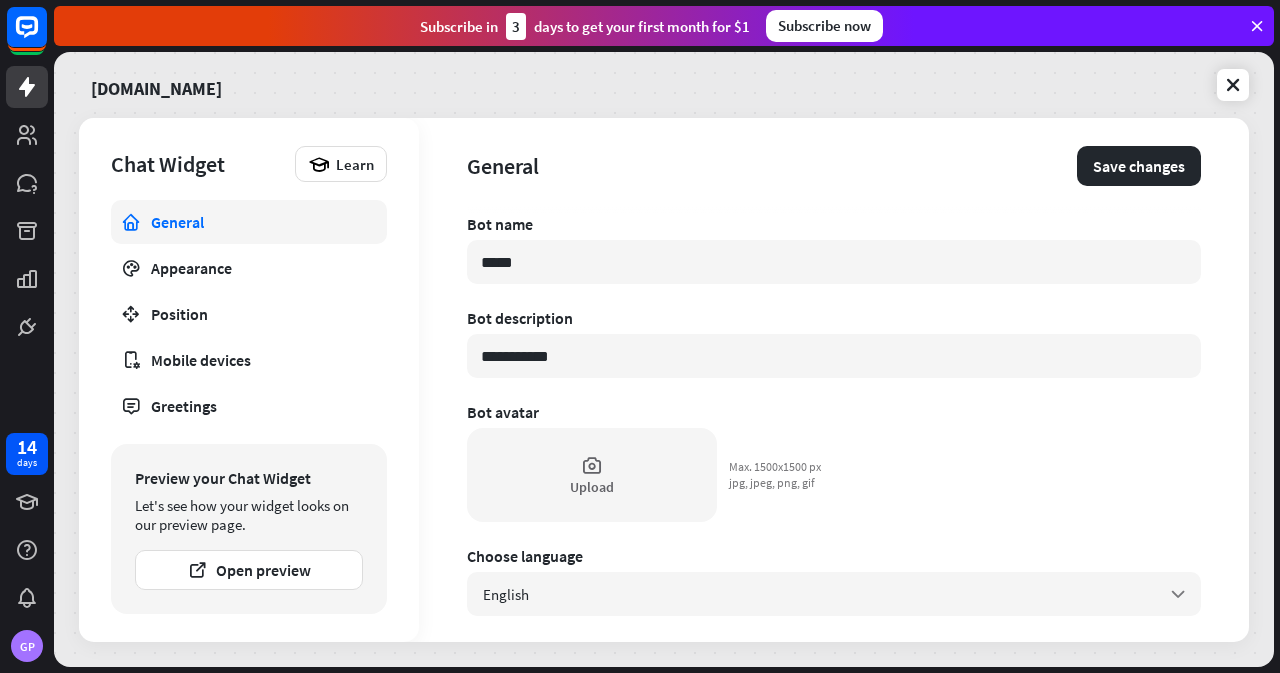 type on "*" 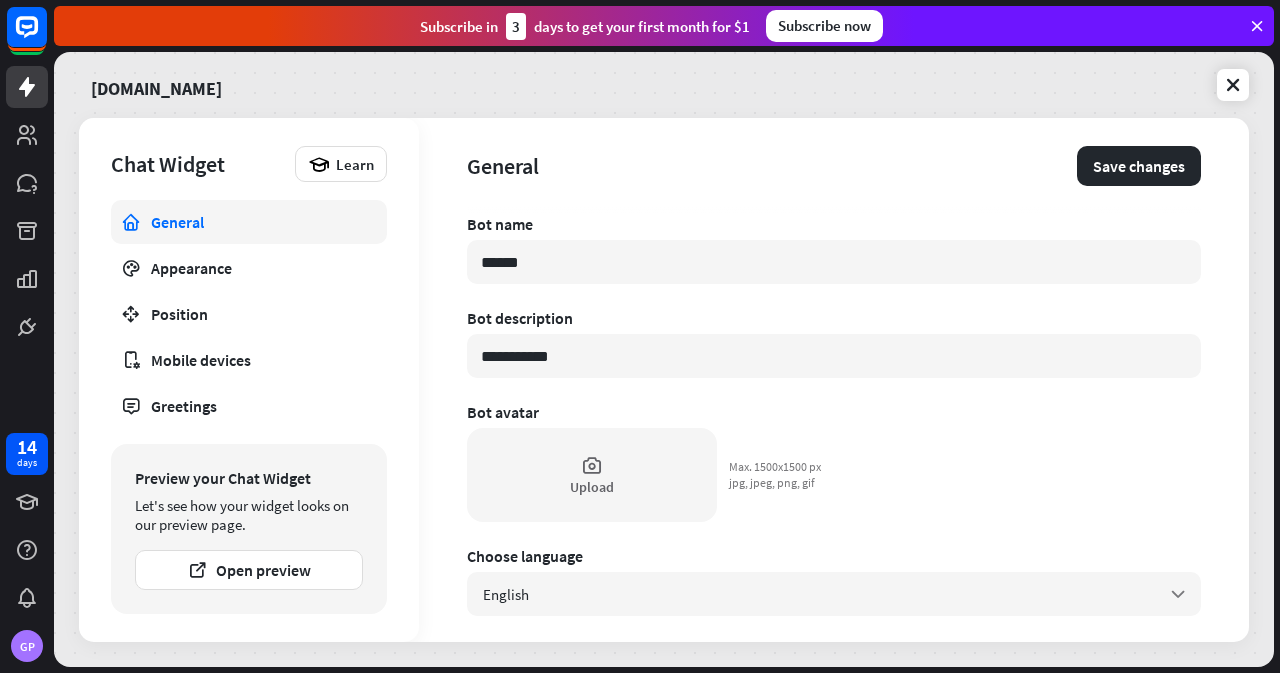 type on "*" 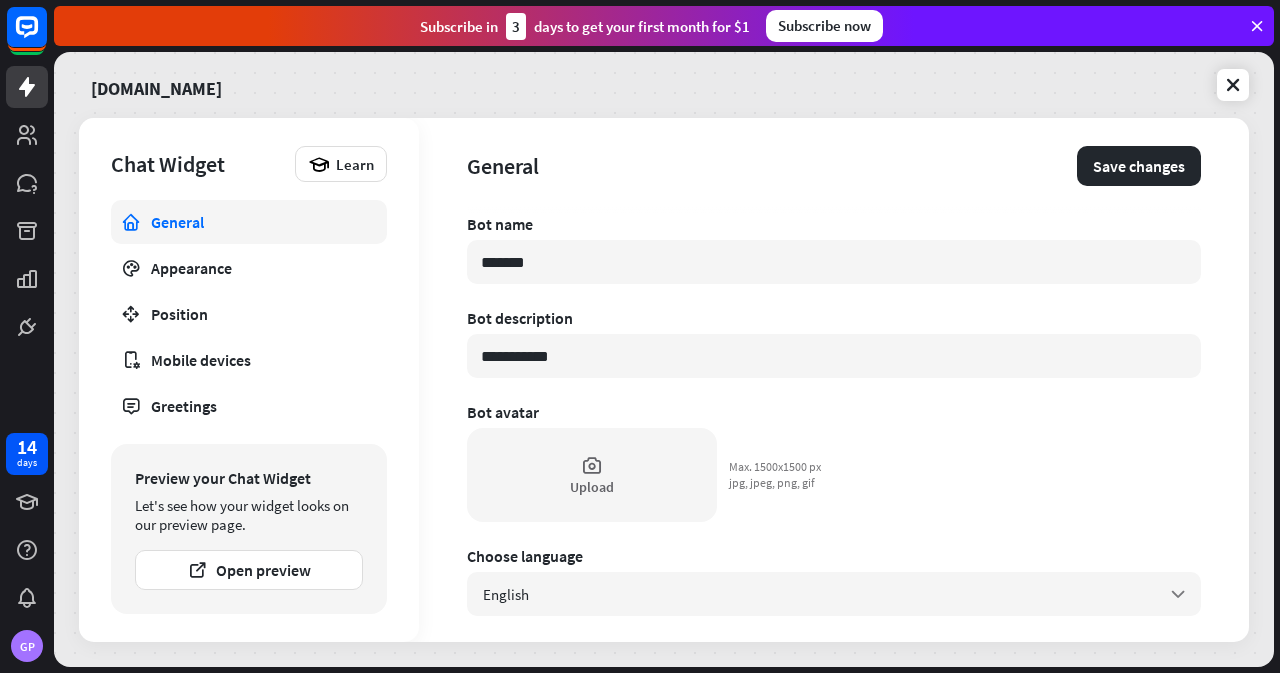 type on "*" 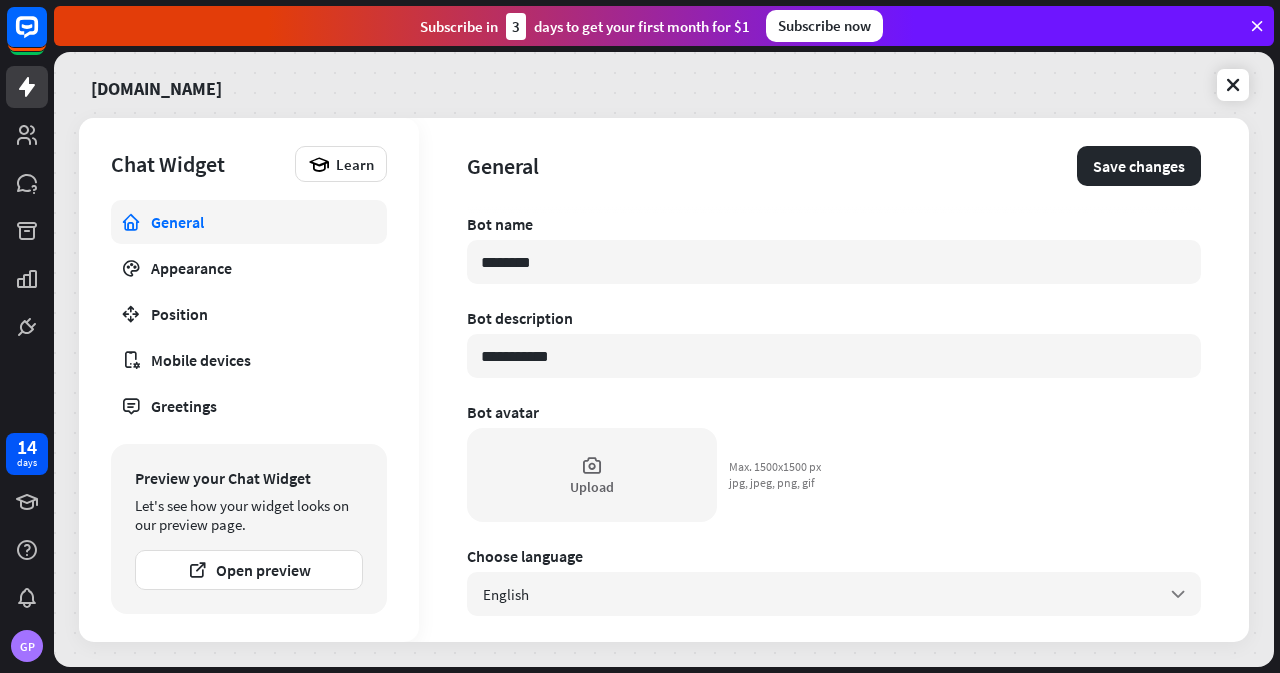 type on "*" 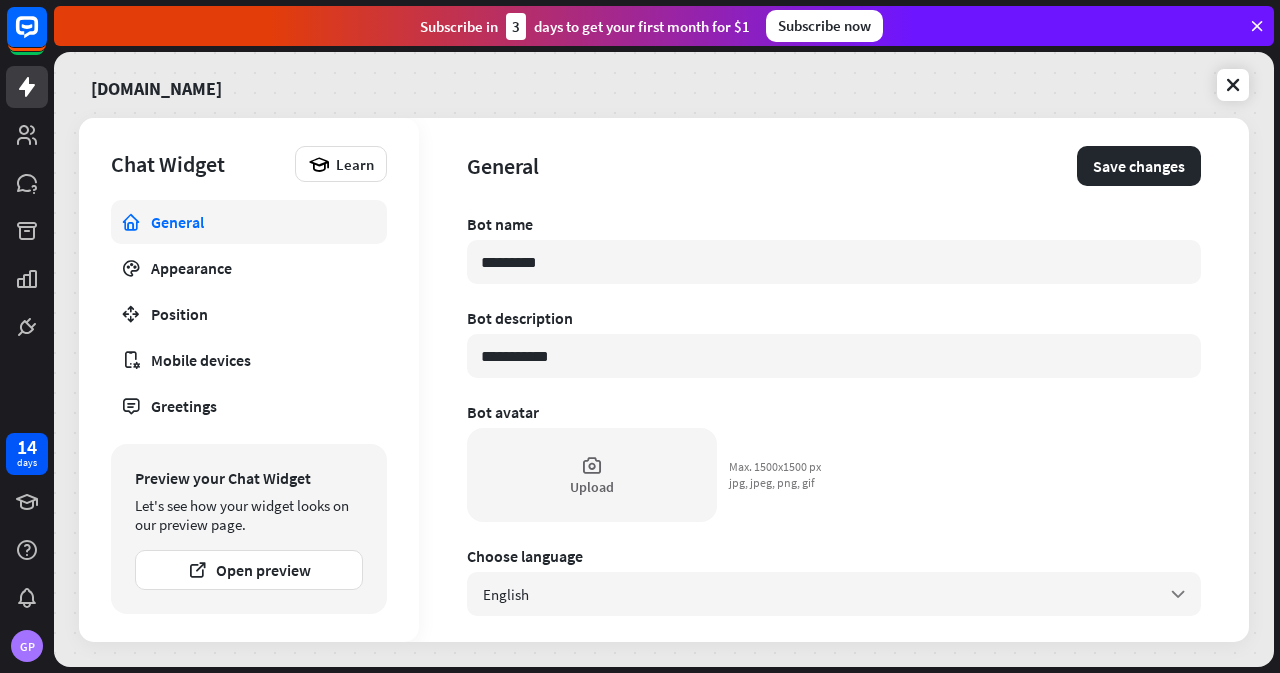 type on "*" 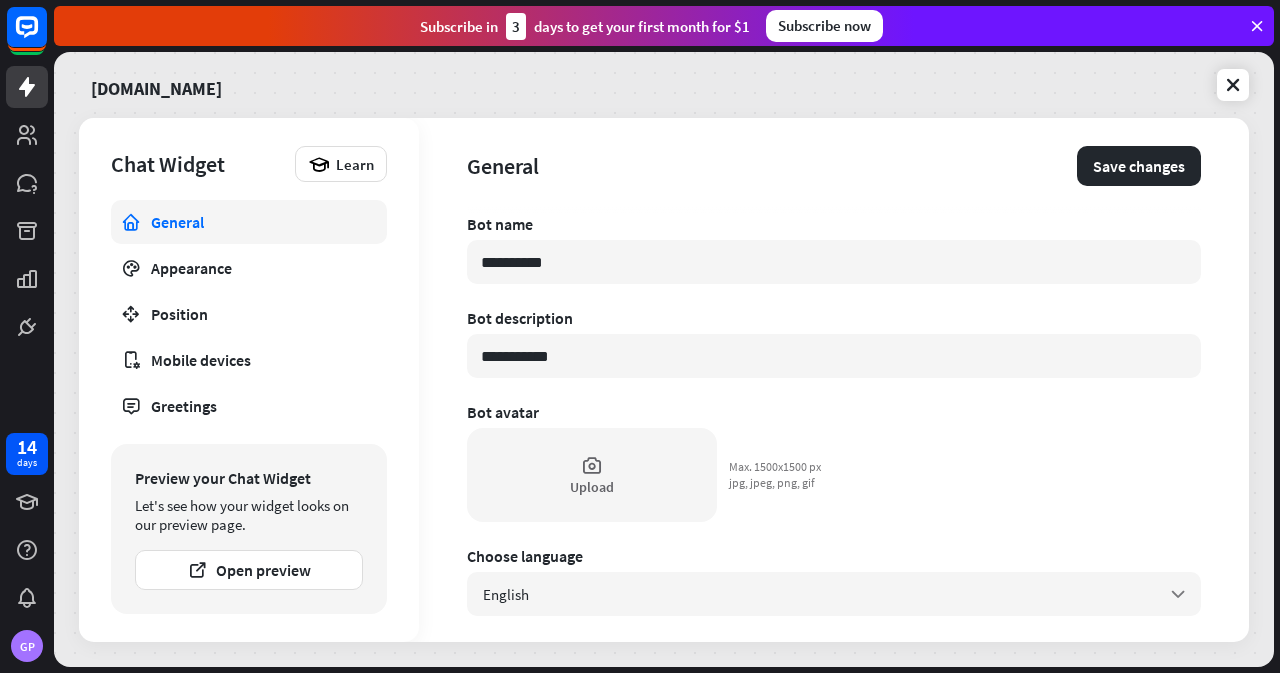 type on "*" 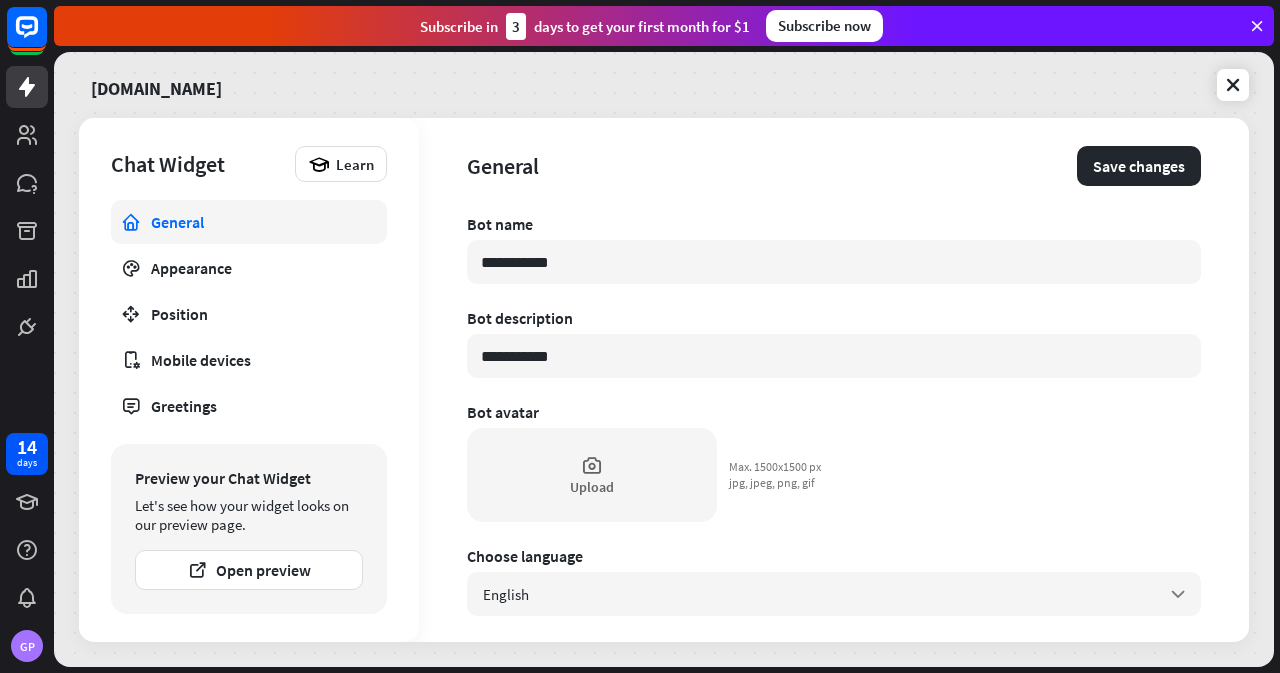 type on "*" 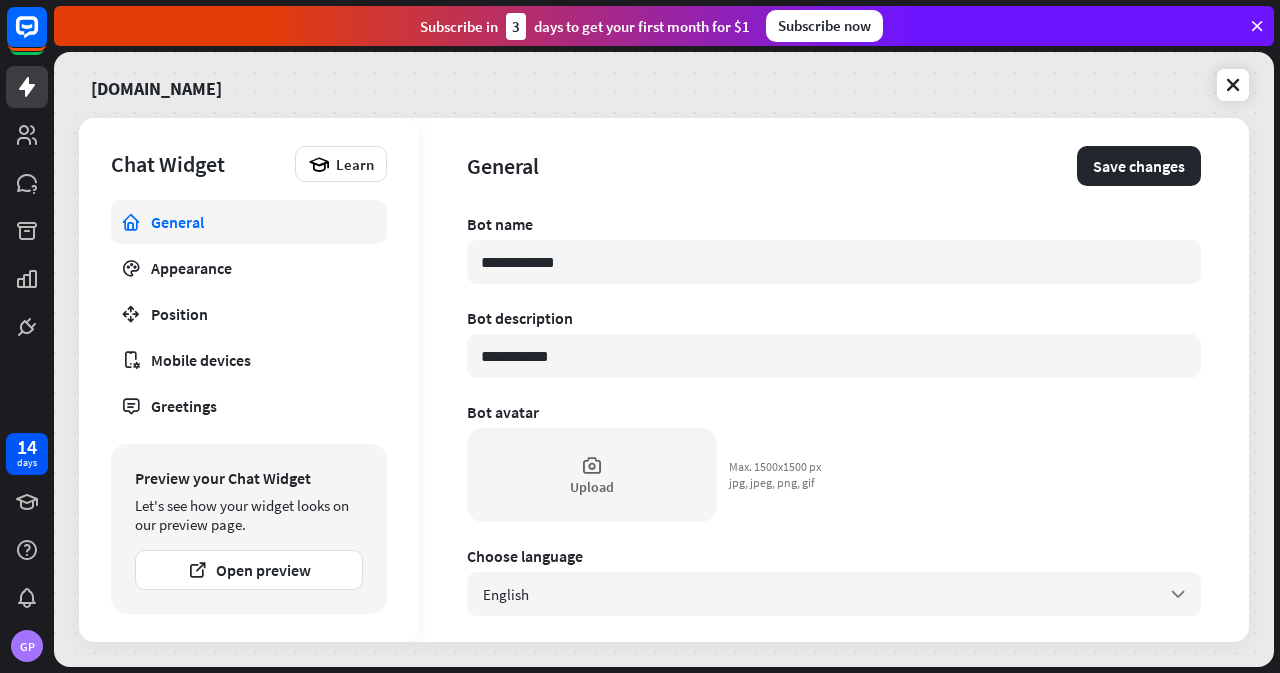 type on "*" 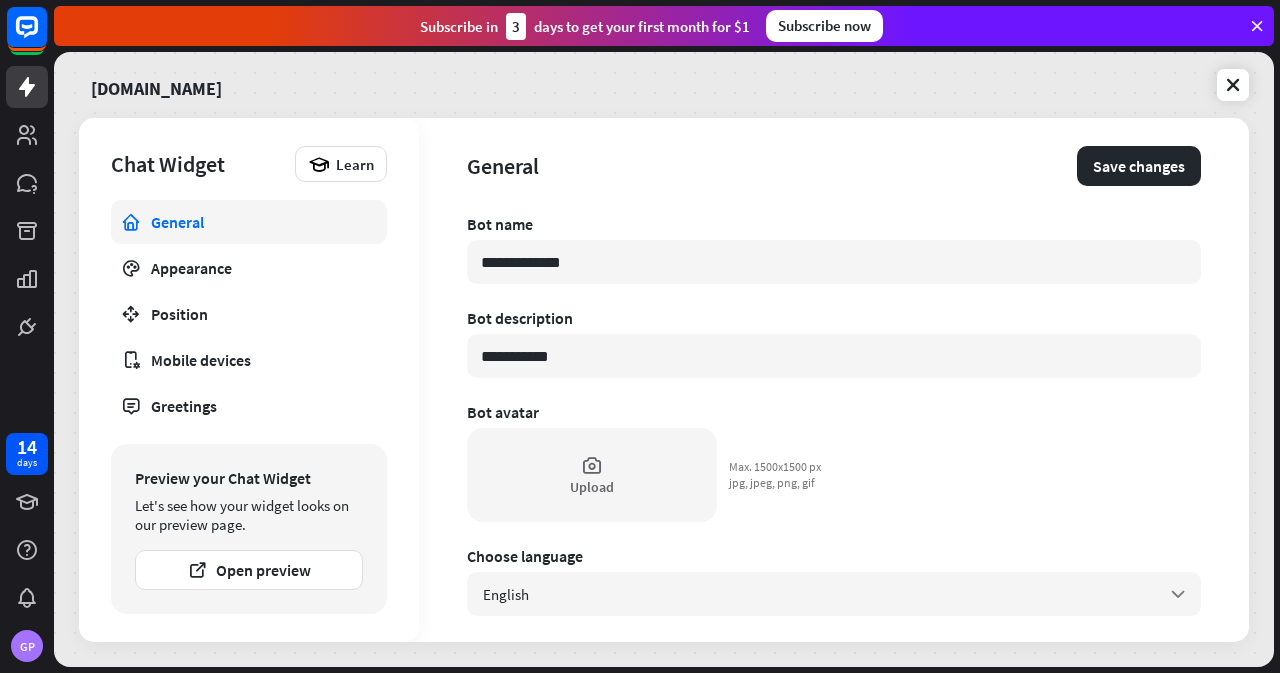 type on "*" 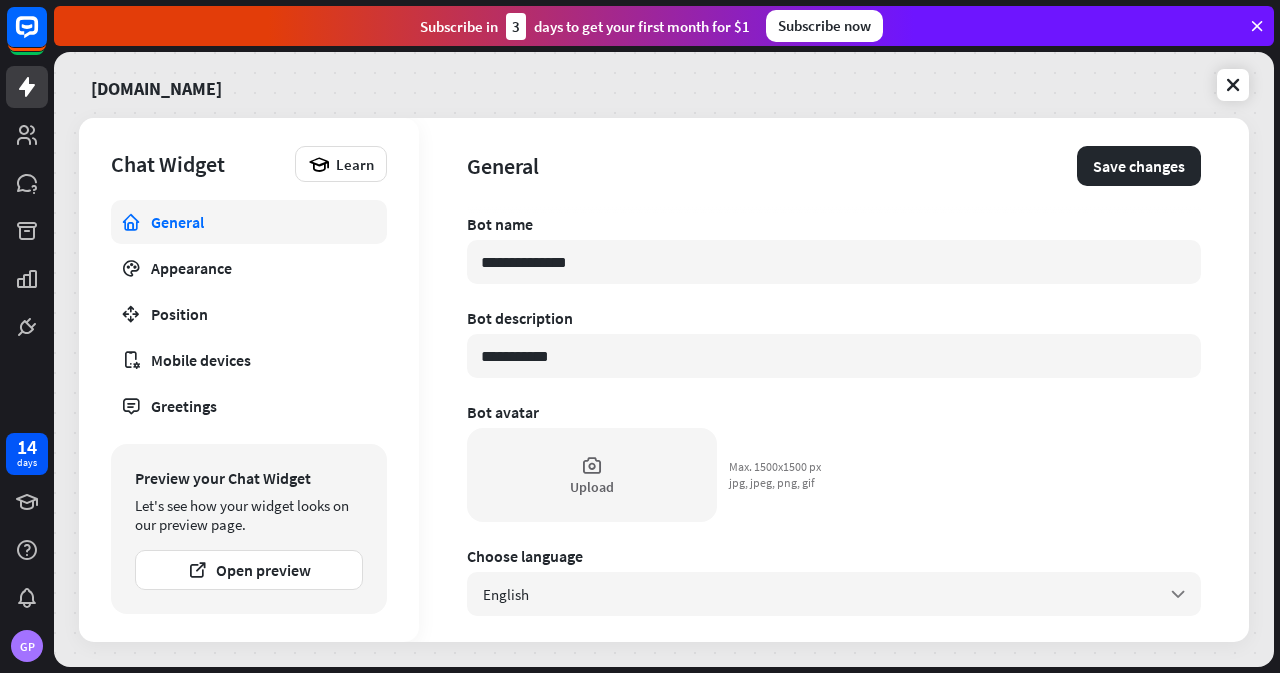 type on "*" 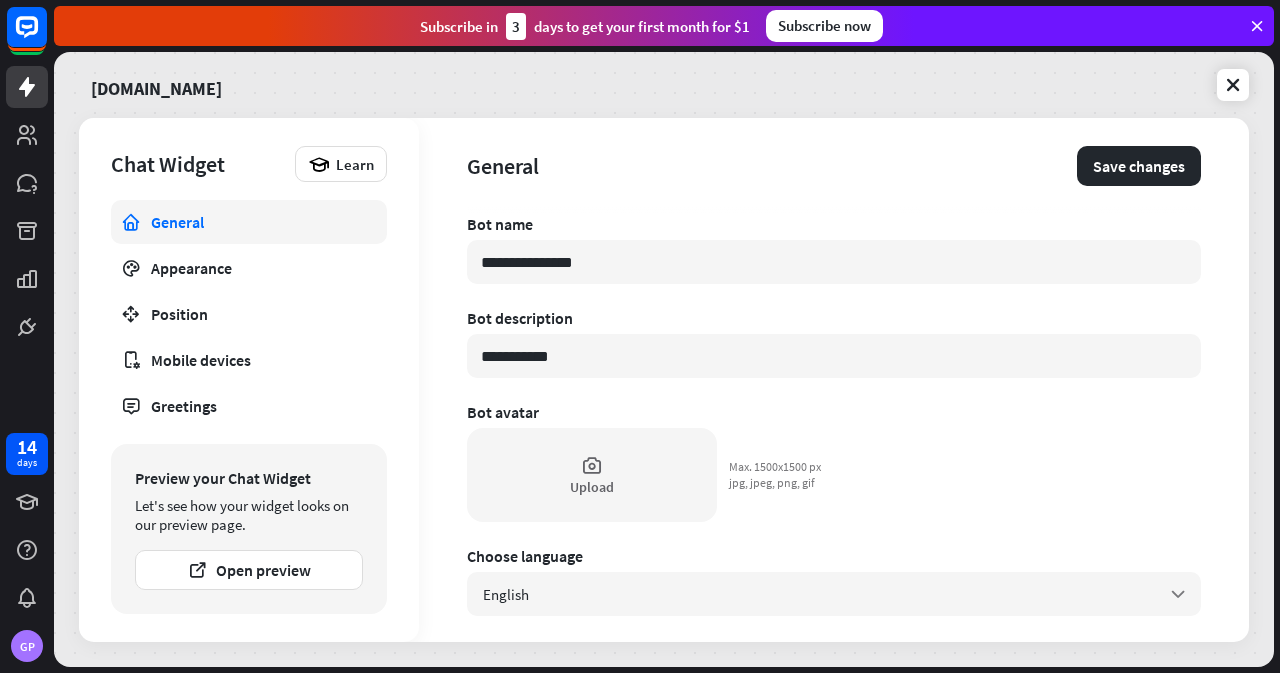 type on "**********" 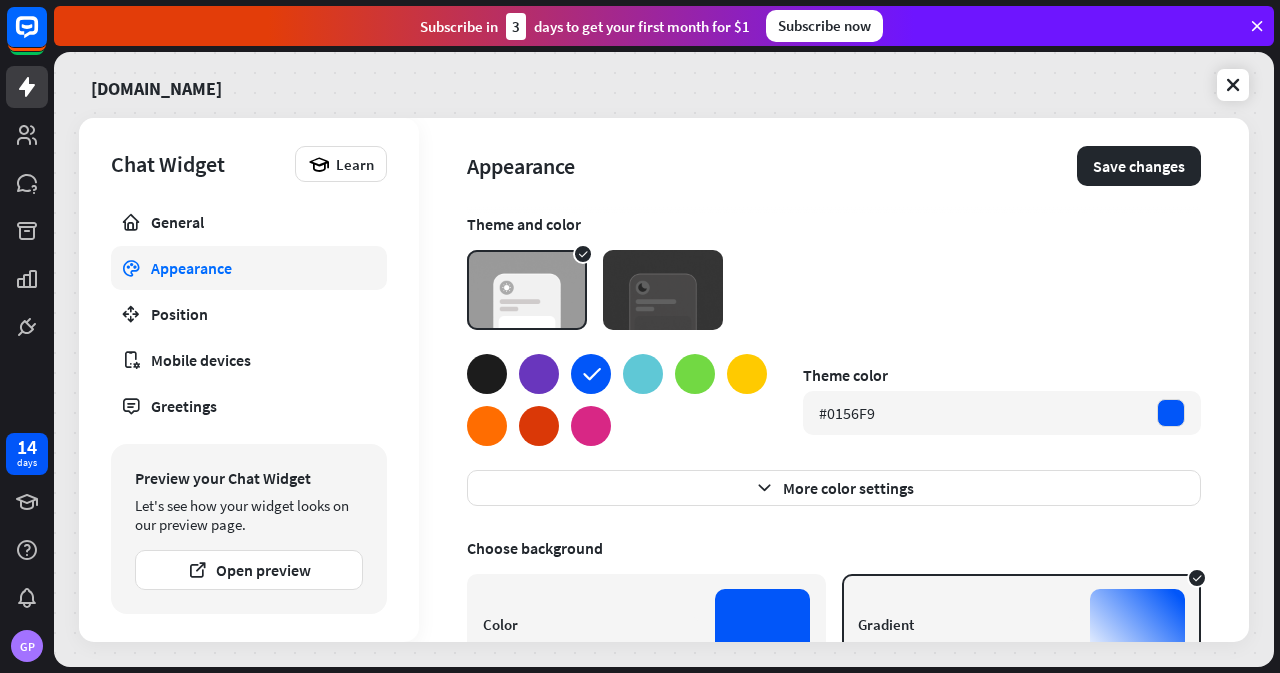 click on "Position" at bounding box center (249, 314) 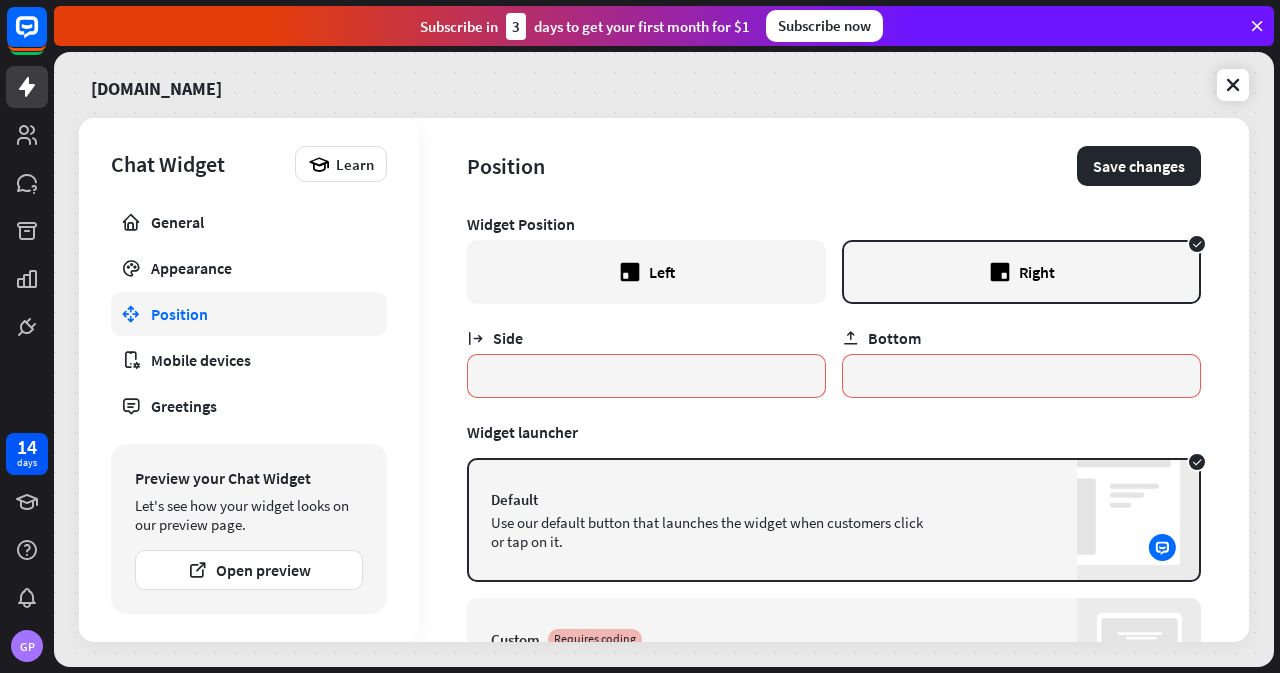 click on "Mobile devices" at bounding box center [249, 360] 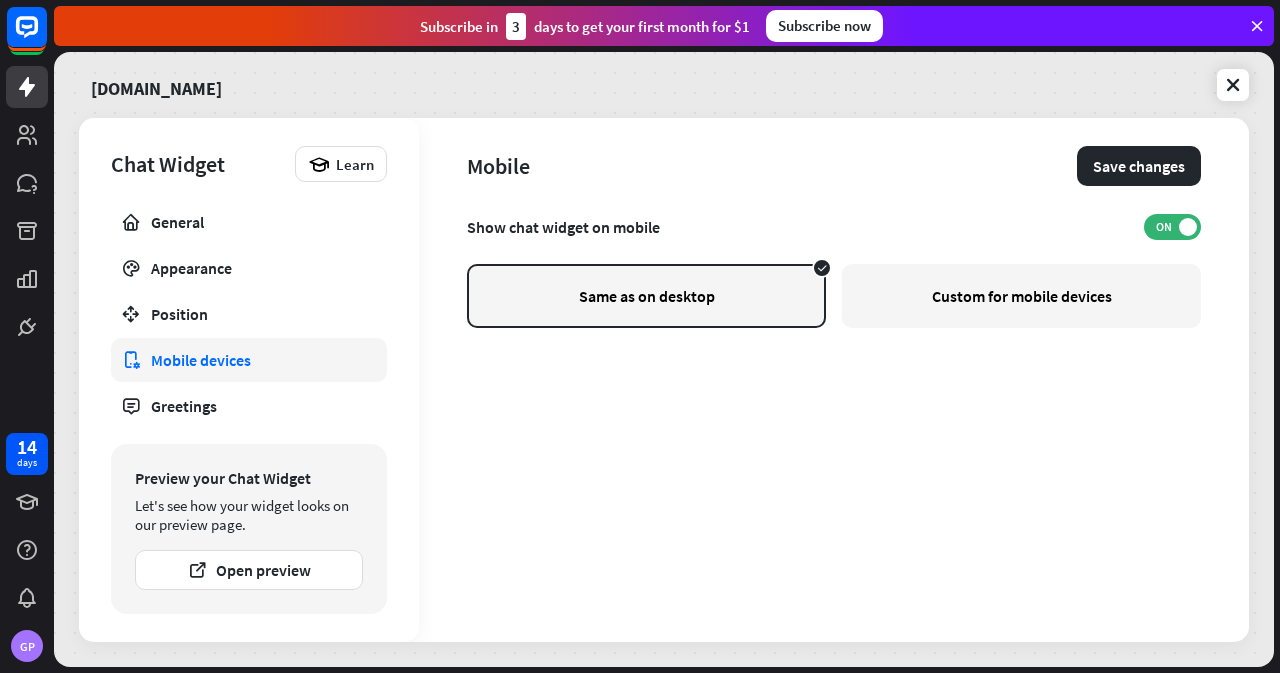 click on "Greetings" at bounding box center [249, 406] 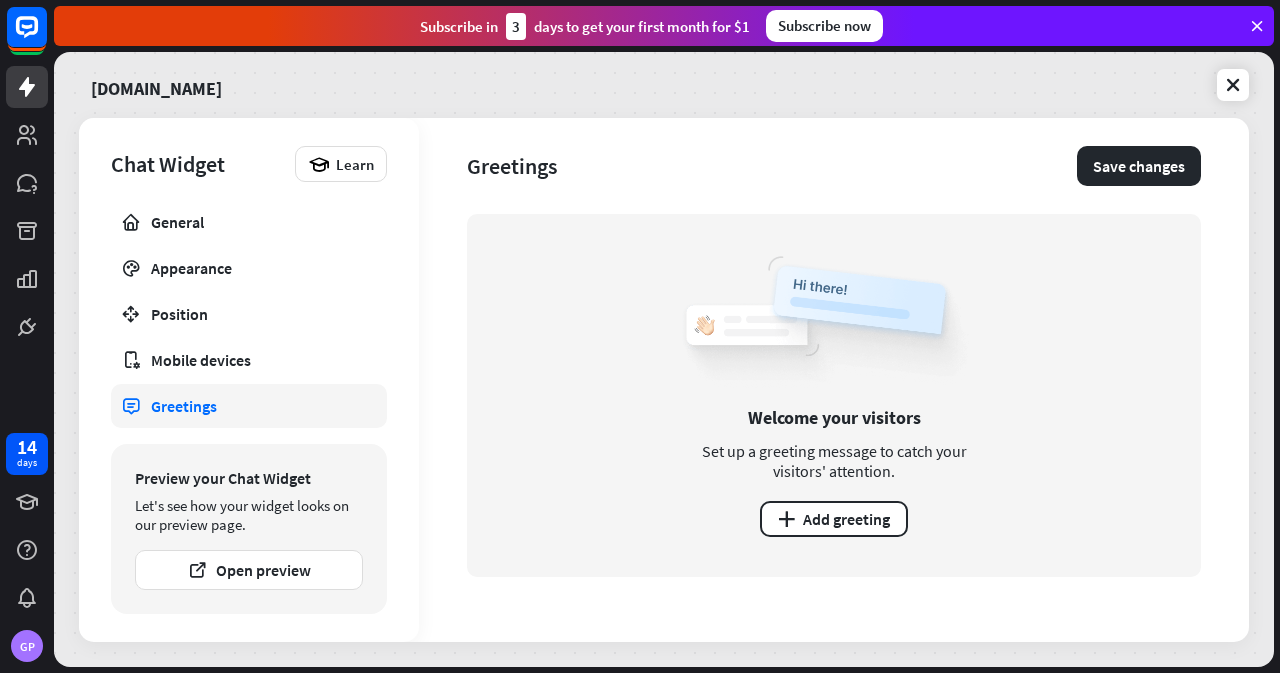 click on "Save changes" at bounding box center (1139, 166) 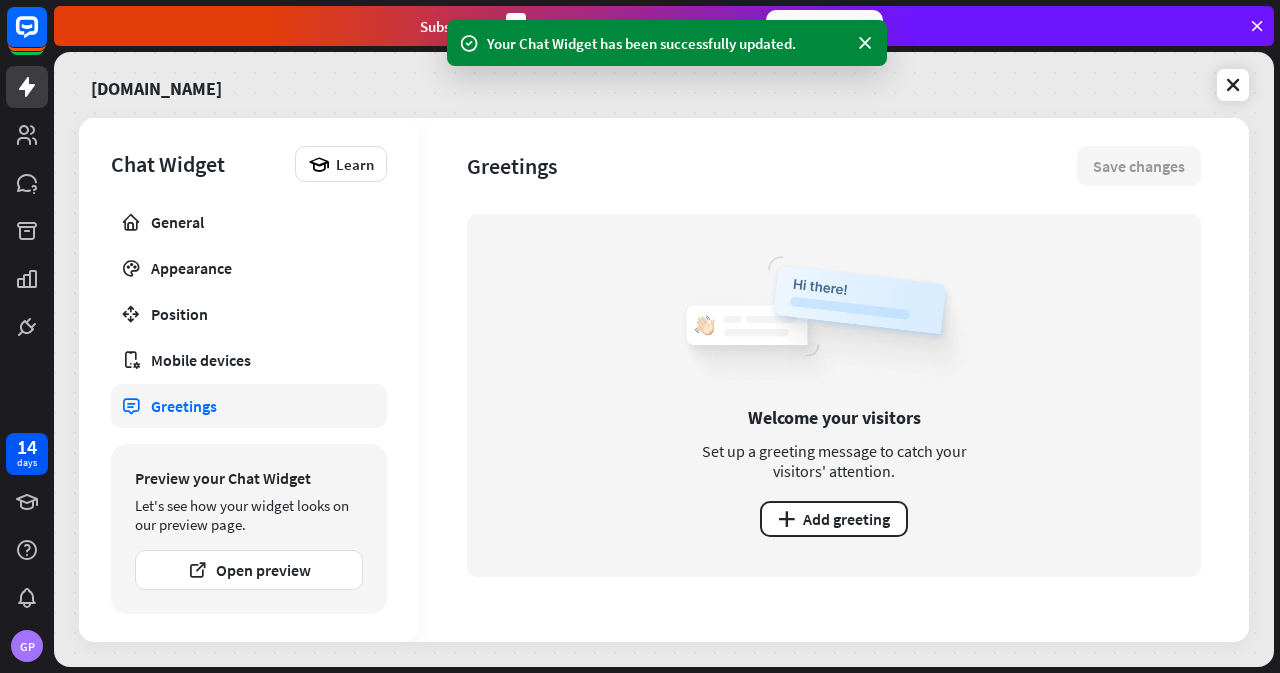 click on "Your Chat Widget has been successfully updated." at bounding box center [667, 43] 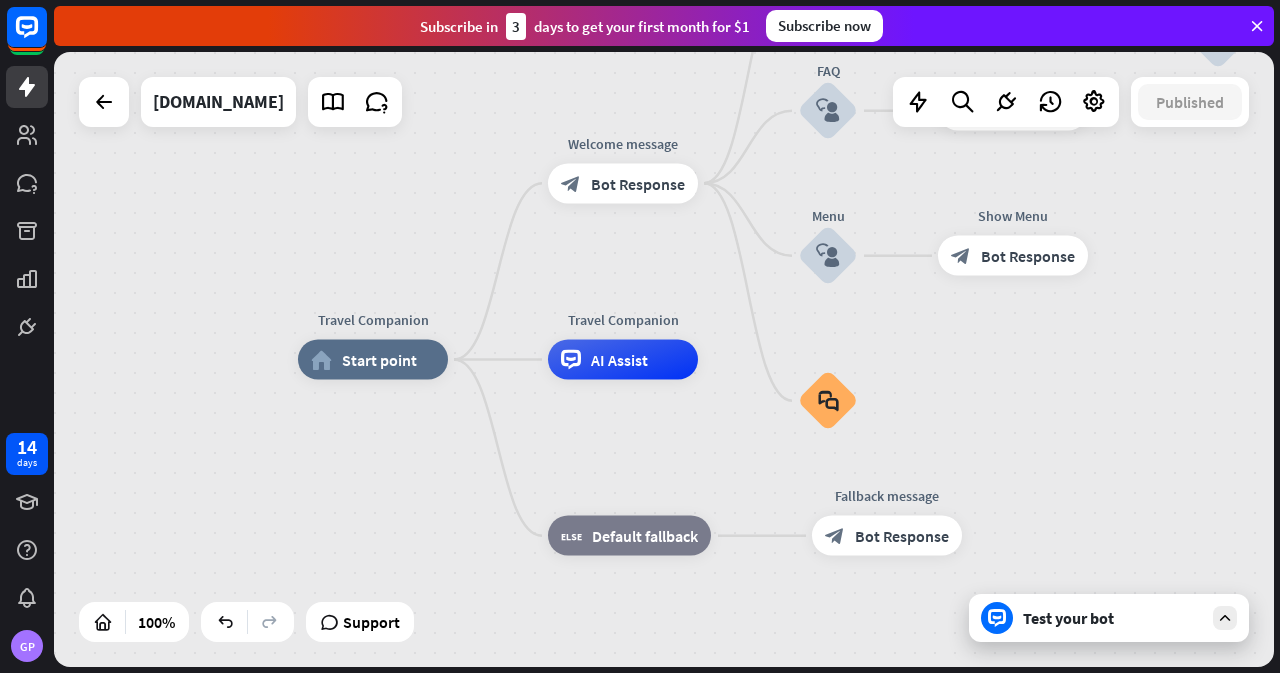click on "Test your bot" at bounding box center (1109, 618) 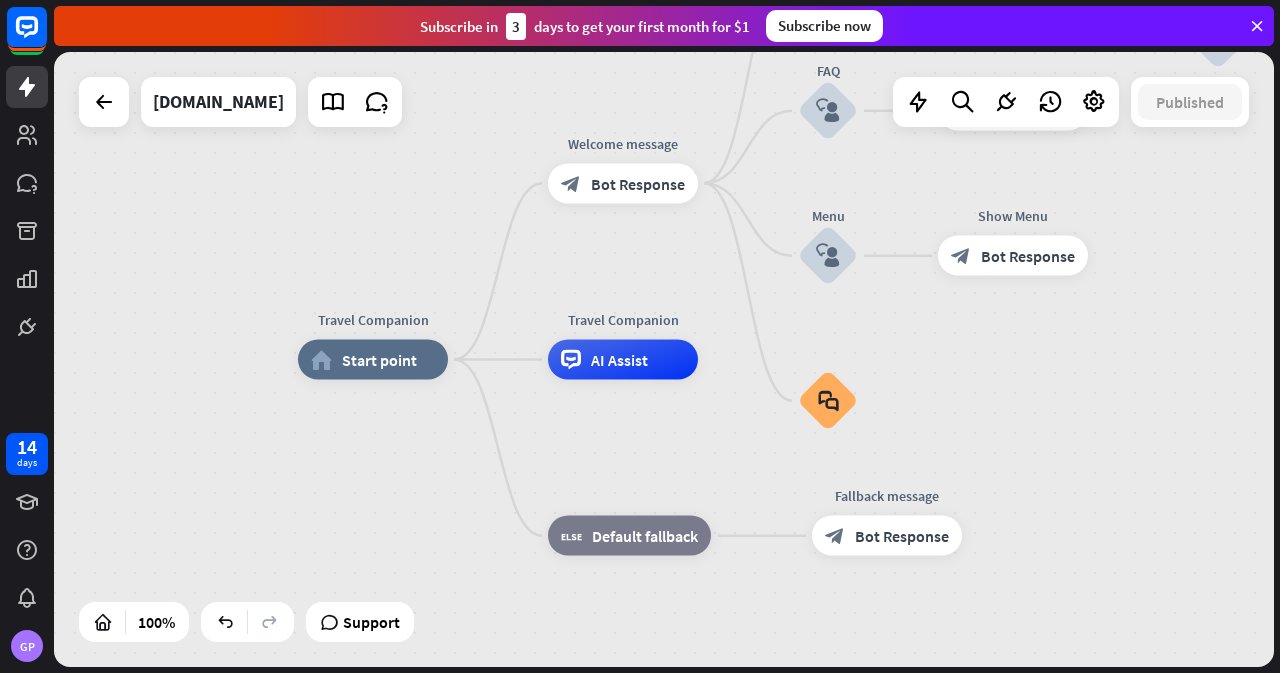 click at bounding box center (1025, 587) 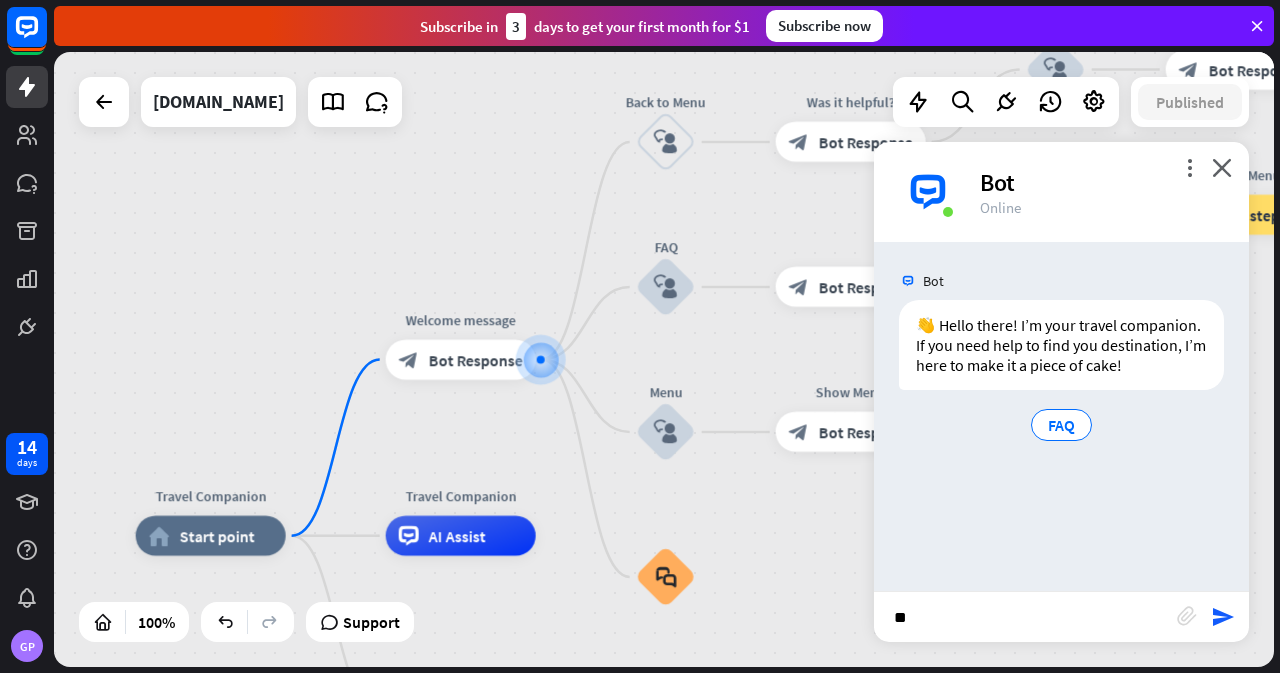 type on "*" 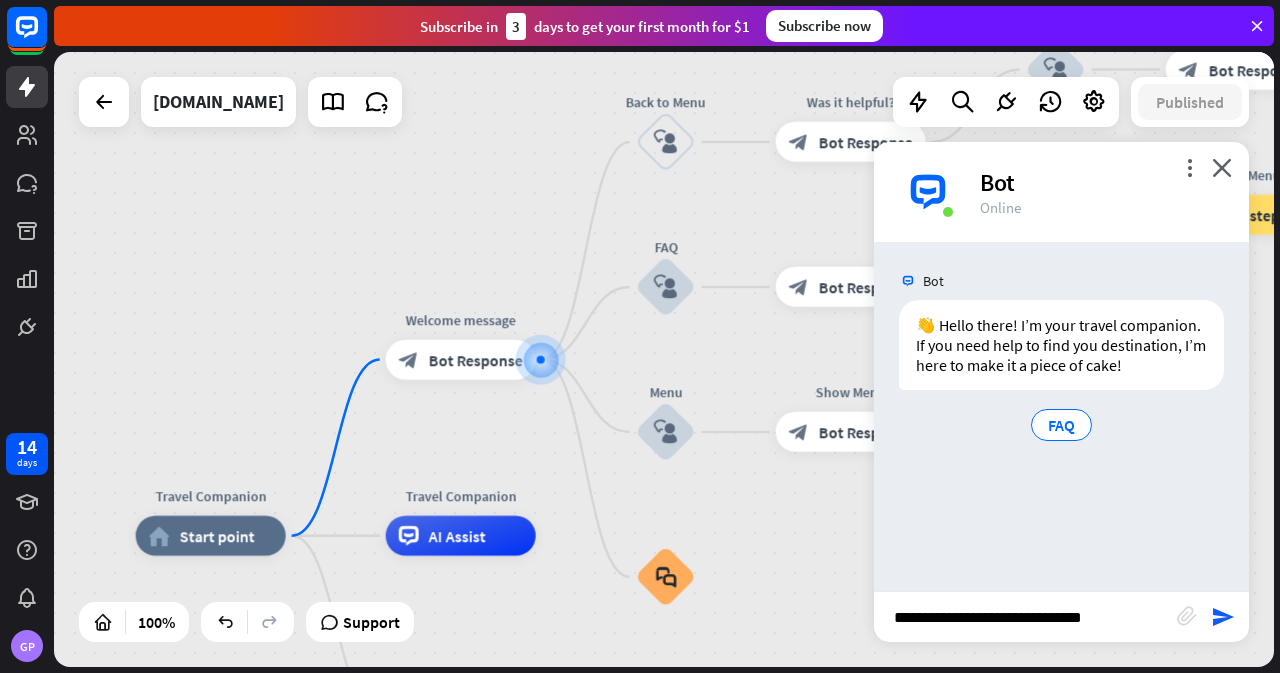 type on "**********" 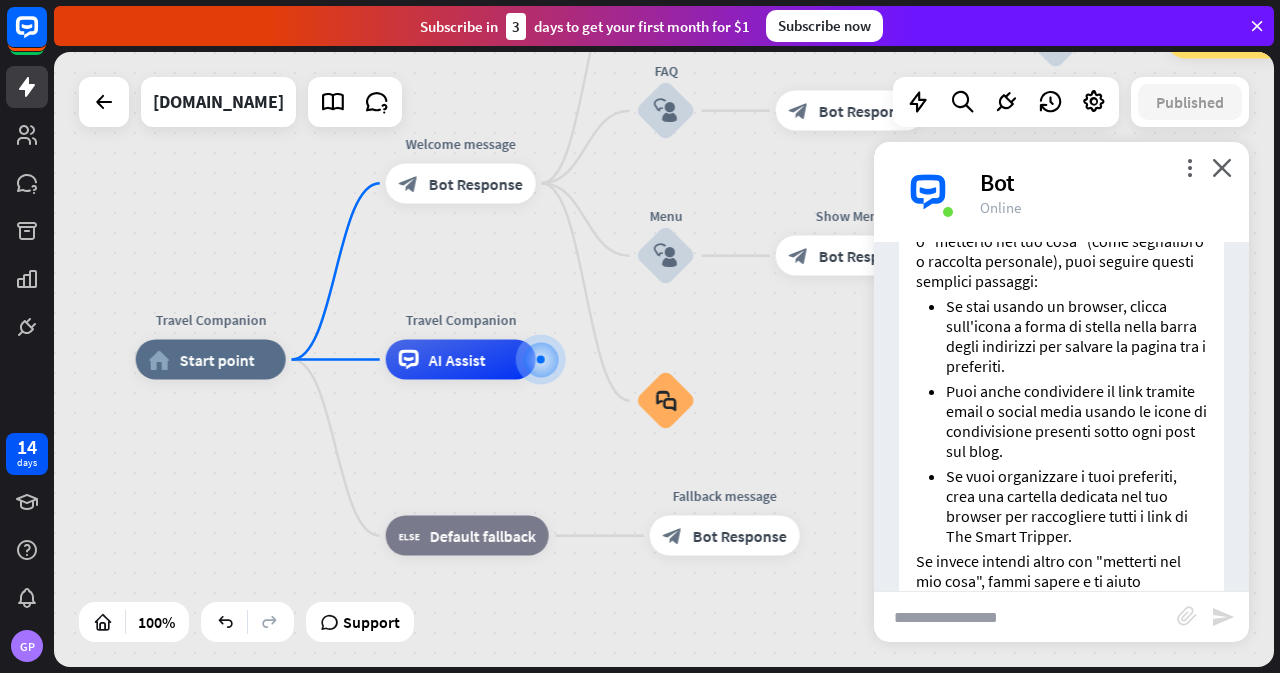 scroll, scrollTop: 444, scrollLeft: 0, axis: vertical 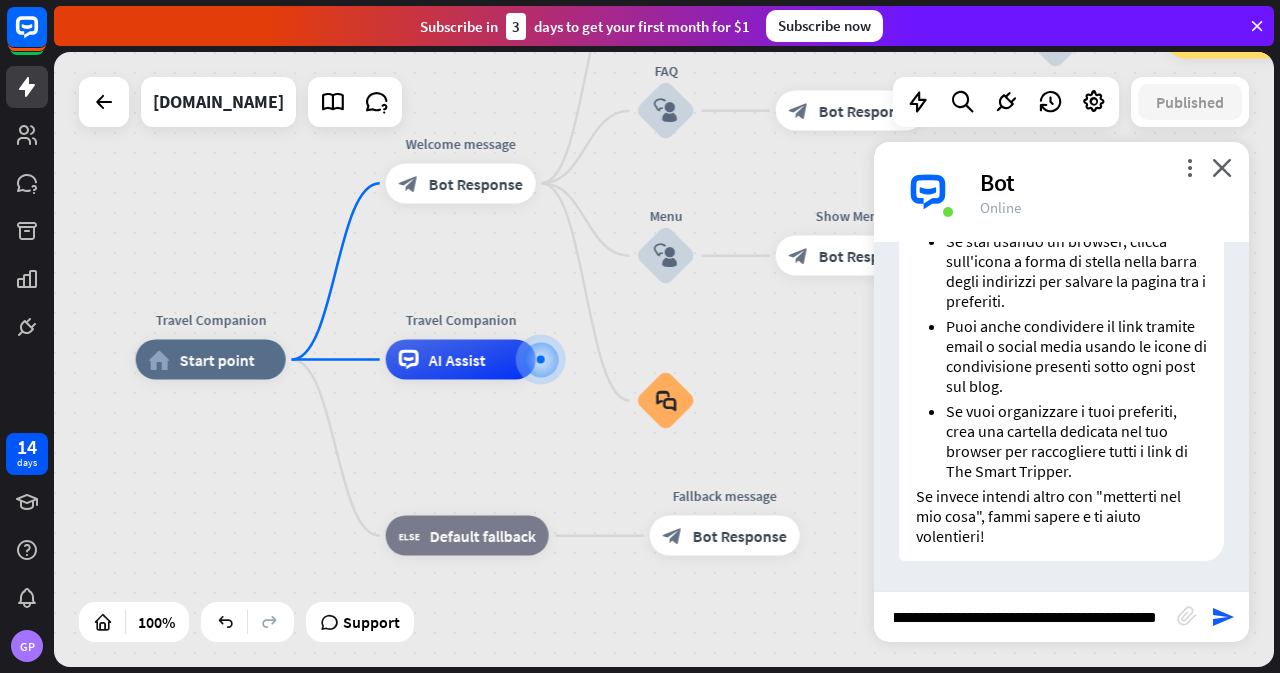type on "**********" 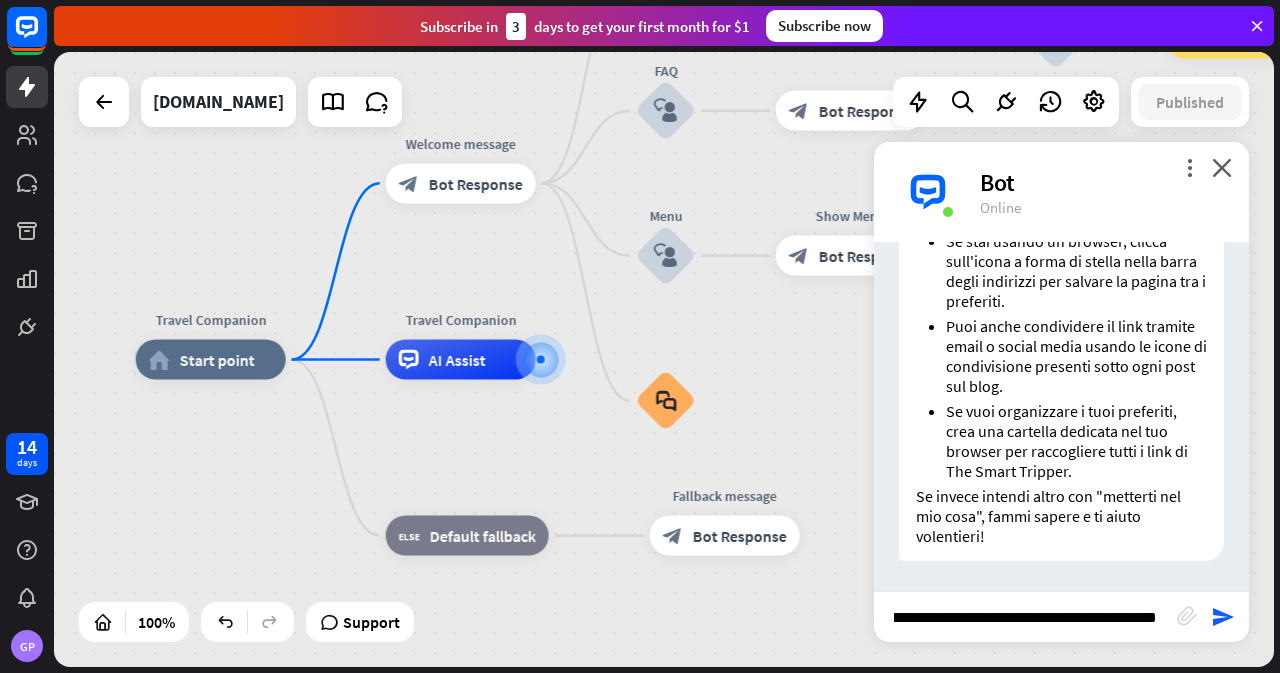 scroll, scrollTop: 0, scrollLeft: 660, axis: horizontal 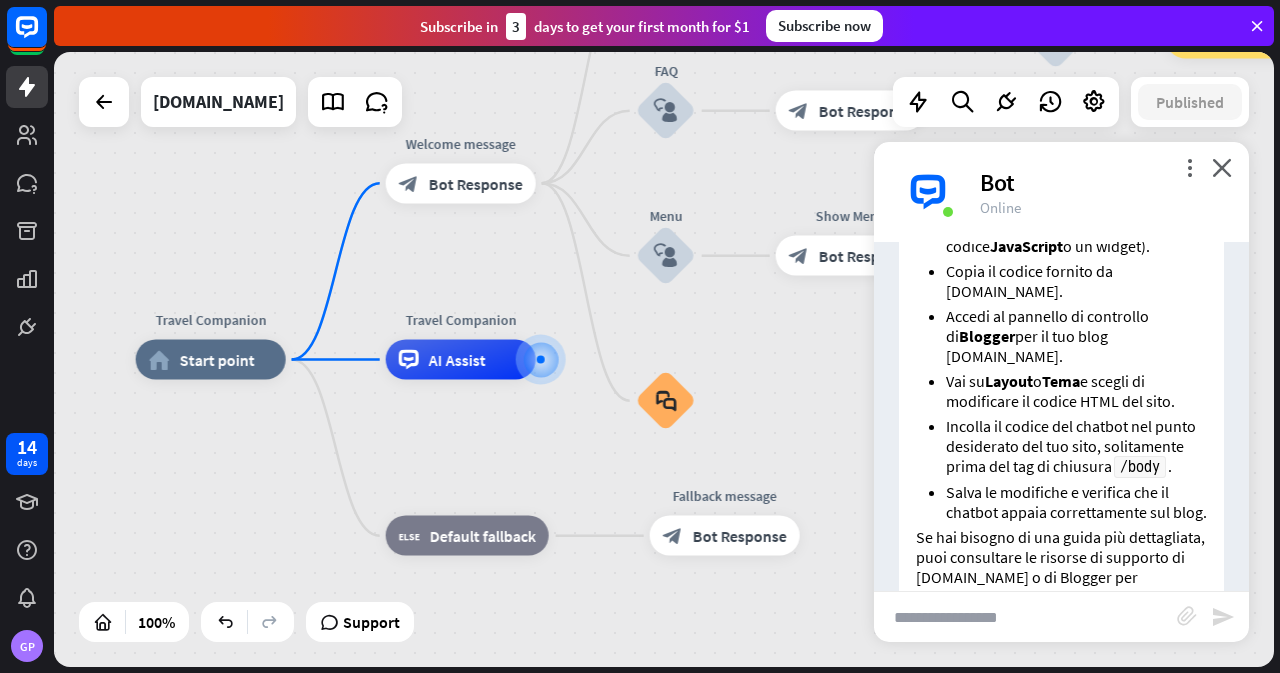 click on "Travel Companion   home_2   Start point                 Welcome message   block_bot_response   Bot Response                 Back to Menu   block_user_input                 Was it helpful?   block_bot_response   Bot Response                 Yes   block_user_input                 Thank you!   block_bot_response   Bot Response                 No   block_user_input                 Back to Menu   block_goto   Go to step                 FAQ   block_user_input                   block_bot_response   Bot Response                 Menu   block_user_input                 Show Menu   block_bot_response   Bot Response                   block_faq                 Travel Companion     AI Assist                       block_fallback   Default fallback                 Fallback message   block_bot_response   Bot Response" at bounding box center (746, 667) 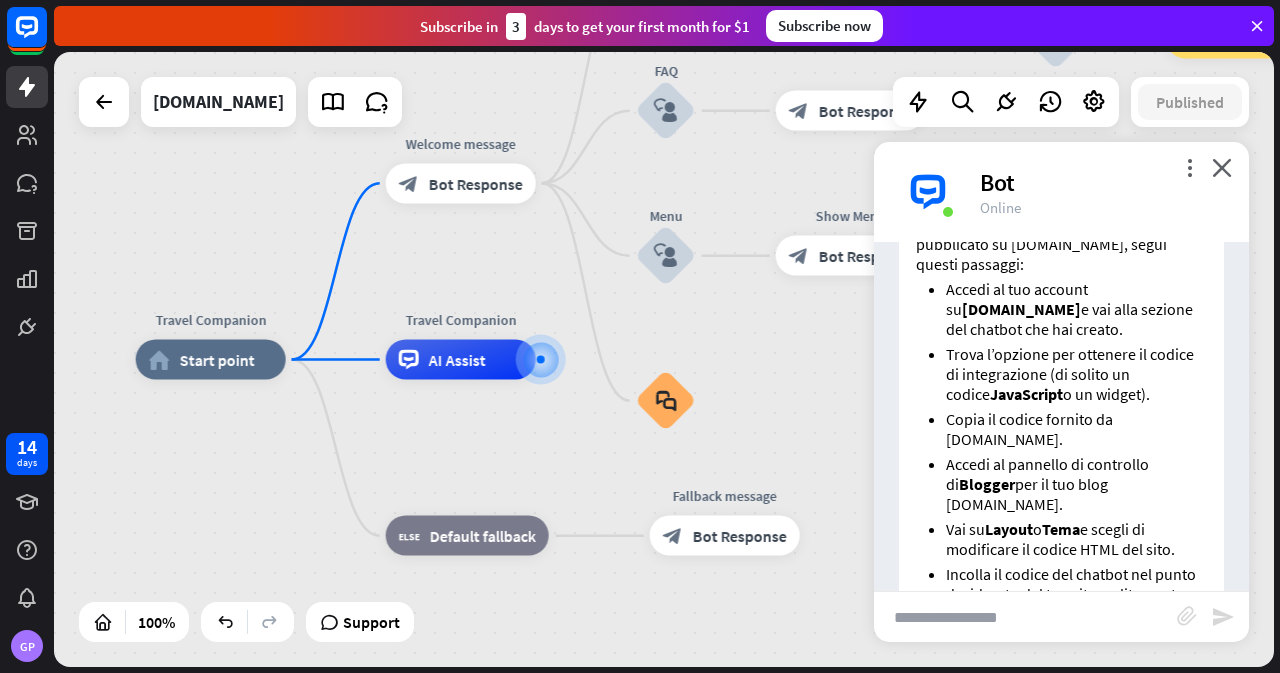 scroll, scrollTop: 1017, scrollLeft: 0, axis: vertical 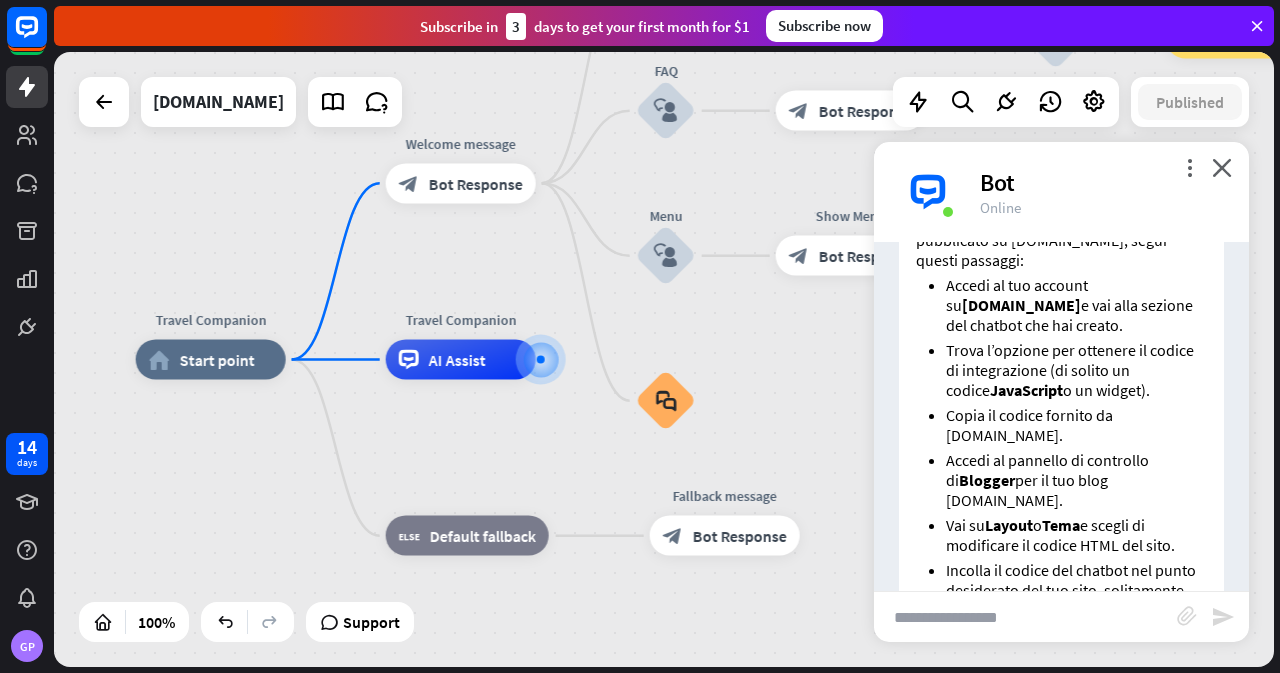 click on "Support" at bounding box center [371, 622] 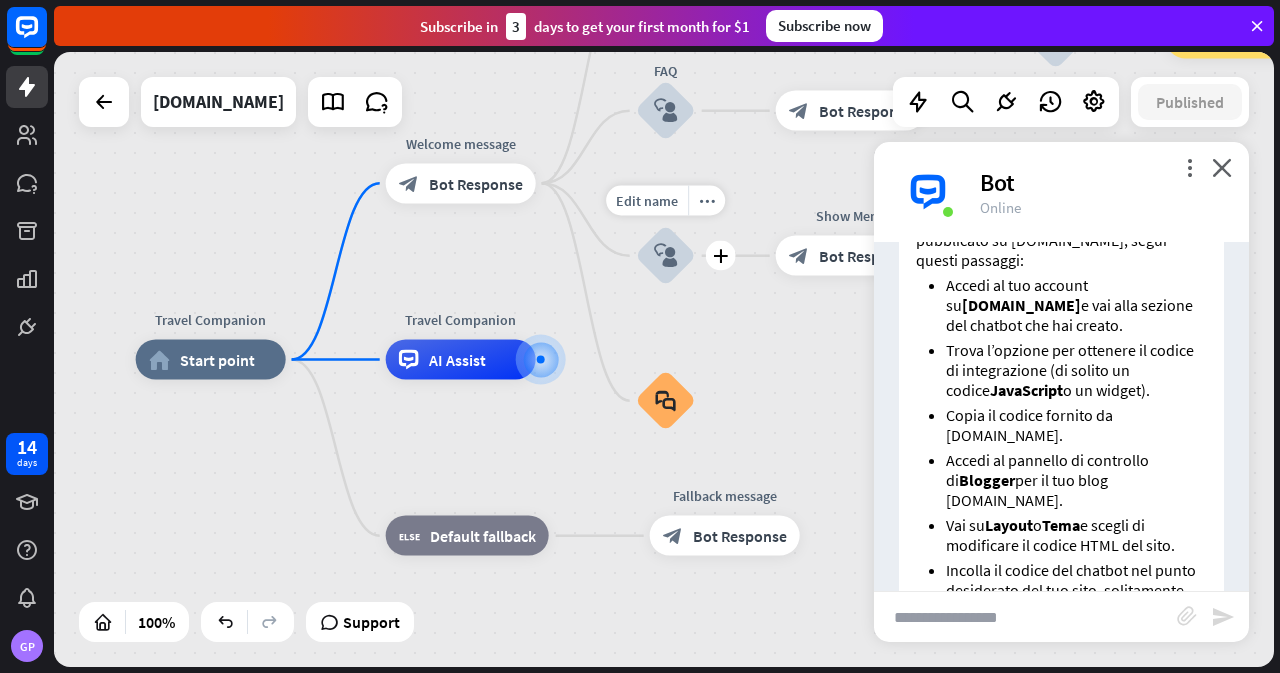 click on "Edit name   more_horiz         plus   Menu   block_user_input" at bounding box center [666, 256] 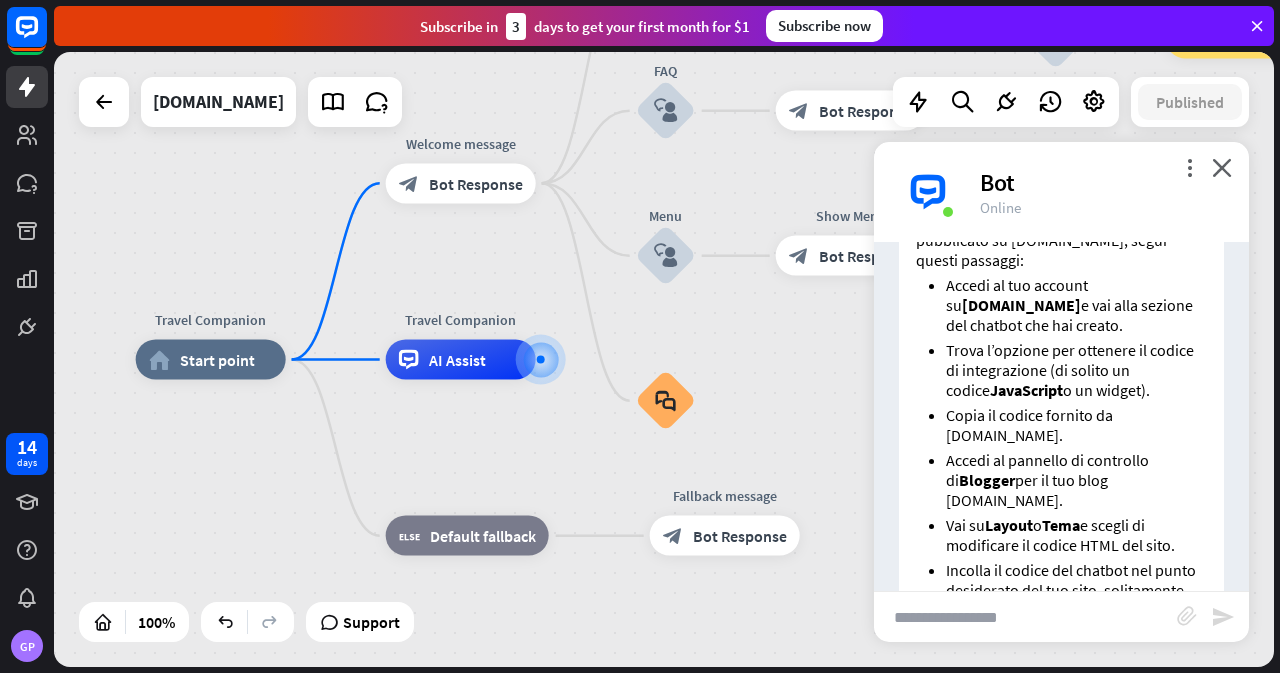 click on "Travel Companion   home_2   Start point                 Welcome message   block_bot_response   Bot Response                 Back to Menu   block_user_input                 Was it helpful?   block_bot_response   Bot Response                 Yes   block_user_input                 Thank you!   block_bot_response   Bot Response                 No   block_user_input                 Back to Menu   block_goto   Go to step                 FAQ   block_user_input                   block_bot_response   Bot Response       Edit name   more_horiz           Menu   block_user_input       Edit name   more_horiz           Show Menu   block_bot_response   Bot Response                   block_faq                 Travel Companion     AI Assist                       block_fallback   Default fallback                 Fallback message   block_bot_response   Bot Response" at bounding box center (746, 667) 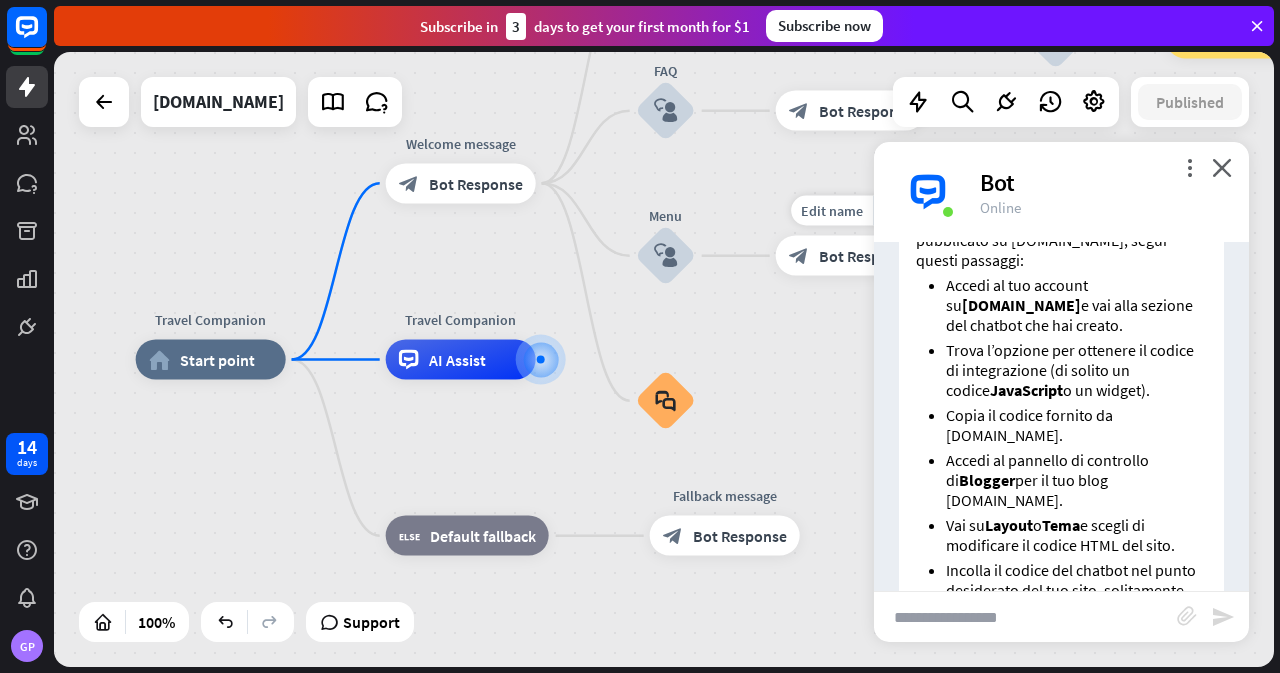 click on "Edit name" at bounding box center [832, 211] 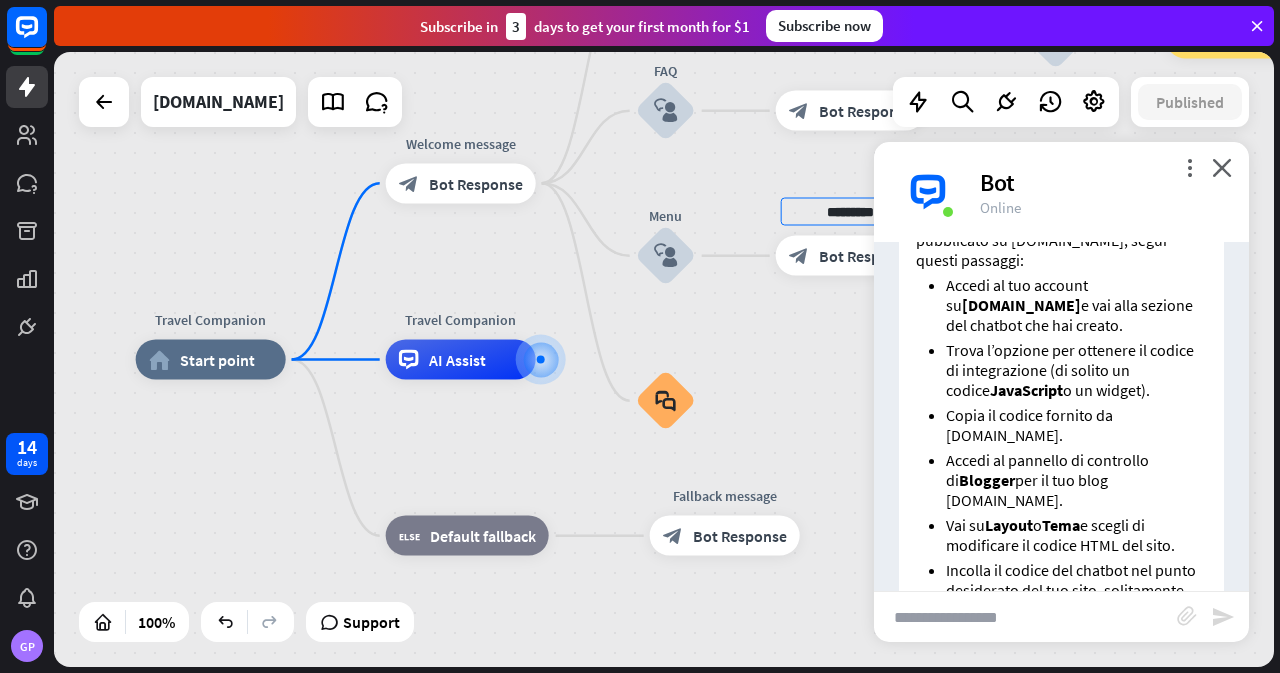 click on "Travel Companion   home_2   Start point                 Welcome message   block_bot_response   Bot Response                 Back to Menu   block_user_input                 Was it helpful?   block_bot_response   Bot Response                 Yes   block_user_input                 Thank you!   block_bot_response   Bot Response                 No   block_user_input                 Back to Menu   block_goto   Go to step                 FAQ   block_user_input       Edit name   more_horiz             block_bot_response   Bot Response                 Menu   block_user_input         *********         Show Menu   block_bot_response   Bot Response                   block_faq                 Travel Companion     AI Assist                       block_fallback   Default fallback                 Fallback message   block_bot_response   Bot Response" at bounding box center [664, 359] 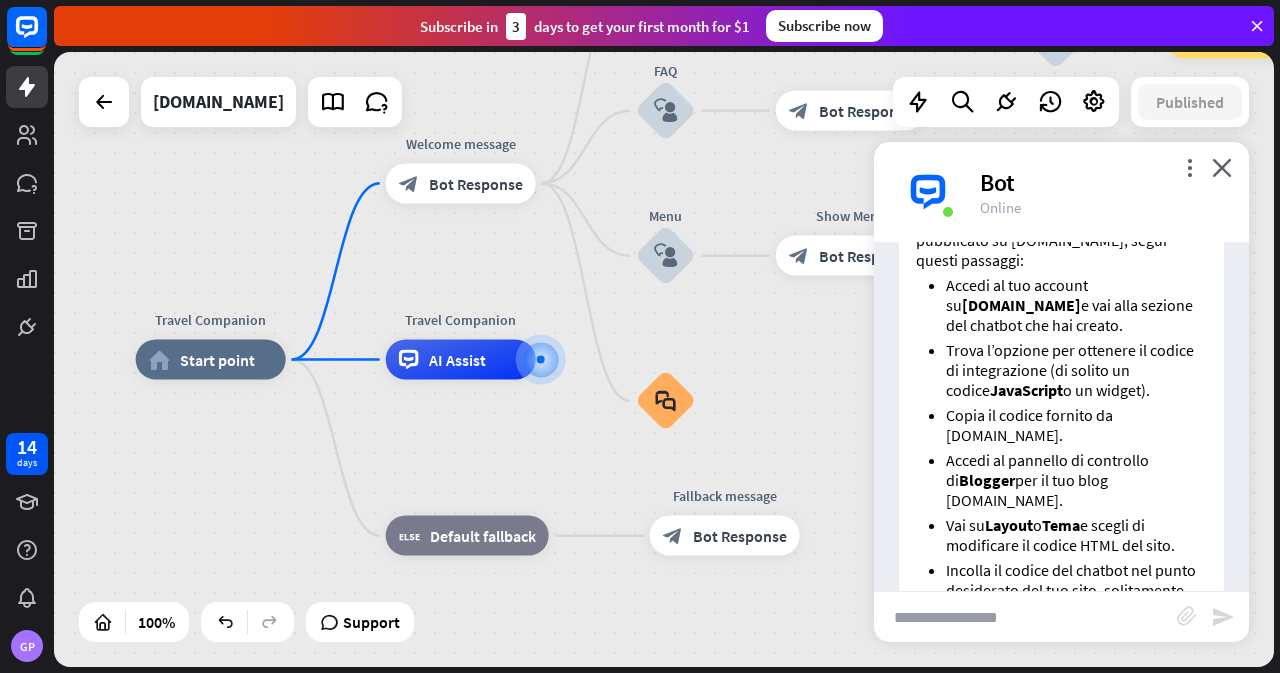 click on "Travel Companion   home_2   Start point                 Welcome message   block_bot_response   Bot Response                 Back to Menu   block_user_input                 Was it helpful?   block_bot_response   Bot Response                 Yes   block_user_input                 Thank you!   block_bot_response   Bot Response                 No   block_user_input                 Back to Menu   block_goto   Go to step                 FAQ   block_user_input                   block_bot_response   Bot Response                 Menu   block_user_input                 Show Menu   block_bot_response   Bot Response                   block_faq                 Travel Companion     AI Assist                       block_fallback   Default fallback                 Fallback message   block_bot_response   Bot Response" at bounding box center [746, 667] 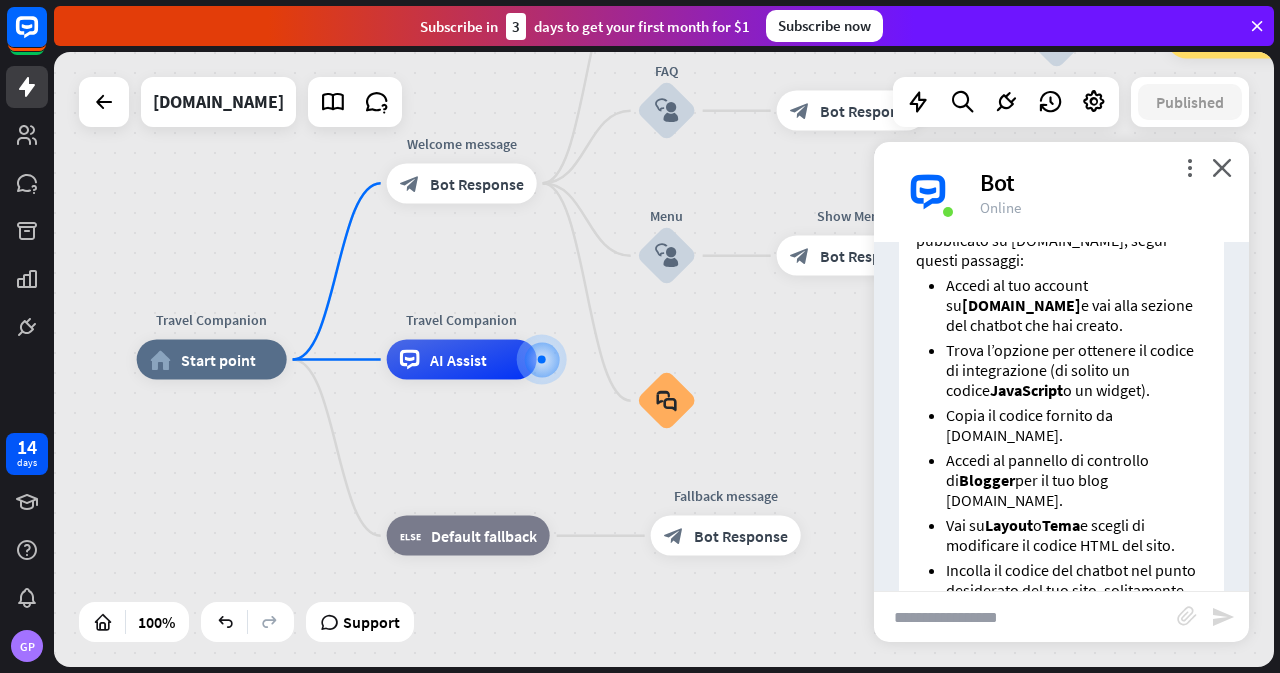 drag, startPoint x: 375, startPoint y: 624, endPoint x: 823, endPoint y: 565, distance: 451.86835 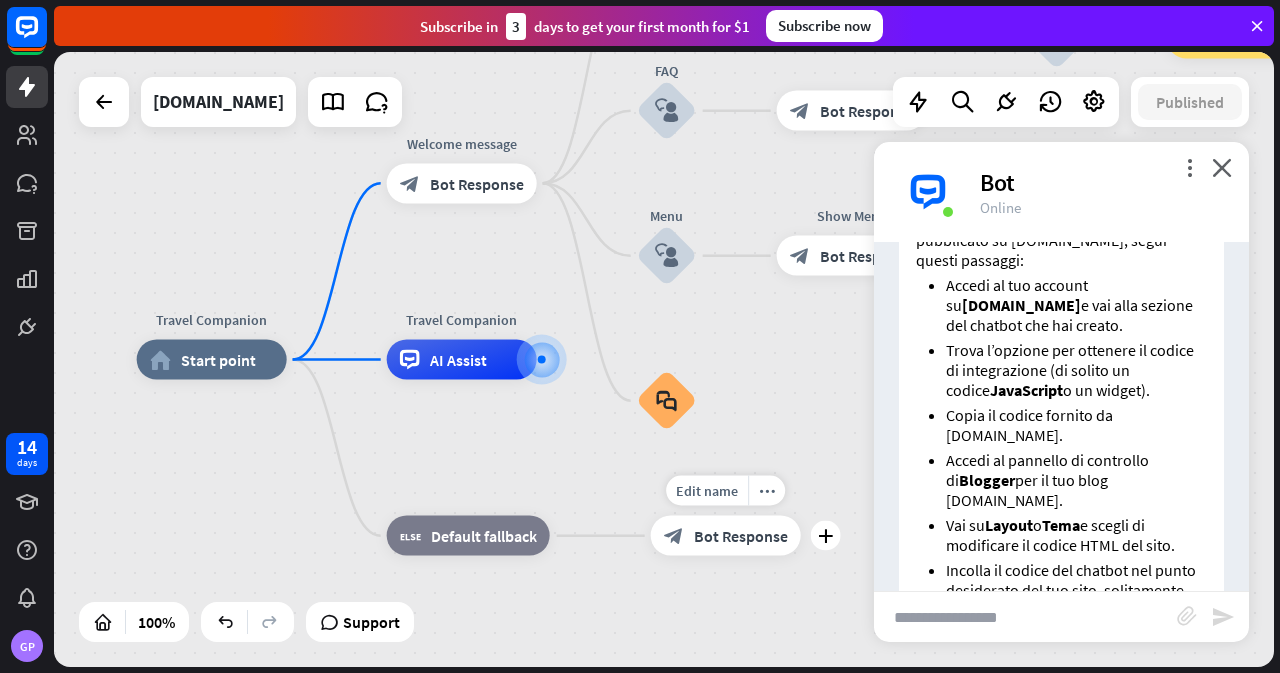 click on "plus" at bounding box center (826, 536) 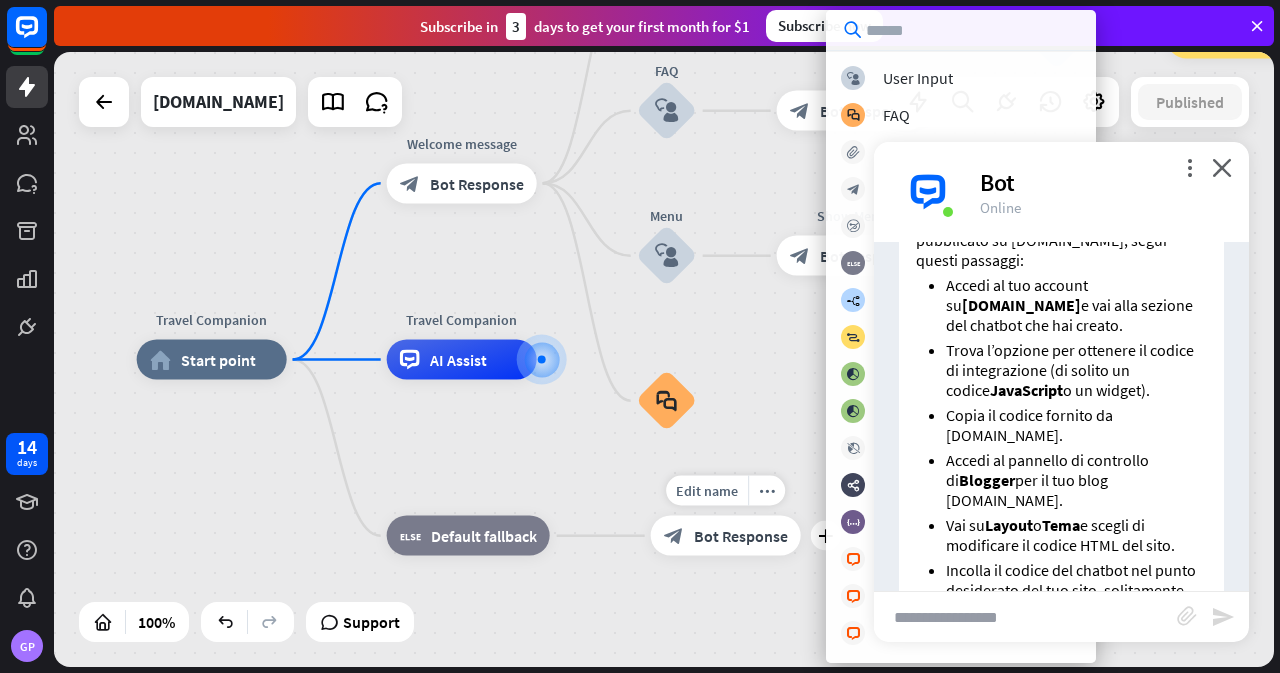 click on "Edit name   more_horiz         plus   Fallback message   block_bot_response   Bot Response" at bounding box center [726, 536] 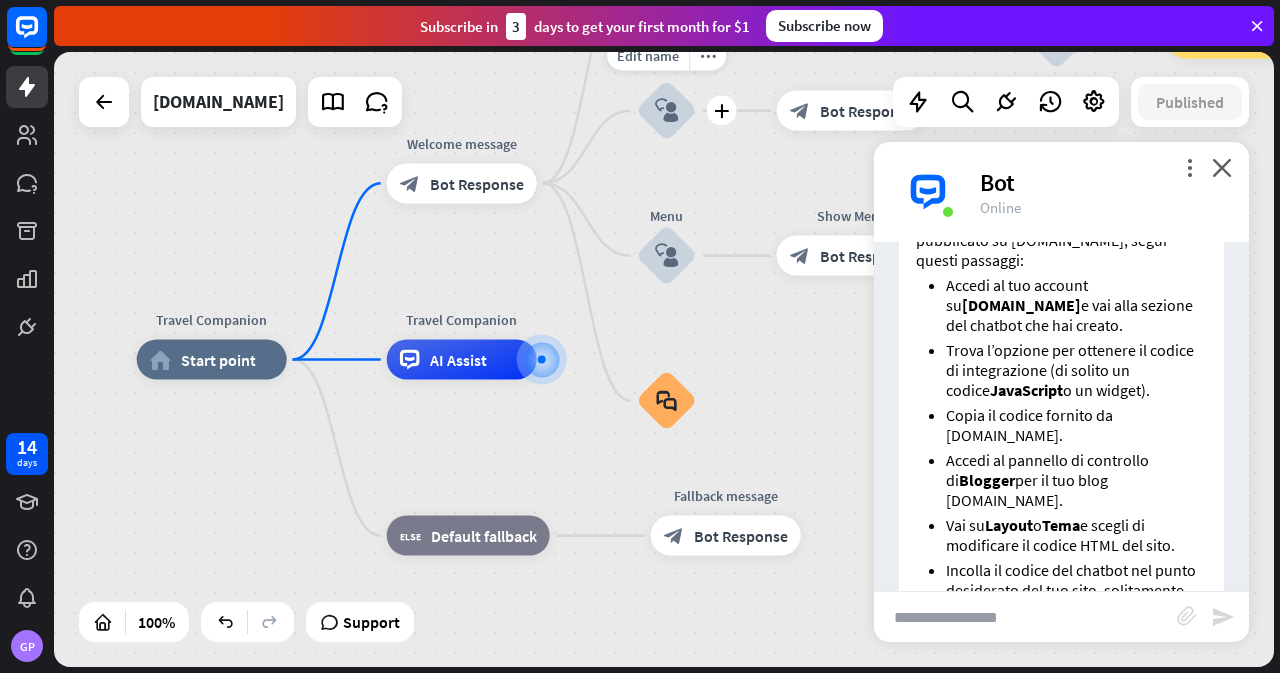 click on "block_bot_response   Bot Response" at bounding box center (852, 111) 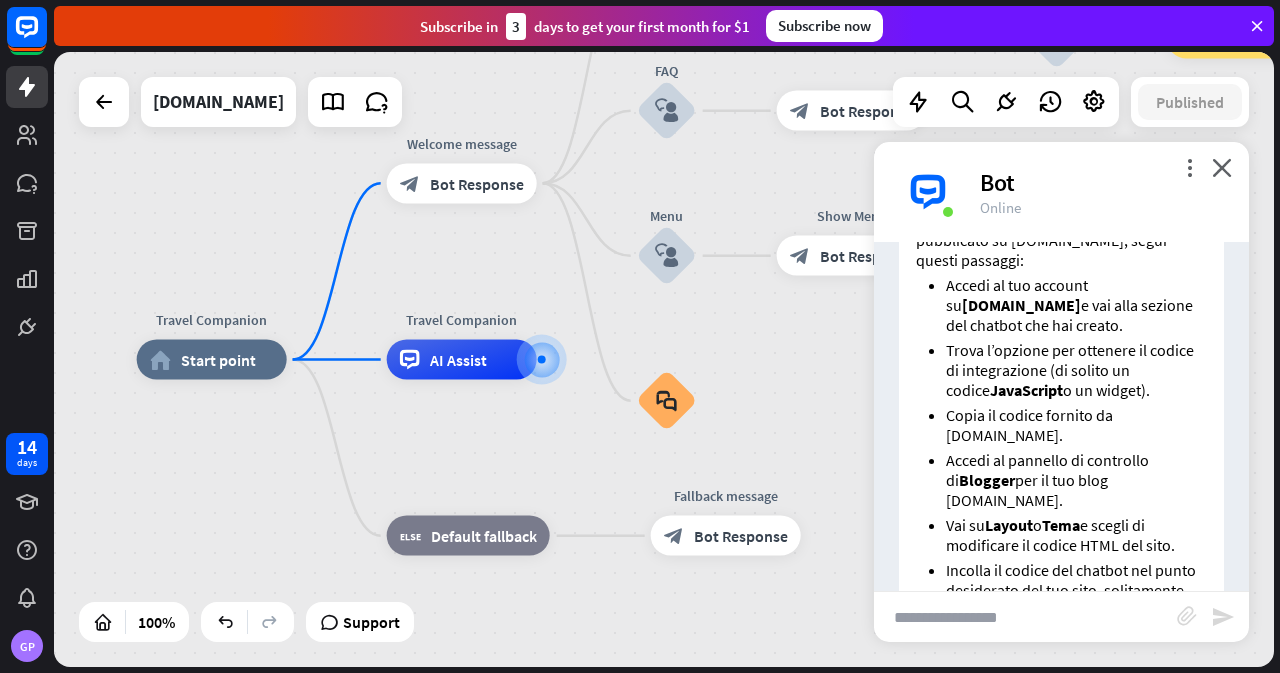 click on "Travel Companion   home_2   Start point                 Welcome message   block_bot_response   Bot Response                 Back to Menu   block_user_input                 Was it helpful?   block_bot_response   Bot Response                 Yes   block_user_input                 Thank you!   block_bot_response   Bot Response                 No   block_user_input                 Back to Menu   block_goto   Go to step                 FAQ   block_user_input                   block_bot_response   Bot Response                 Menu   block_user_input                 Show Menu   block_bot_response   Bot Response                   block_faq                 Travel Companion     AI Assist                       block_fallback   Default fallback                 Fallback message   block_bot_response   Bot Response" at bounding box center [664, 359] 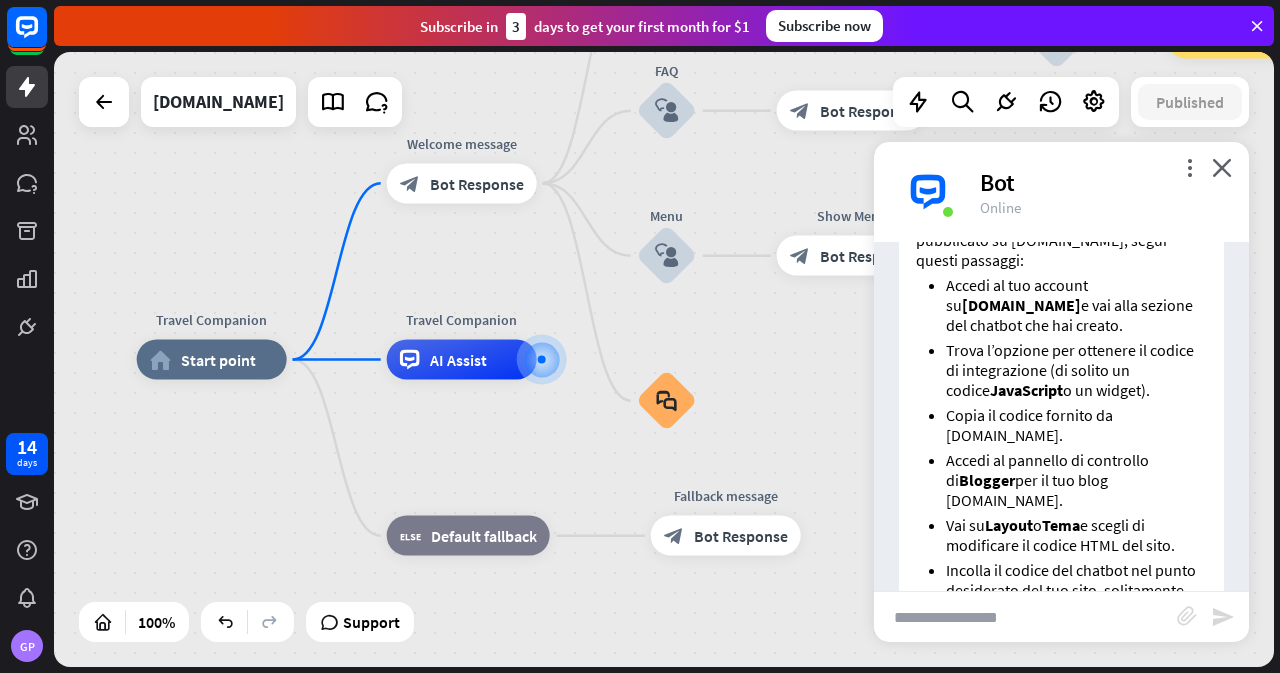 click on "Travel Companion   home_2   Start point                 Welcome message   block_bot_response   Bot Response                 Back to Menu   block_user_input                 Was it helpful?   block_bot_response   Bot Response                 Yes   block_user_input                 Thank you!   block_bot_response   Bot Response                 No   block_user_input                 Back to Menu   block_goto   Go to step                 FAQ   block_user_input                   block_bot_response   Bot Response                 Menu   block_user_input                 Show Menu   block_bot_response   Bot Response                   block_faq                 Travel Companion     AI Assist                       block_fallback   Default fallback                 Fallback message   block_bot_response   Bot Response" at bounding box center [664, 359] 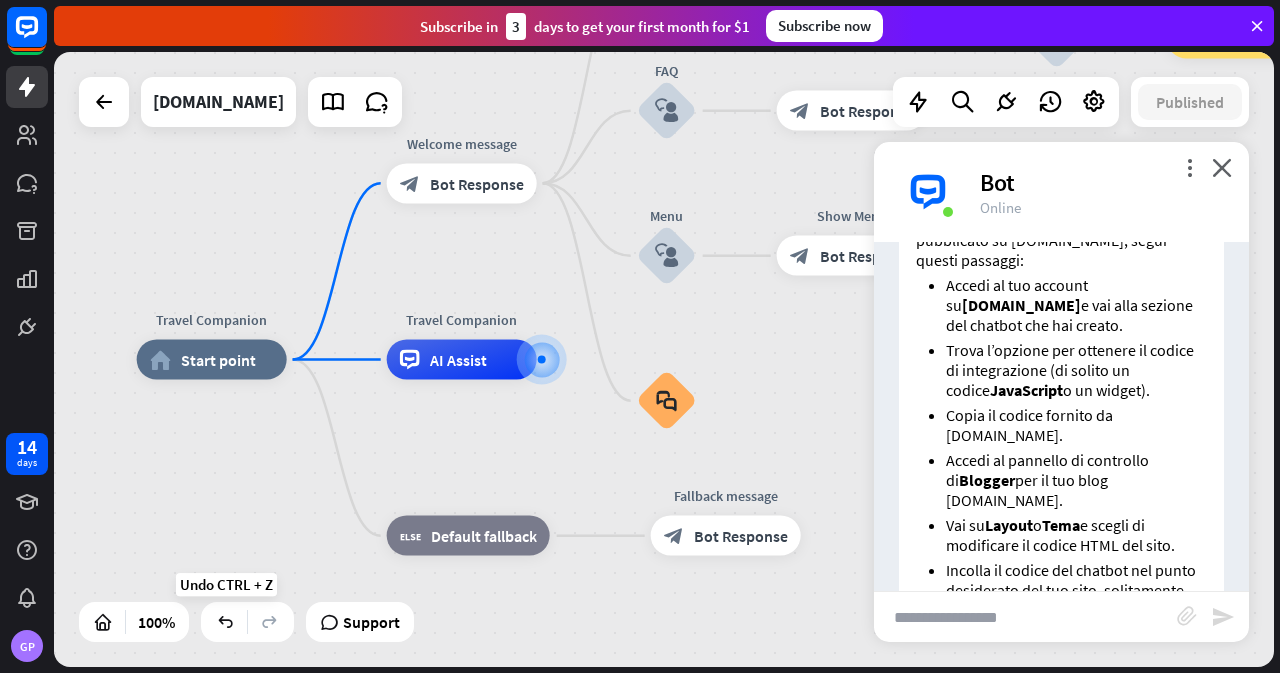 click at bounding box center (225, 622) 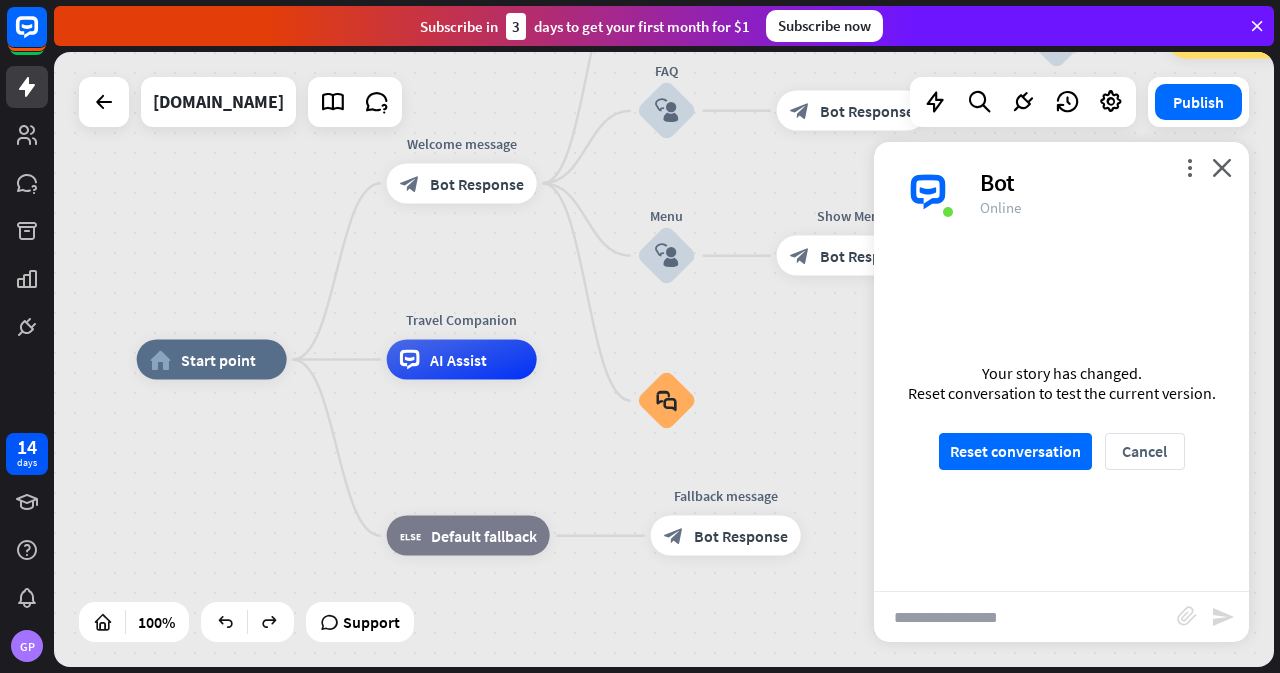 click at bounding box center [270, 622] 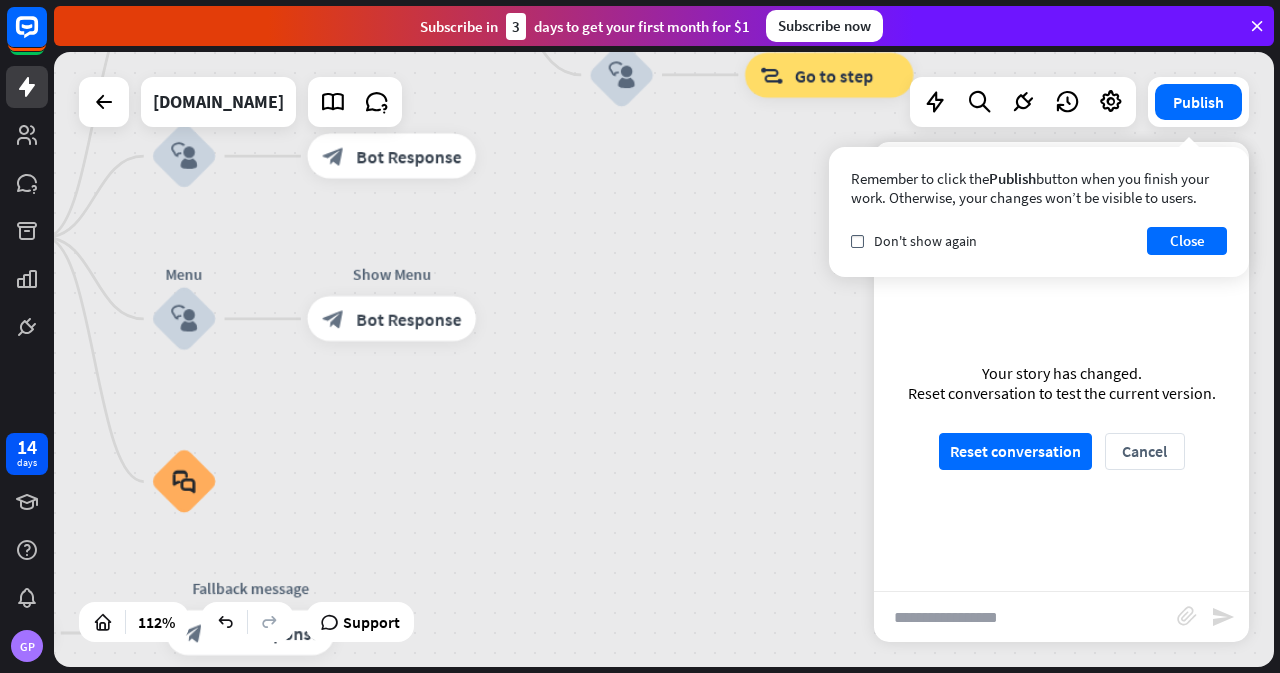 click on "Close" at bounding box center (1187, 241) 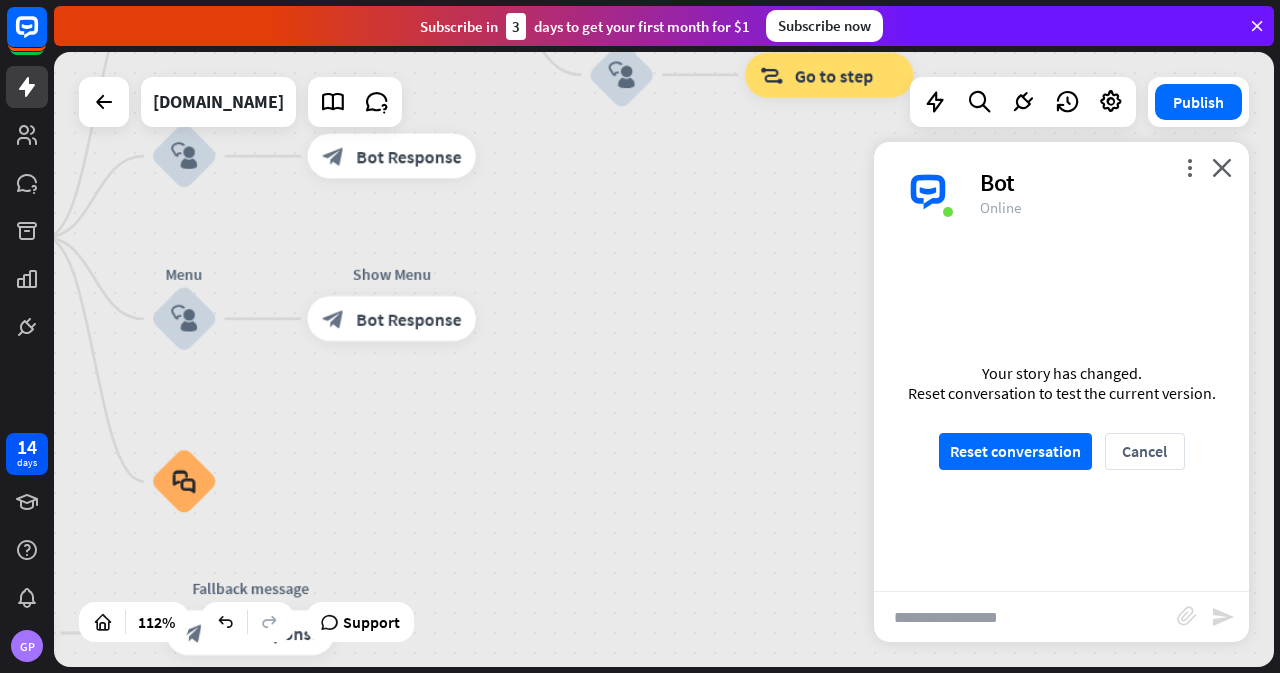 click on "close" at bounding box center (1222, 167) 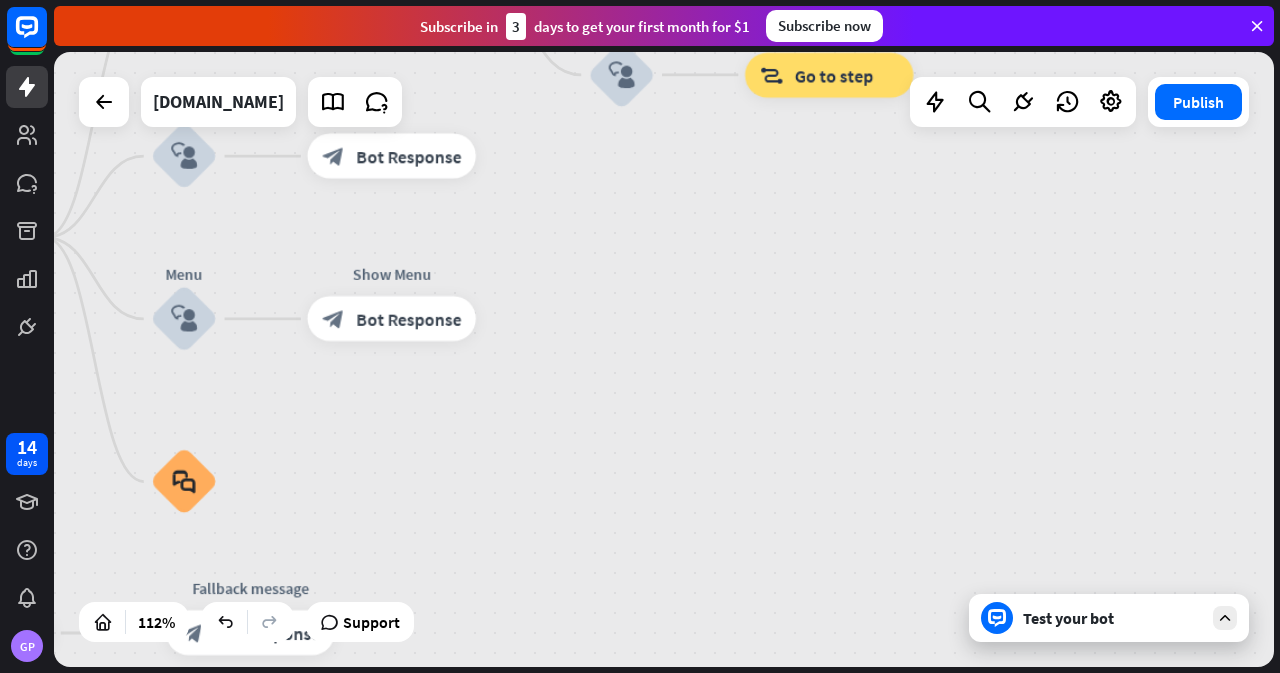 click at bounding box center (1067, 102) 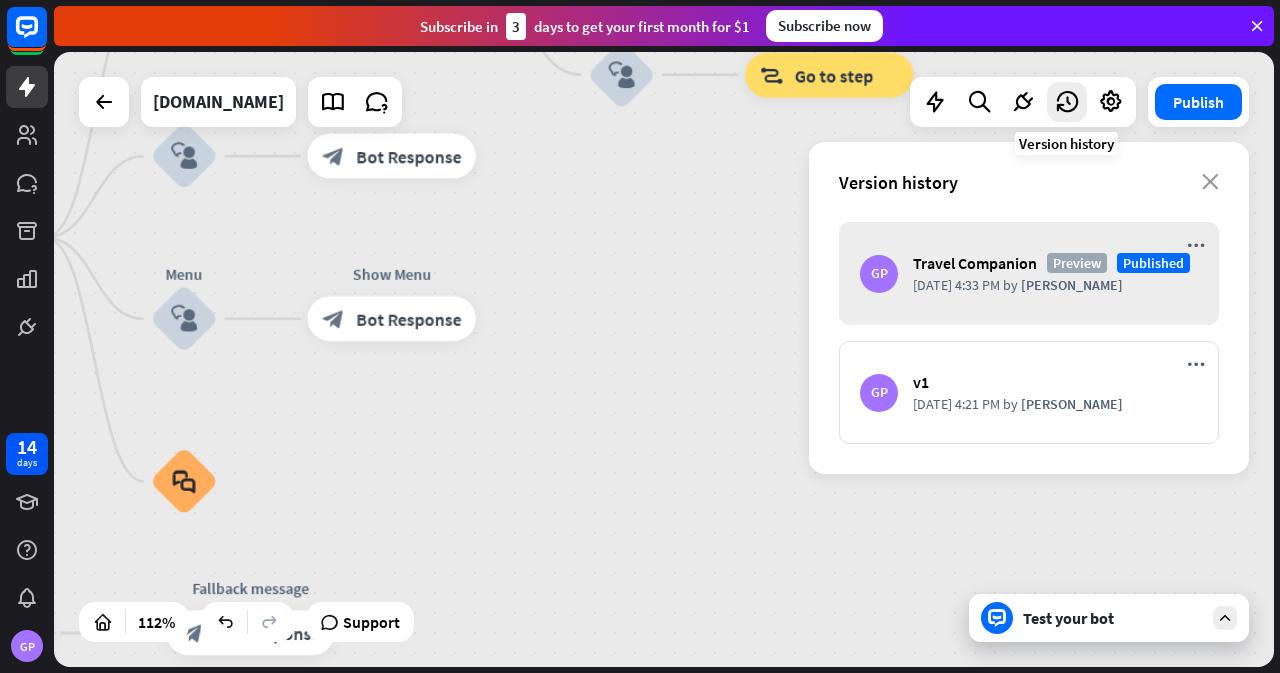 click at bounding box center [1023, 102] 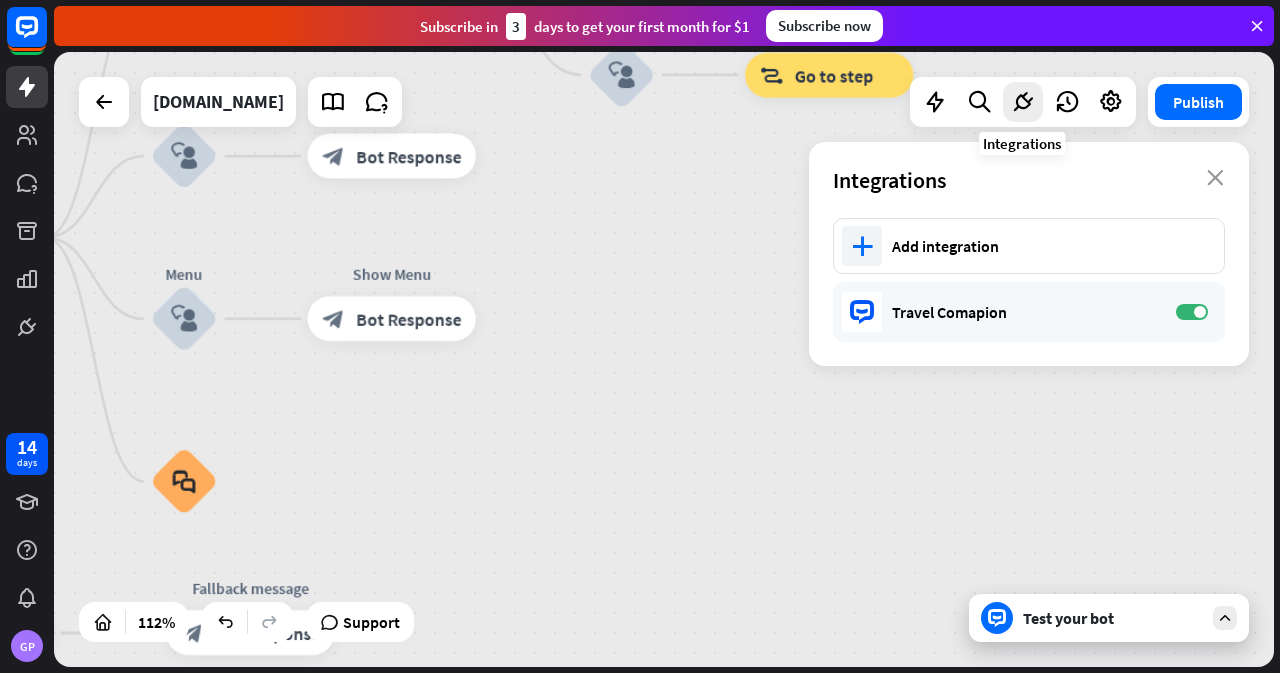 click on "Add integration" at bounding box center (1048, 246) 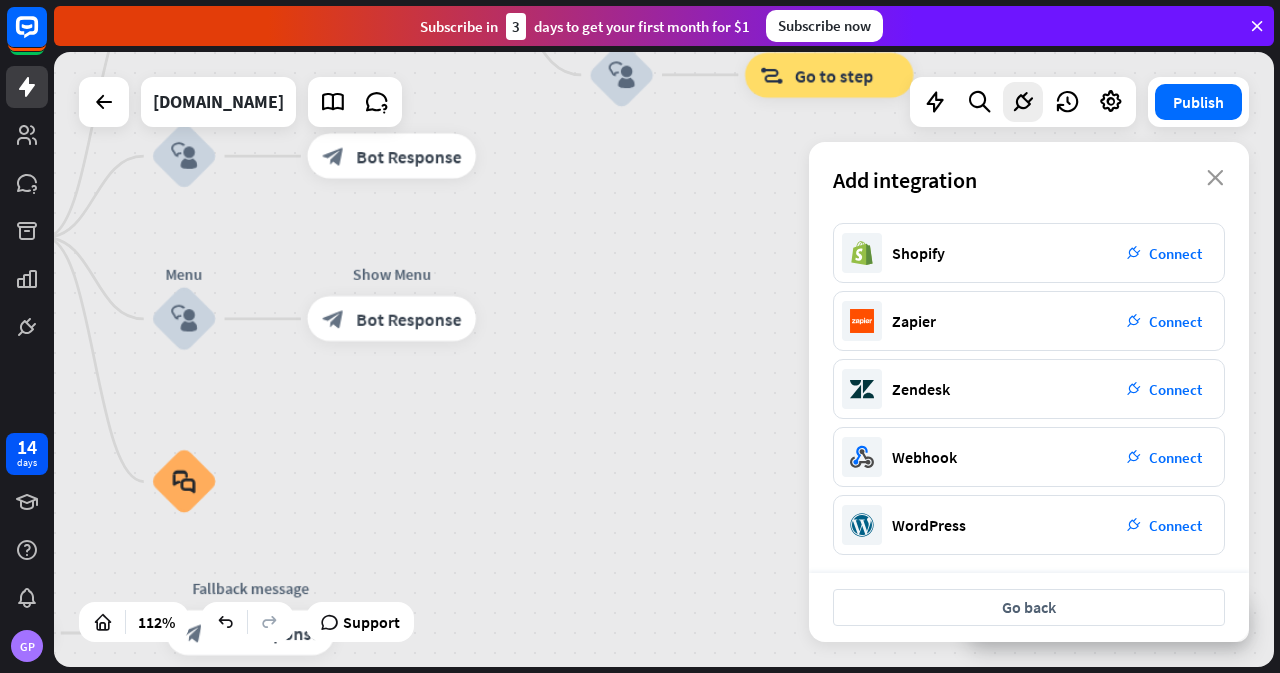 scroll, scrollTop: 340, scrollLeft: 0, axis: vertical 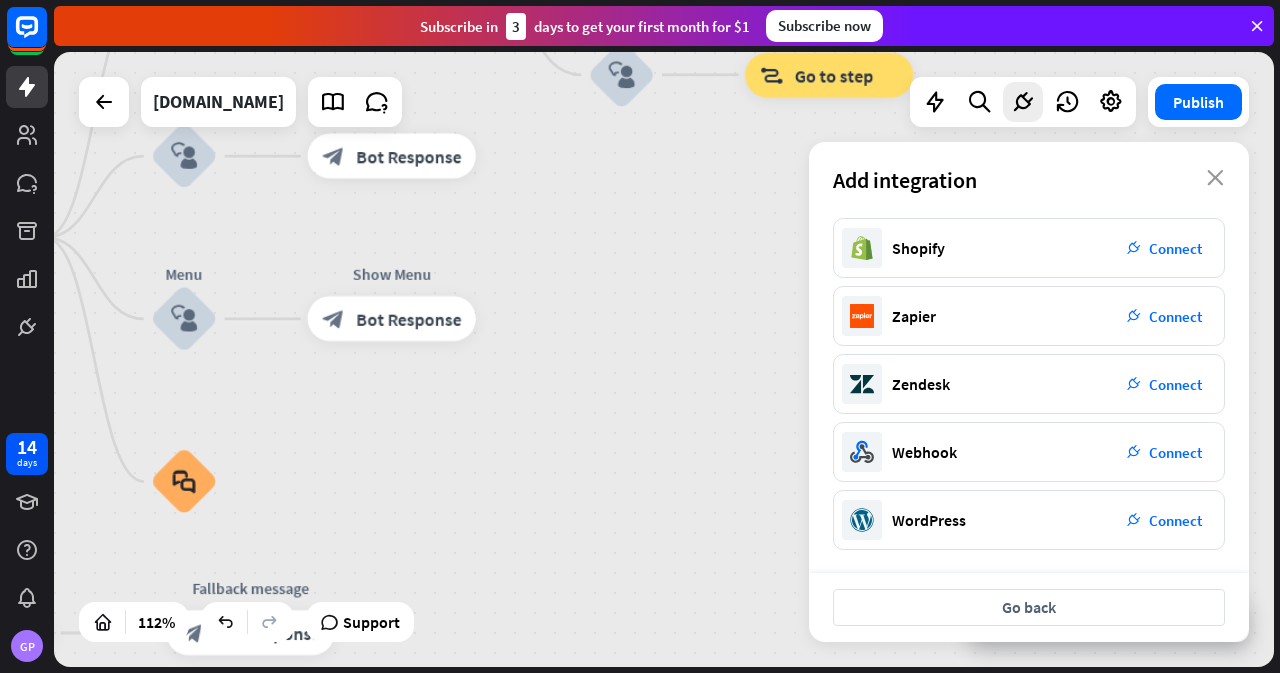click on "close" at bounding box center (1215, 178) 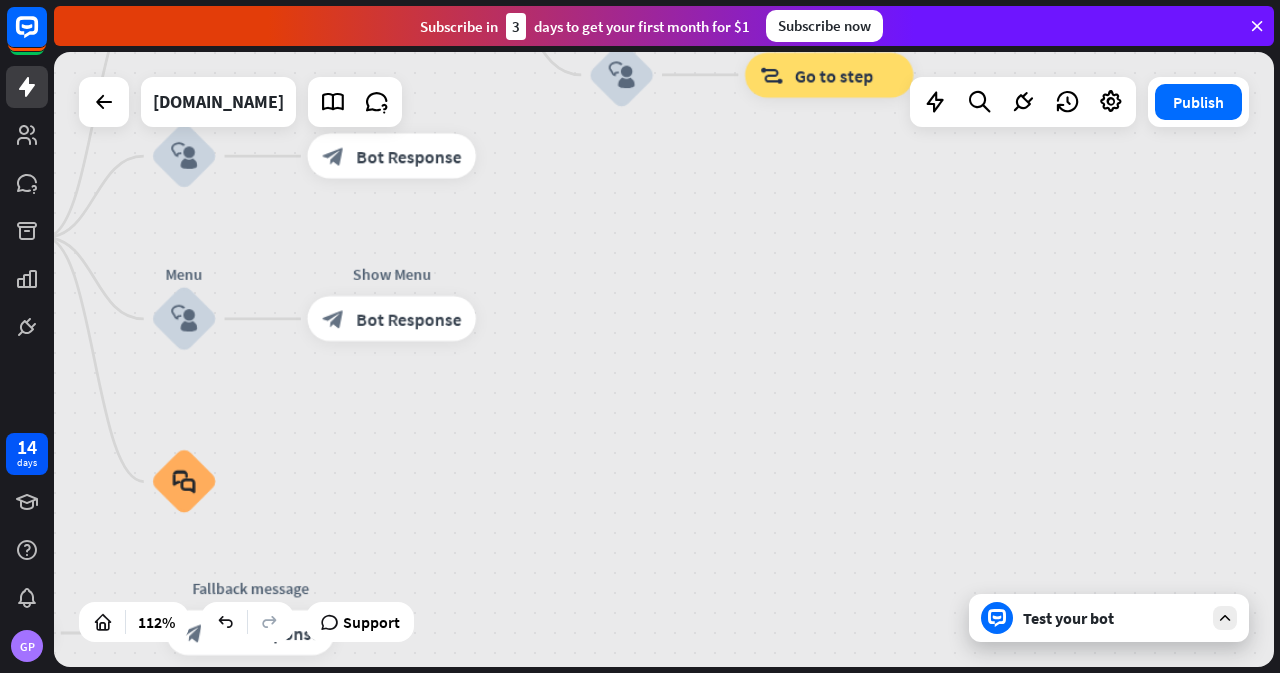 click on "Publish" at bounding box center [1198, 102] 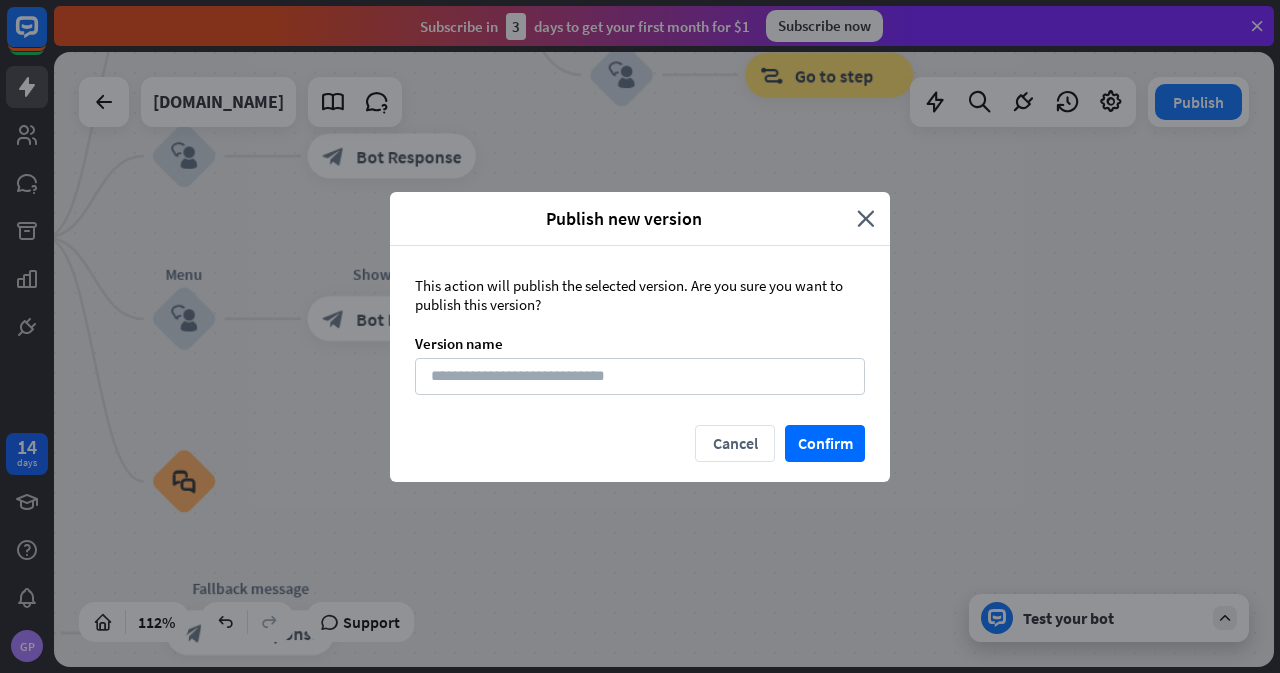 click on "Confirm" at bounding box center [825, 443] 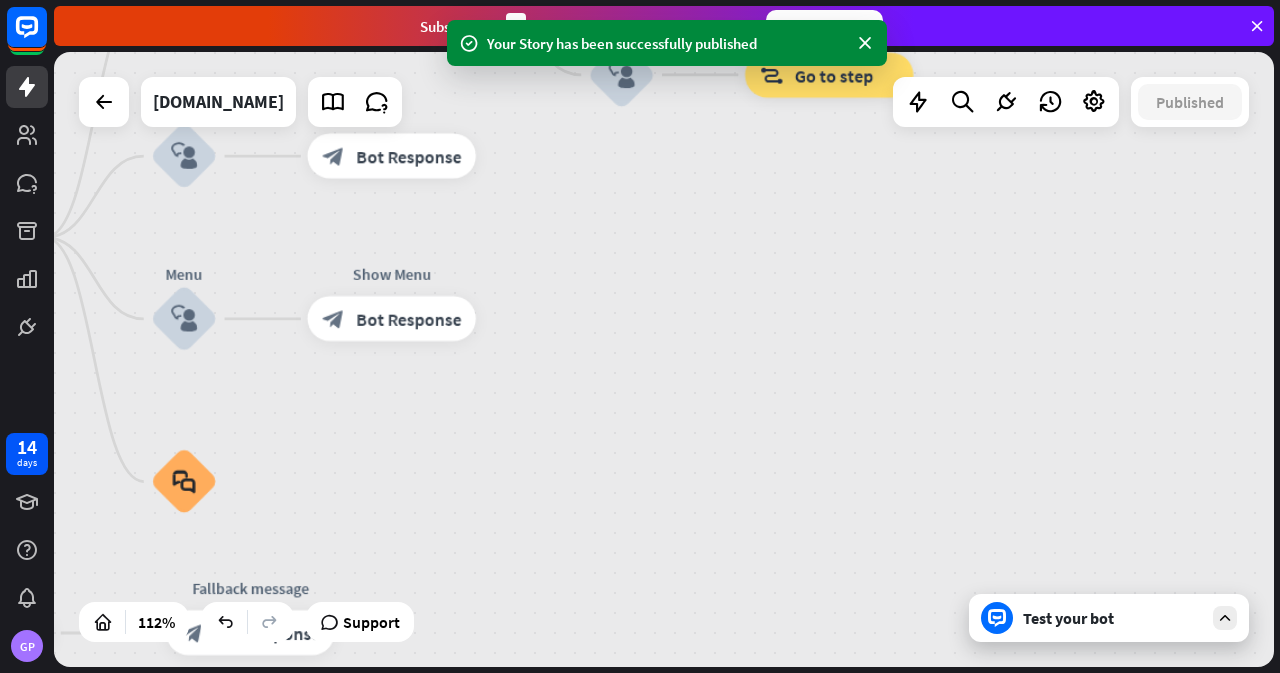 click at bounding box center [1094, 102] 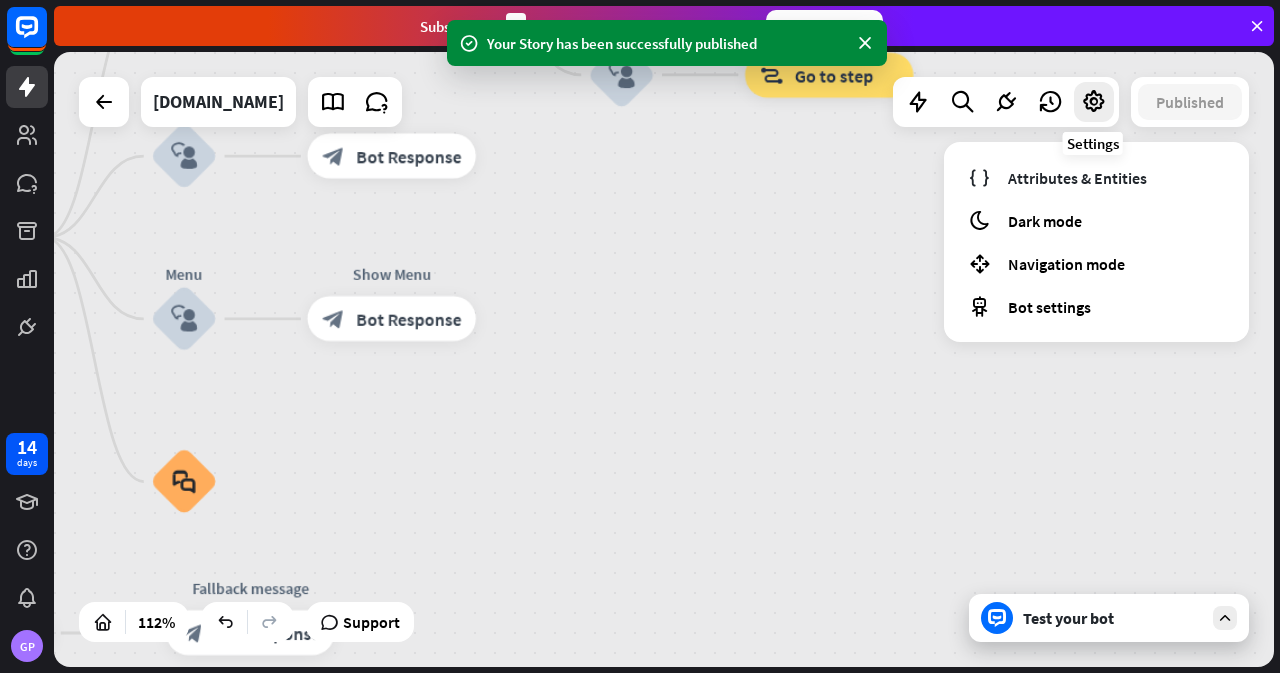click at bounding box center [1050, 102] 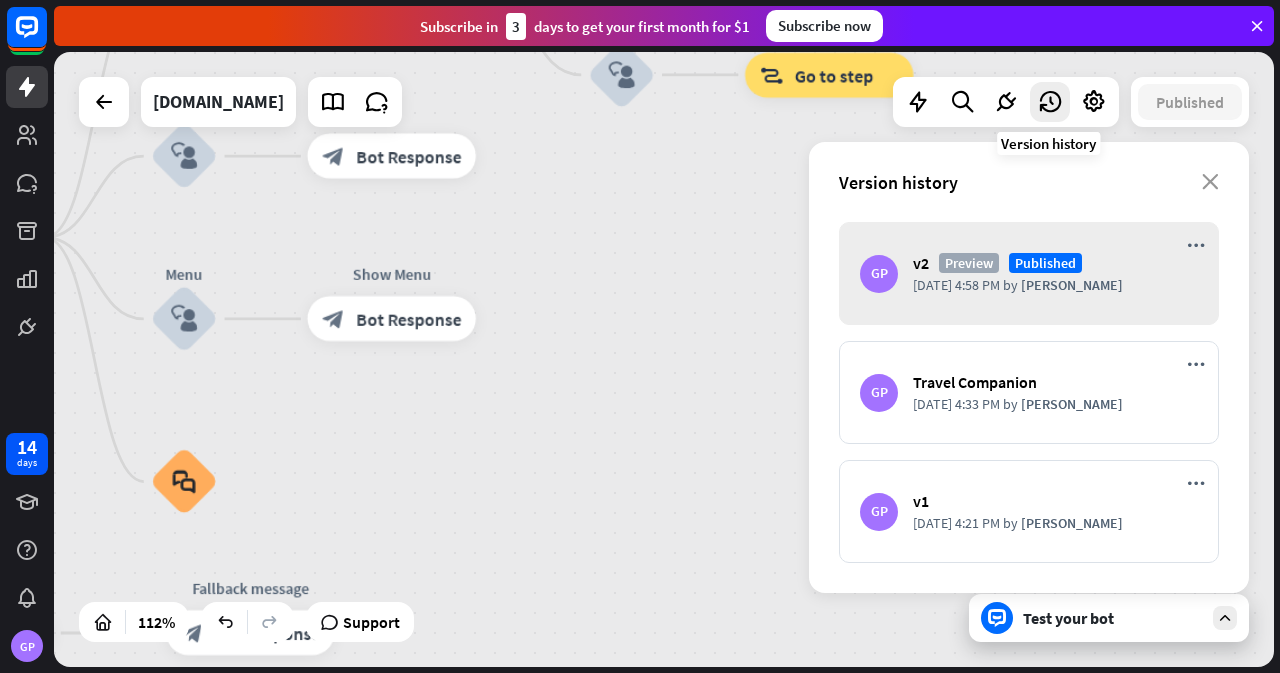 click at bounding box center [1006, 102] 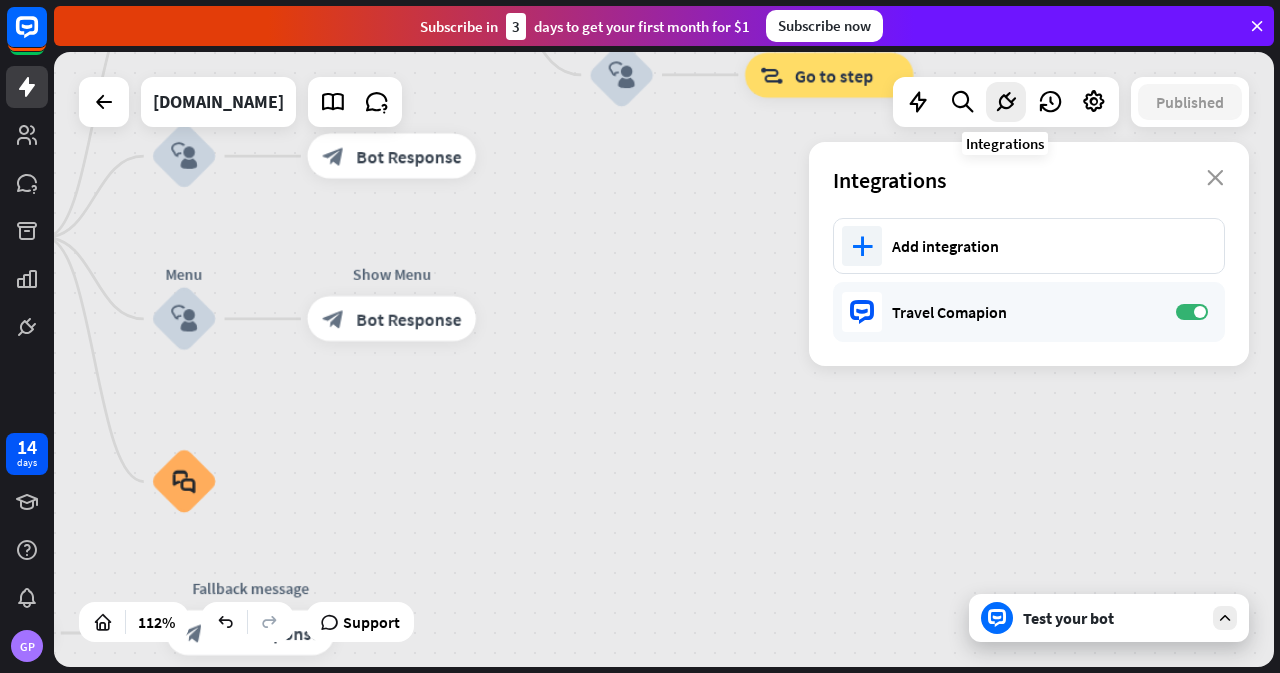 click at bounding box center [962, 102] 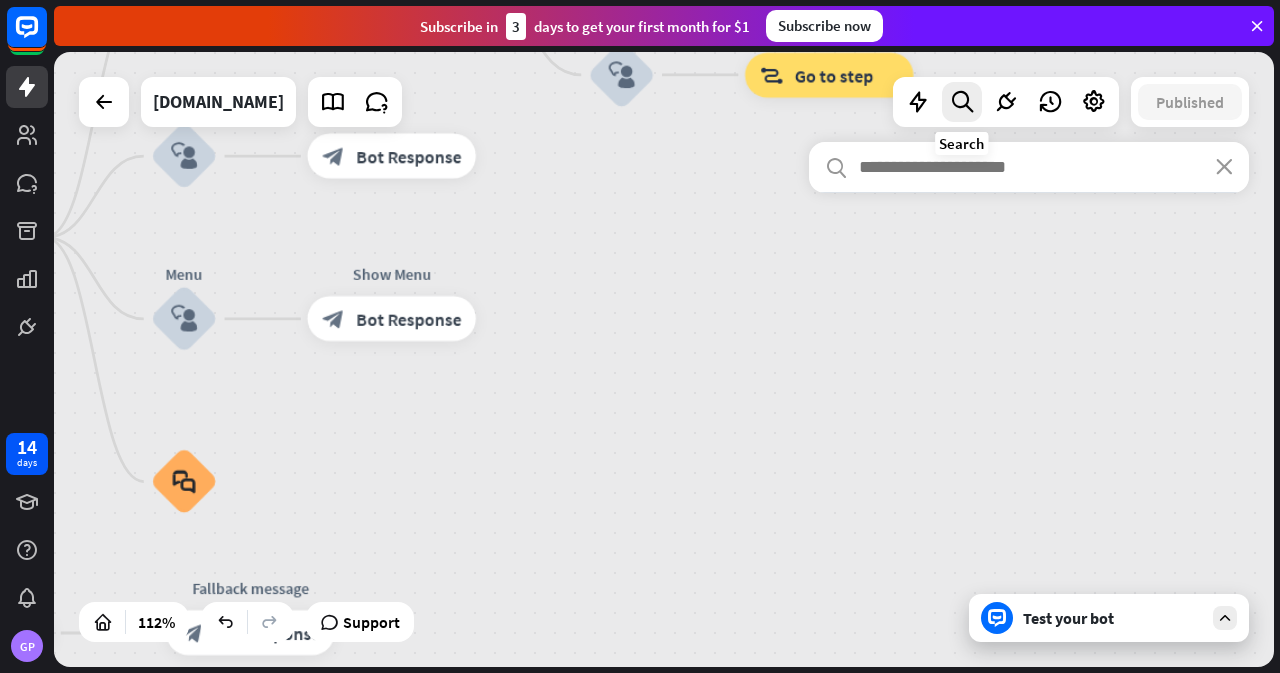 click at bounding box center [918, 102] 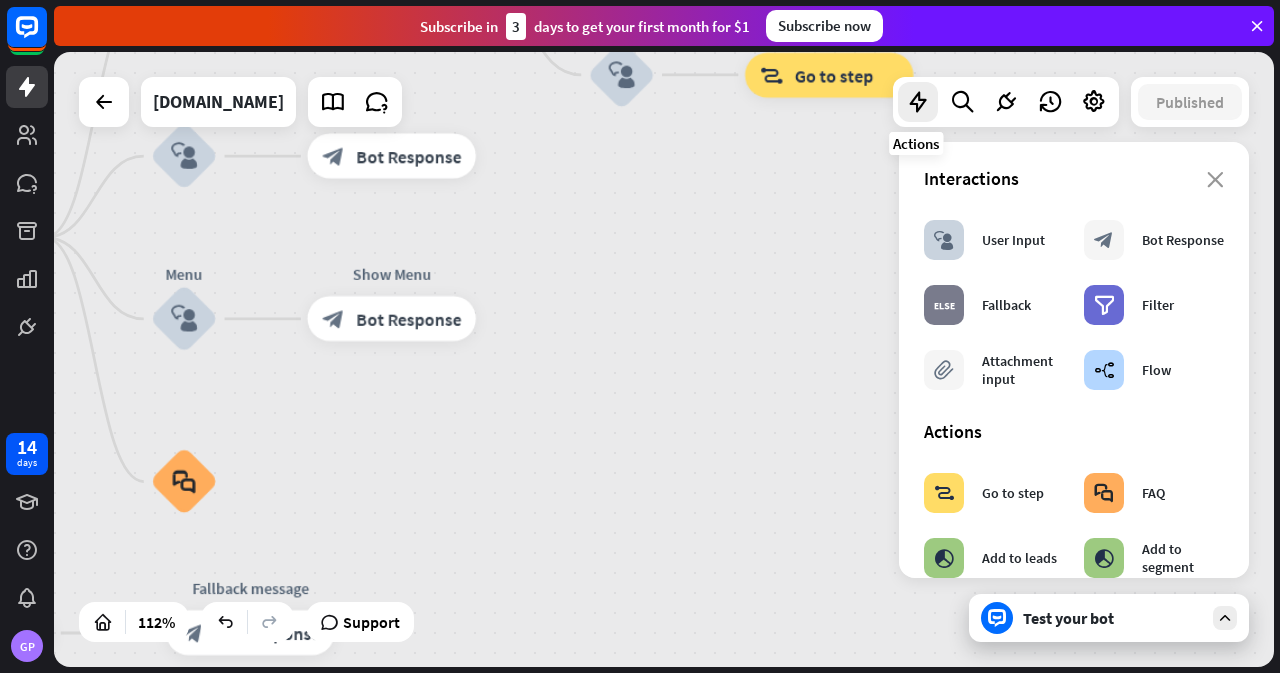 click on "Travel Companion   home_2   Start point                 Welcome message   block_bot_response   Bot Response                 Back to Menu   block_user_input                 Was it helpful?   block_bot_response   Bot Response                 Yes   block_user_input                 Thank you!   block_bot_response   Bot Response                 No   block_user_input                 Back to Menu   block_goto   Go to step                 FAQ   block_user_input                   block_bot_response   Bot Response                 Menu   block_user_input                 Show Menu   block_bot_response   Bot Response                   block_faq                 Travel Companion     AI Assist                   block_fallback   Default fallback                 Fallback message   block_bot_response   Bot Response" at bounding box center [664, 359] 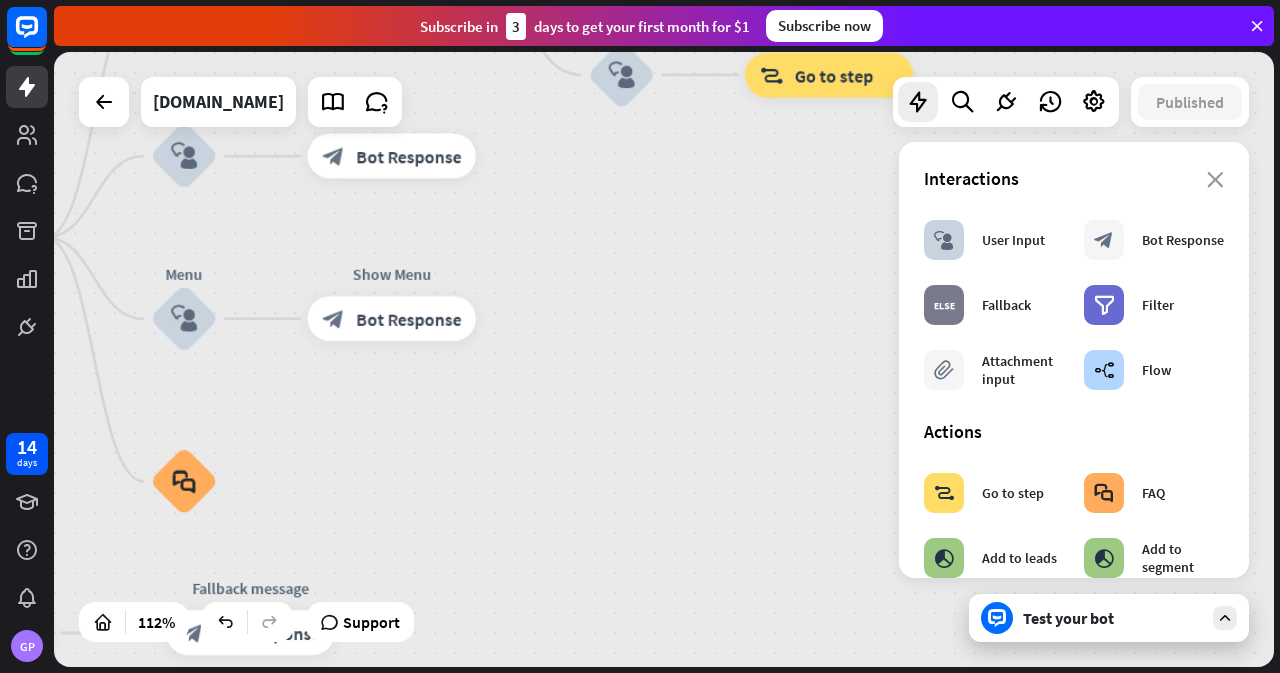 click on "Travel Companion   home_2   Start point                 Welcome message   block_bot_response   Bot Response                 Back to Menu   block_user_input                 Was it helpful?   block_bot_response   Bot Response                 Yes   block_user_input                 Thank you!   block_bot_response   Bot Response                 No   block_user_input                 Back to Menu   block_goto   Go to step                 FAQ   block_user_input                   block_bot_response   Bot Response                 Menu   block_user_input                 Show Menu   block_bot_response   Bot Response                   block_faq                 Travel Companion     AI Assist                   block_fallback   Default fallback                 Fallback message   block_bot_response   Bot Response" at bounding box center [274, 780] 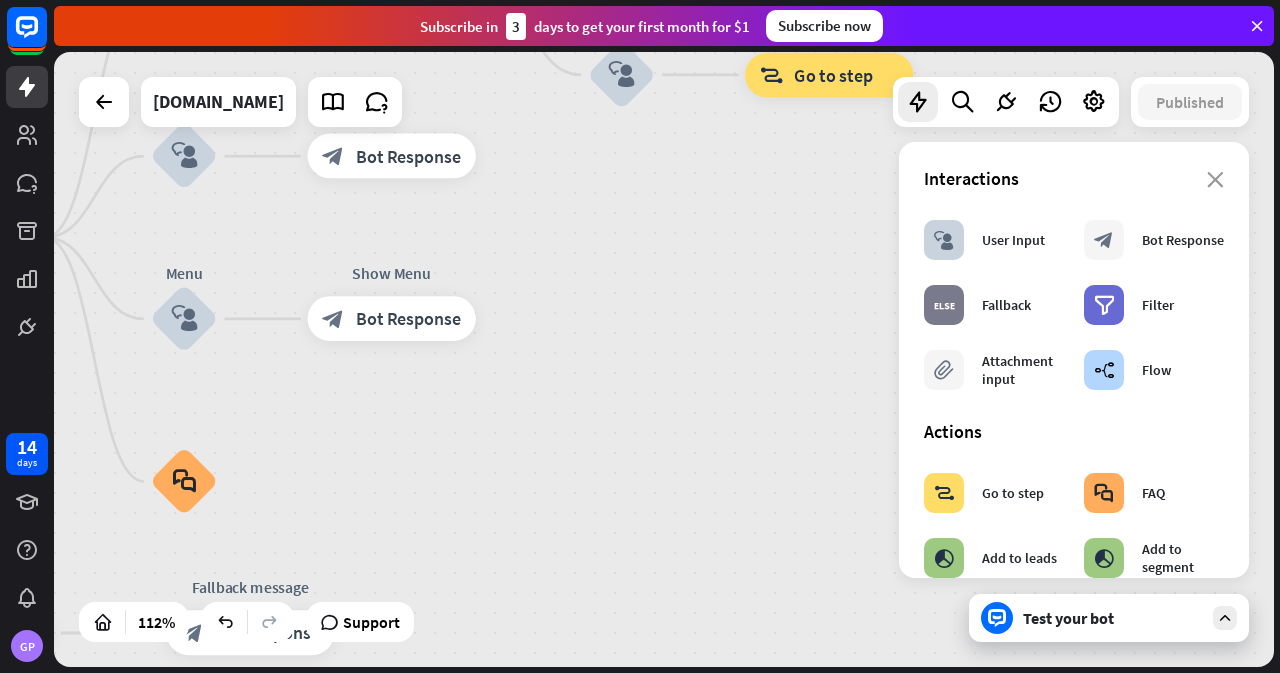 click on "Travel Companion   home_2   Start point                 Welcome message   block_bot_response   Bot Response                 Back to Menu   block_user_input                 Was it helpful?   block_bot_response   Bot Response                 Yes   block_user_input                 Thank you!   block_bot_response   Bot Response                 No   block_user_input                 Back to Menu   block_goto   Go to step                 FAQ   block_user_input                   block_bot_response   Bot Response                 Menu   block_user_input                 Show Menu   block_bot_response   Bot Response                   block_faq                 Travel Companion     AI Assist                   block_fallback   Default fallback                 Fallback message   block_bot_response   Bot Response" at bounding box center (274, 780) 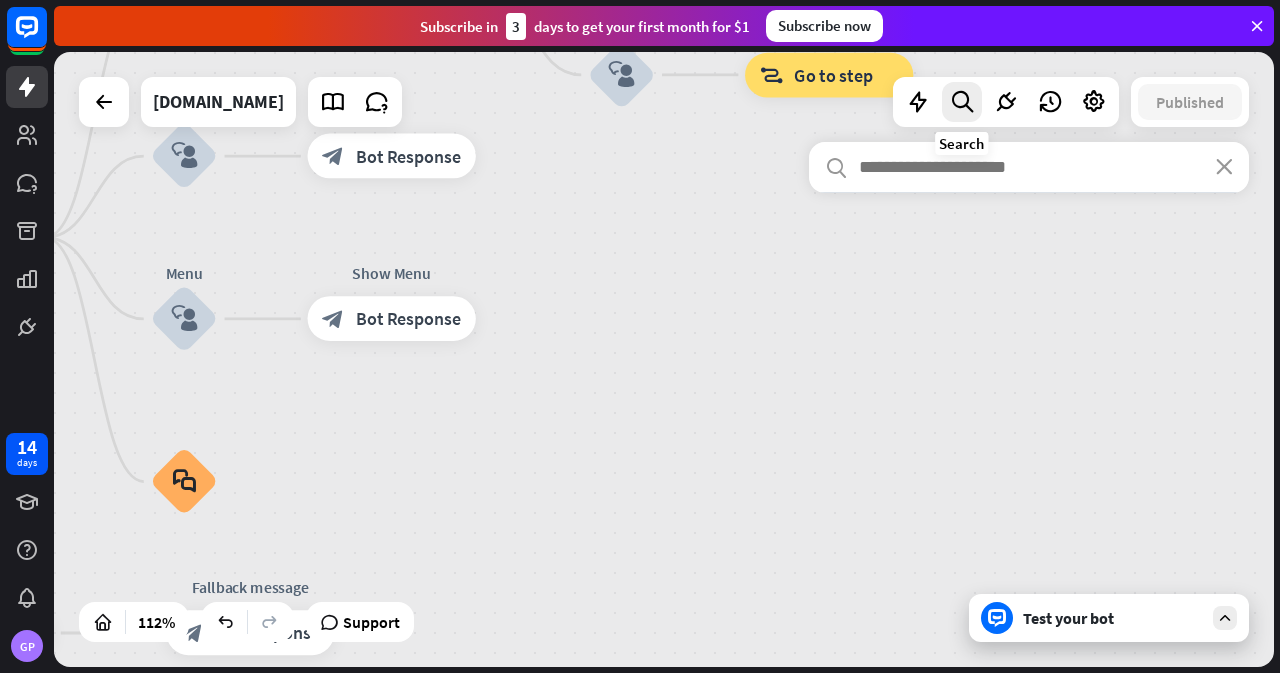 click at bounding box center [1006, 102] 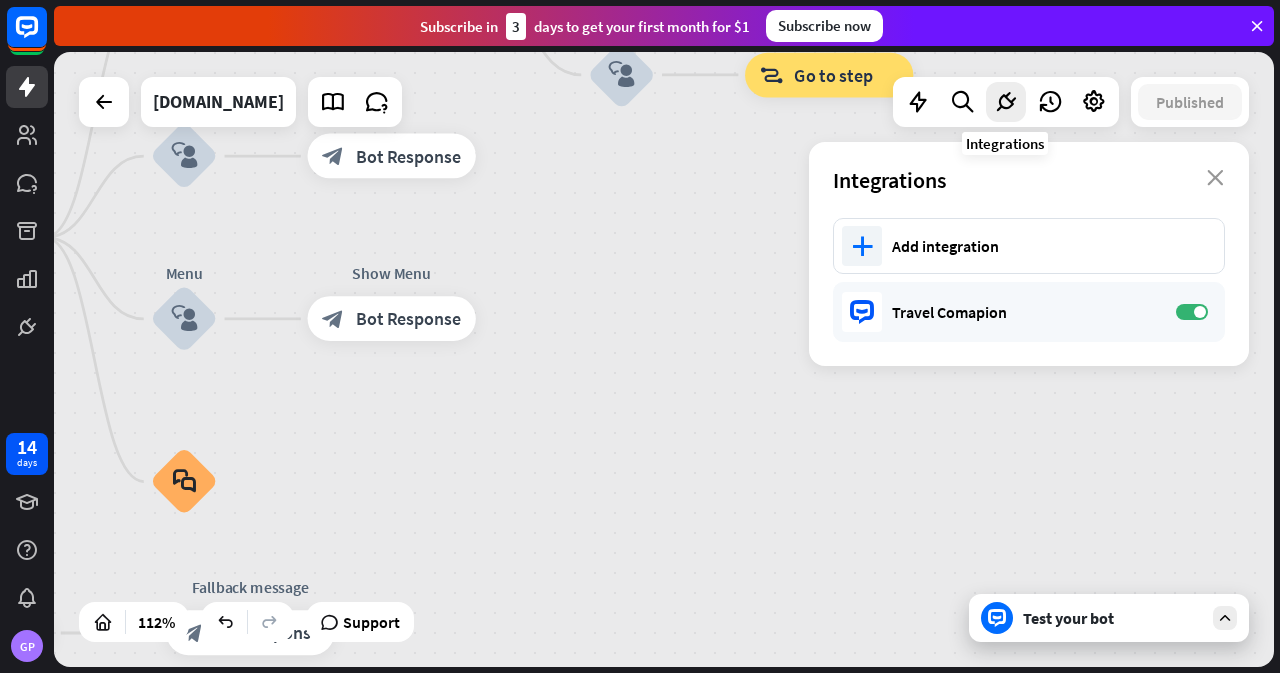 click on "plus   Add integration" at bounding box center (1029, 246) 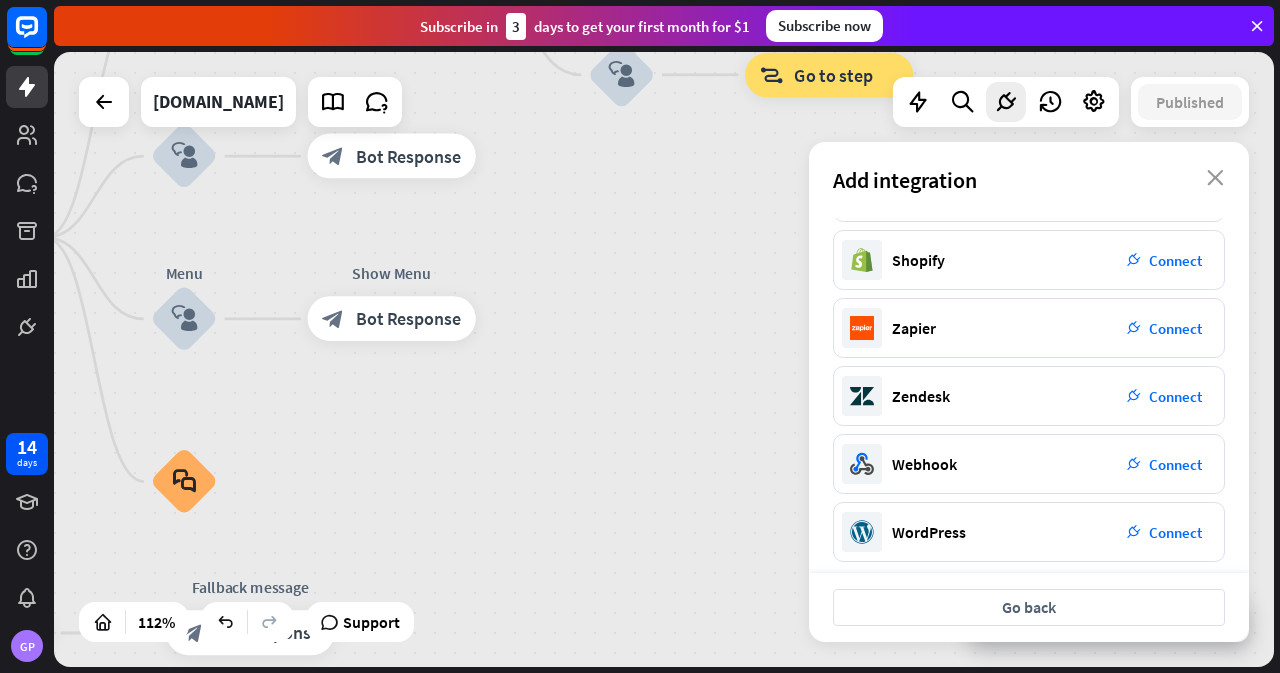 scroll, scrollTop: 340, scrollLeft: 0, axis: vertical 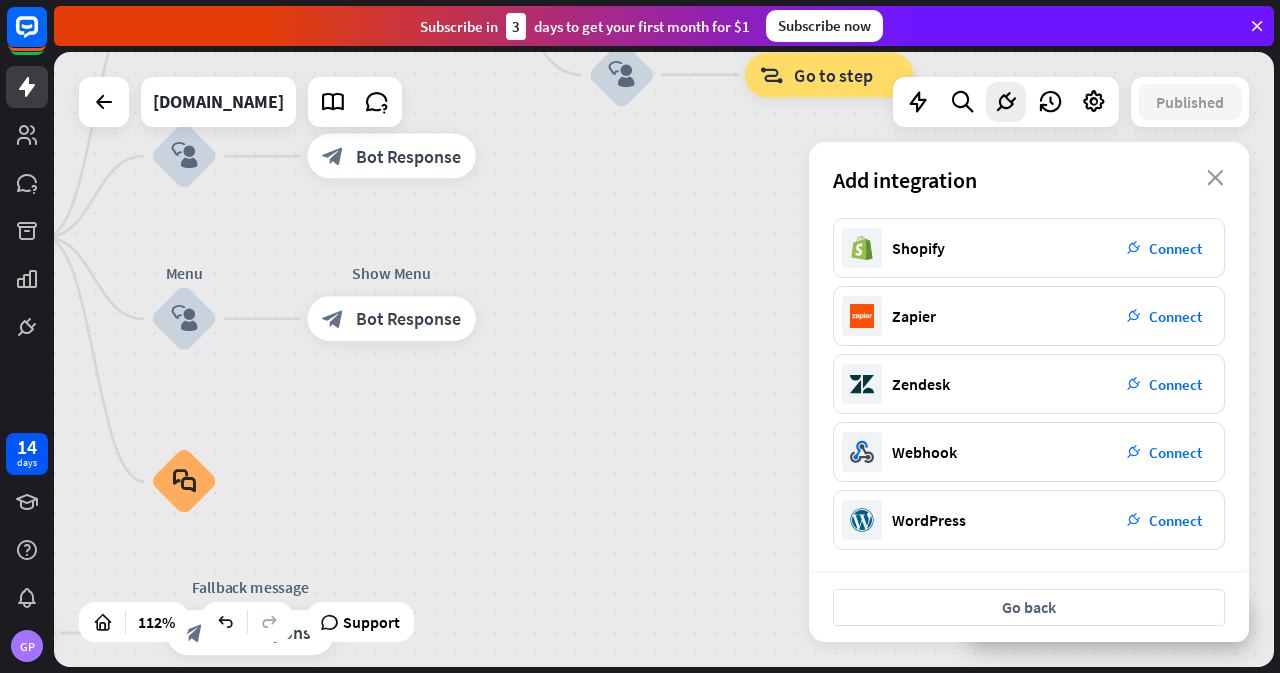 click on "Go back" at bounding box center [1029, 607] 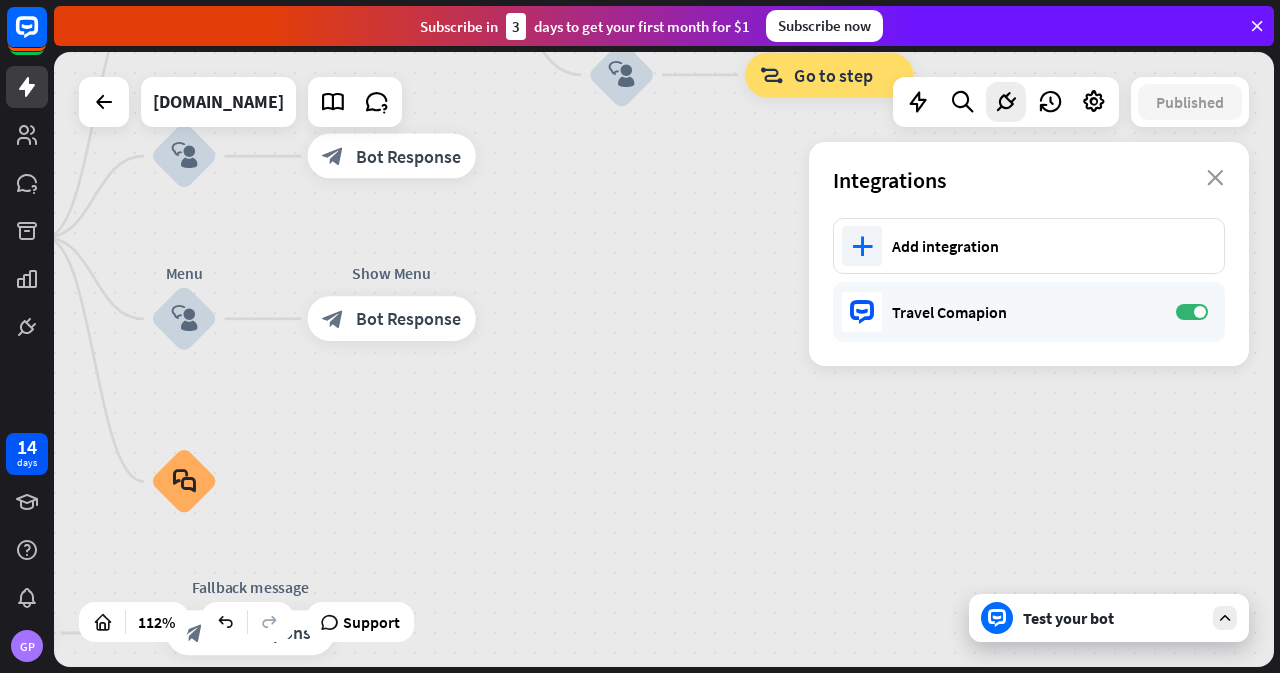click on "Travel Comapion
ON" at bounding box center (1029, 312) 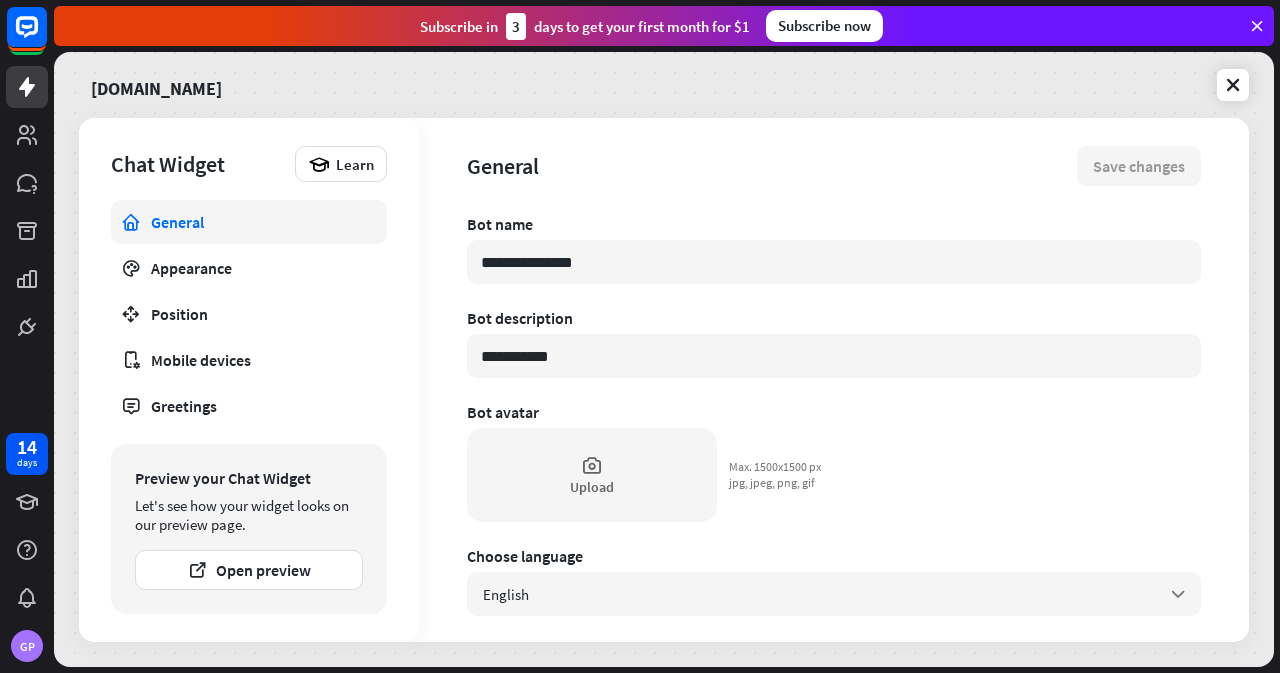 click on "Appearance" at bounding box center (249, 268) 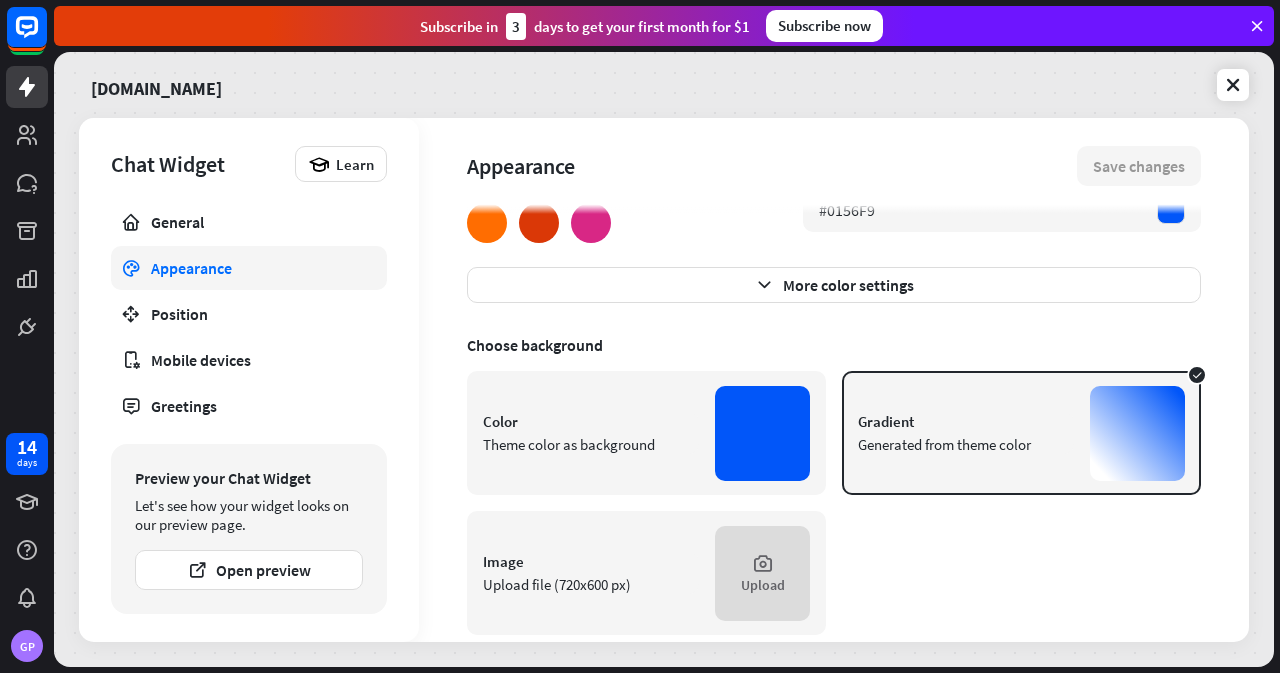 scroll, scrollTop: 202, scrollLeft: 0, axis: vertical 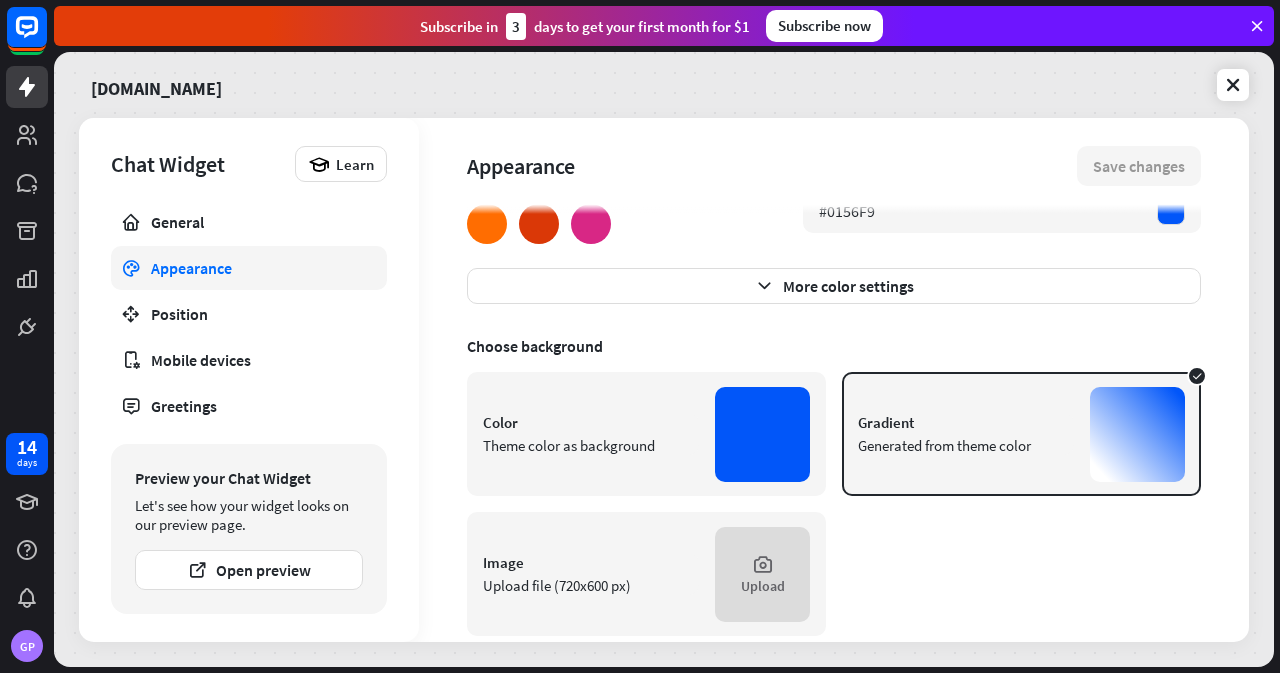 click on "Upload" at bounding box center (762, 574) 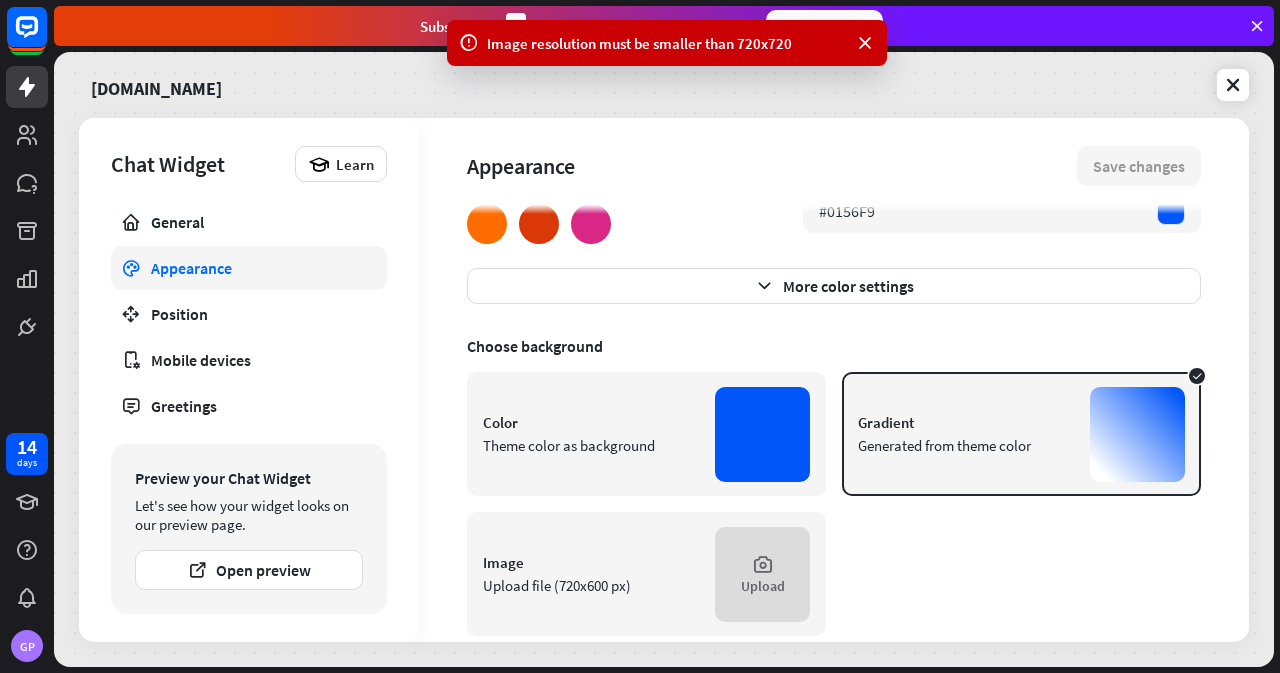 click on "Position" at bounding box center [249, 314] 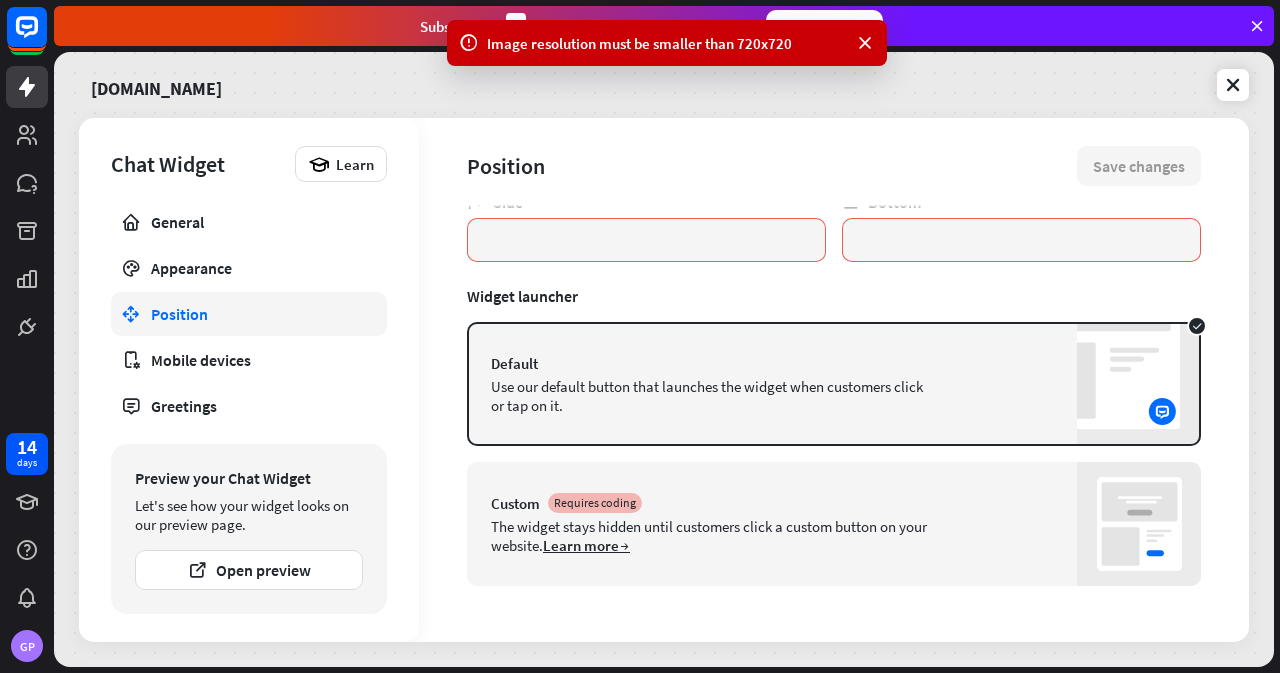 scroll, scrollTop: 0, scrollLeft: 0, axis: both 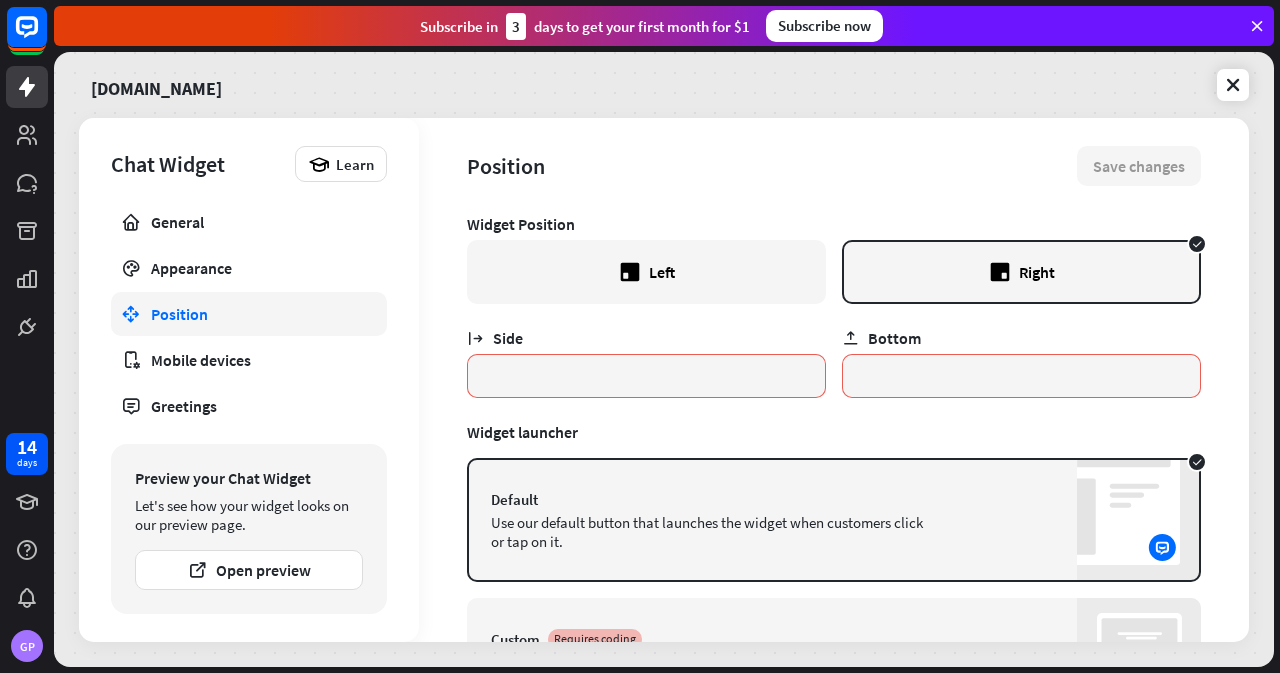 click on "Mobile devices" at bounding box center (249, 360) 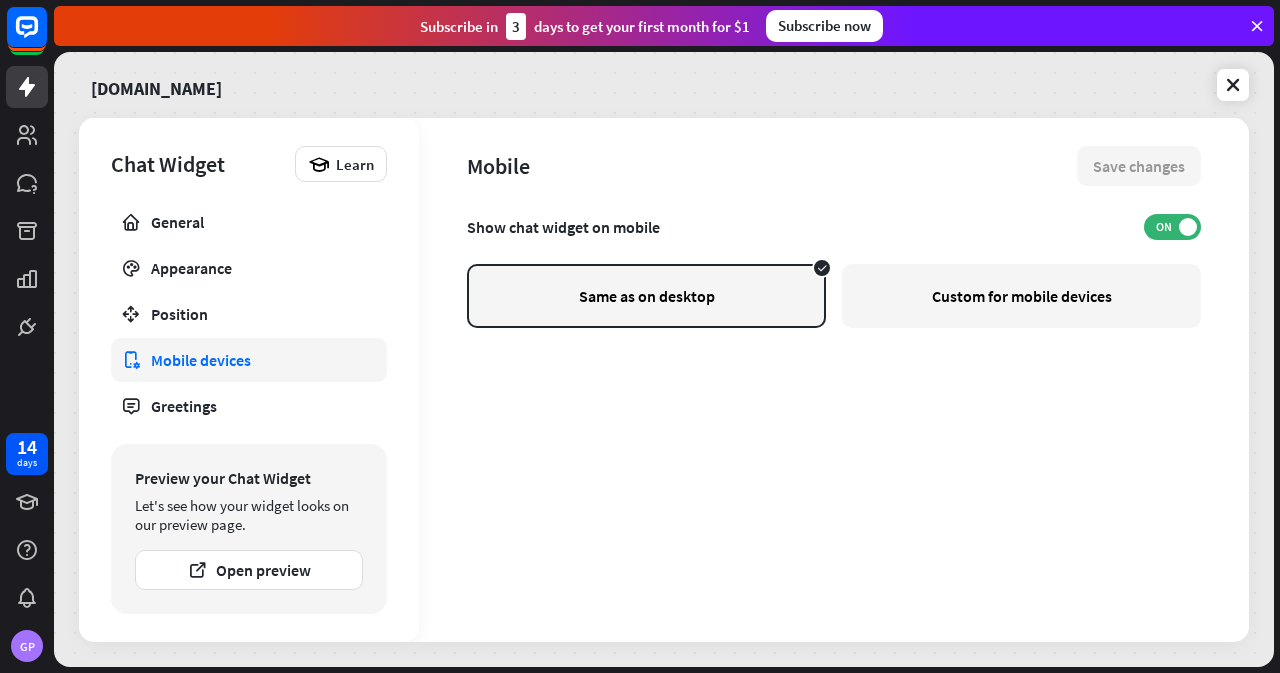 click on "General" at bounding box center (249, 222) 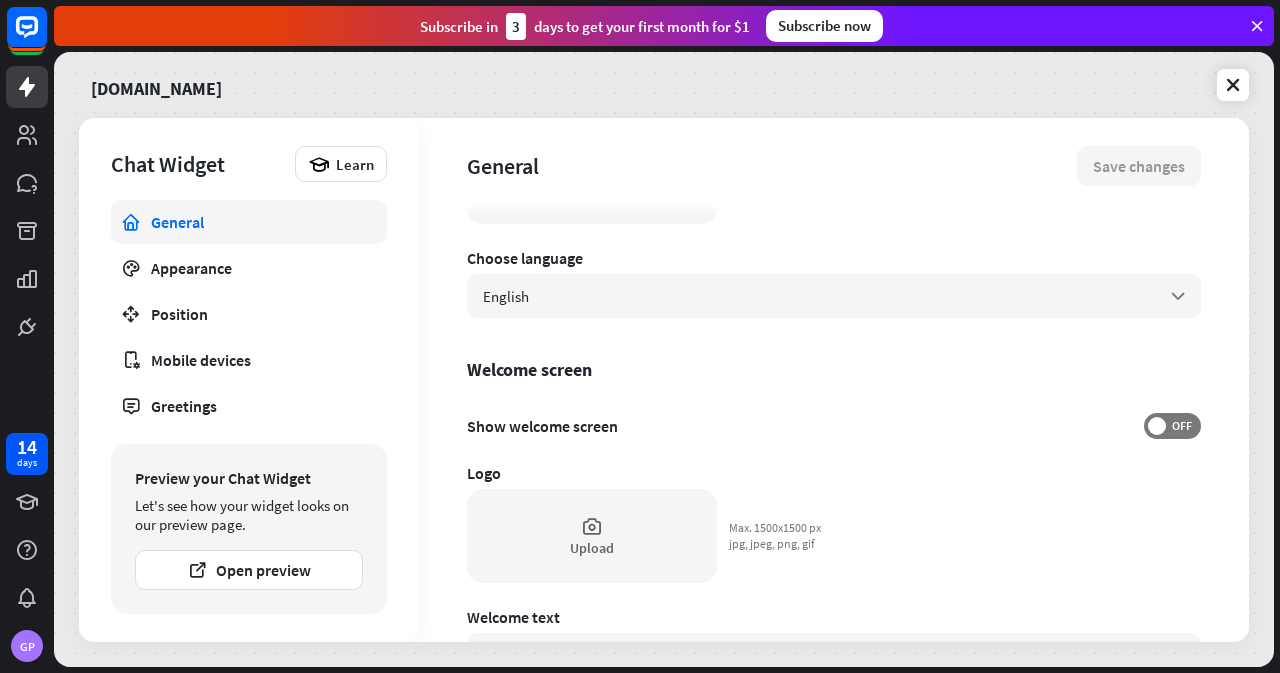 scroll, scrollTop: 301, scrollLeft: 0, axis: vertical 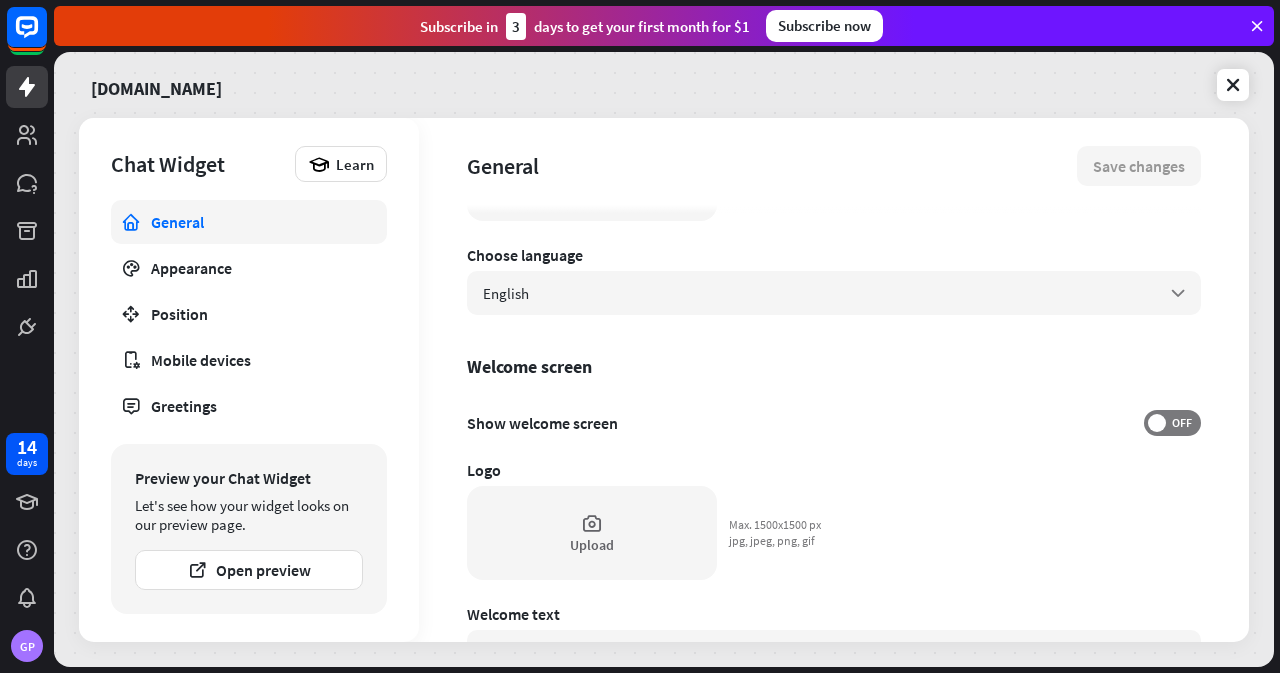 click on "Upload" at bounding box center (592, 533) 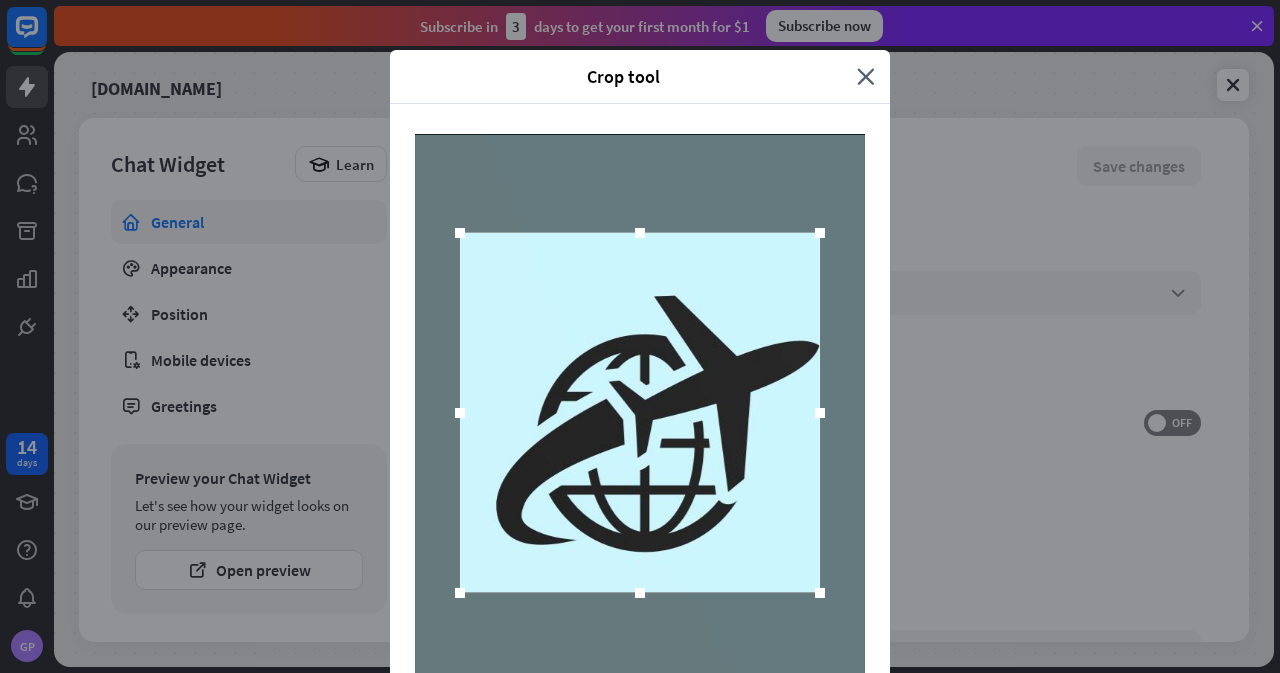 click on "close" at bounding box center (866, 76) 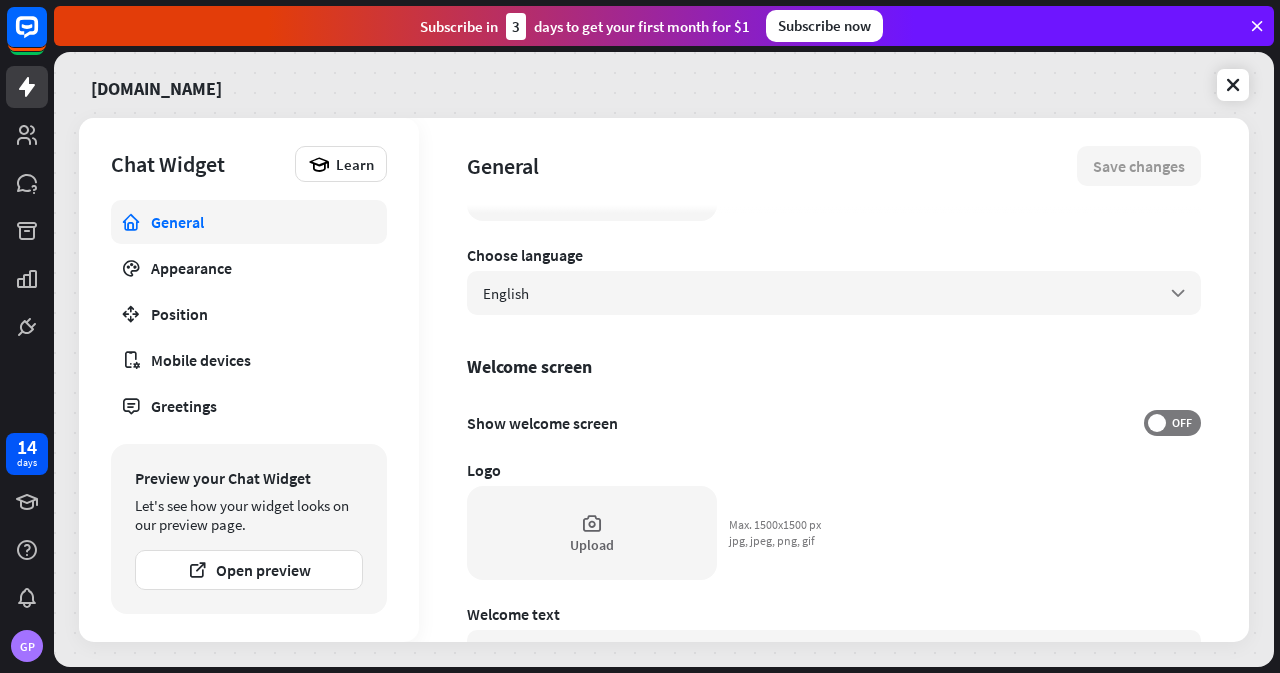 click on "Upload" at bounding box center (592, 533) 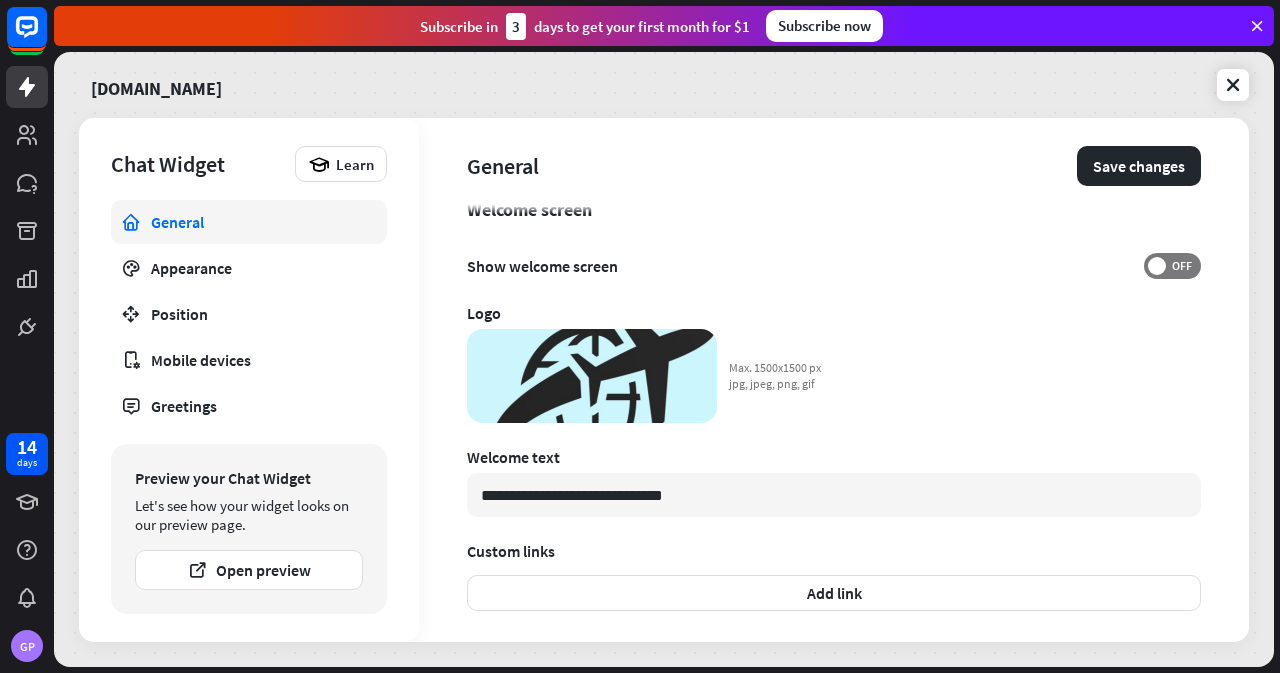 scroll, scrollTop: 457, scrollLeft: 0, axis: vertical 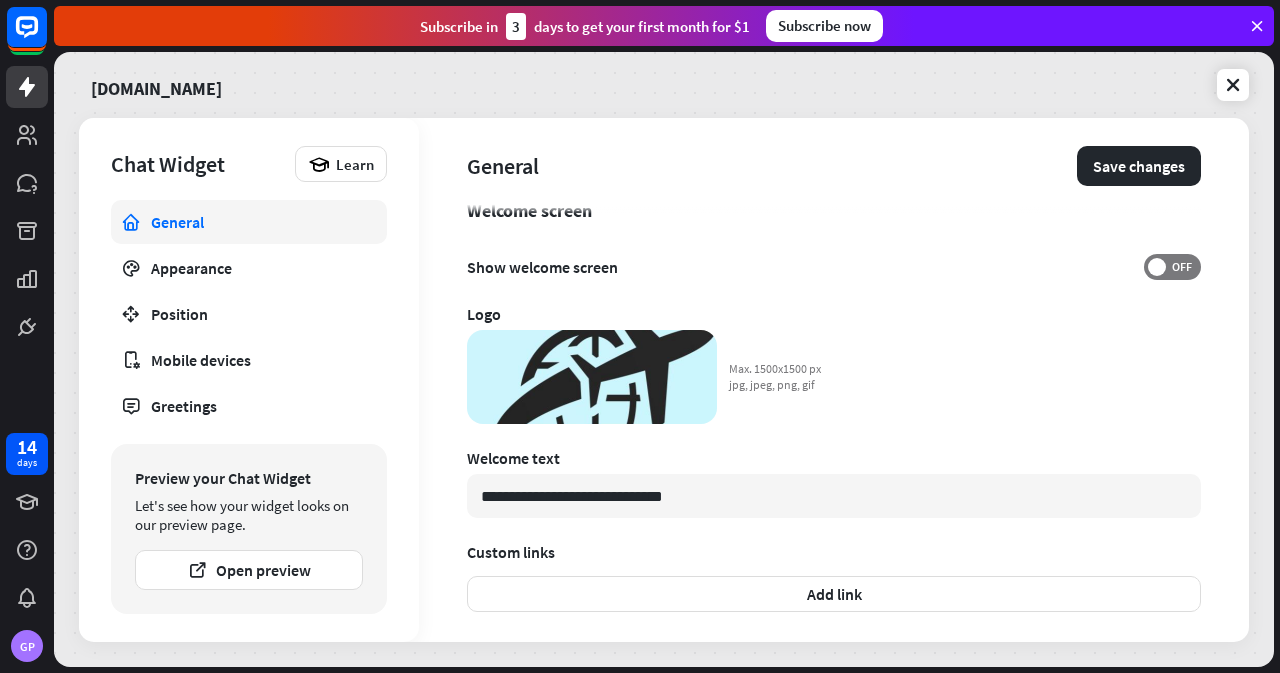 click on "Change image" at bounding box center [592, 377] 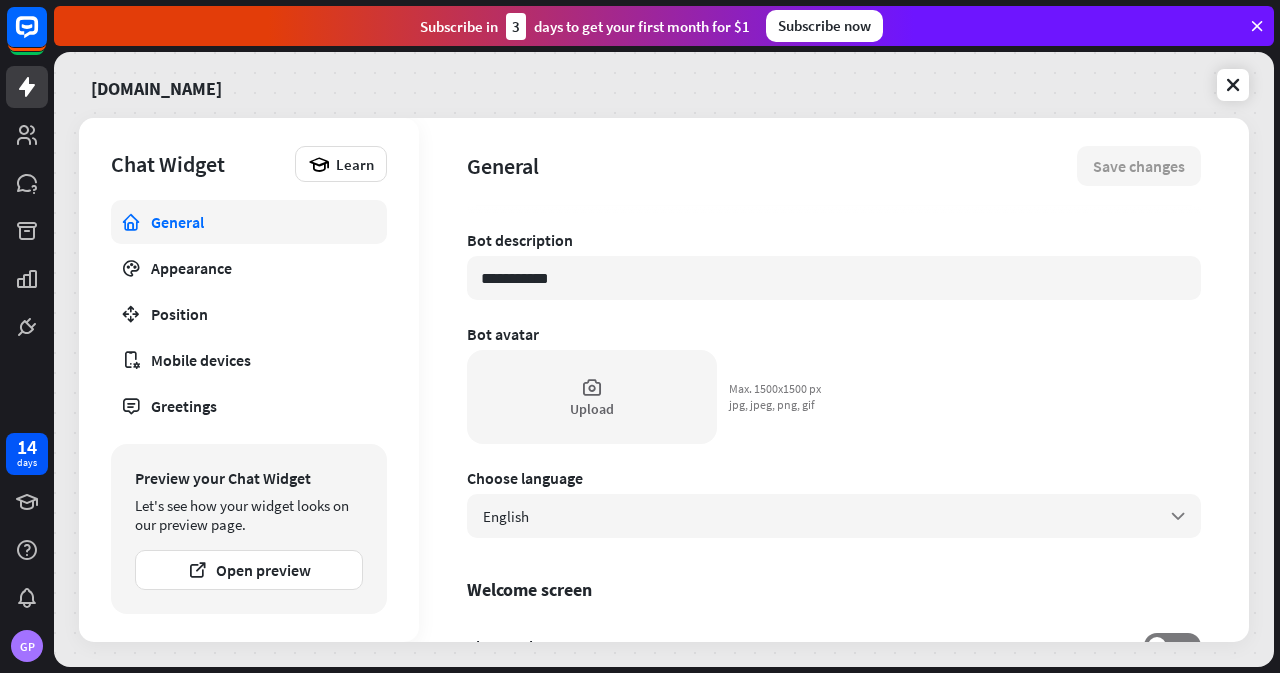 scroll, scrollTop: 70, scrollLeft: 0, axis: vertical 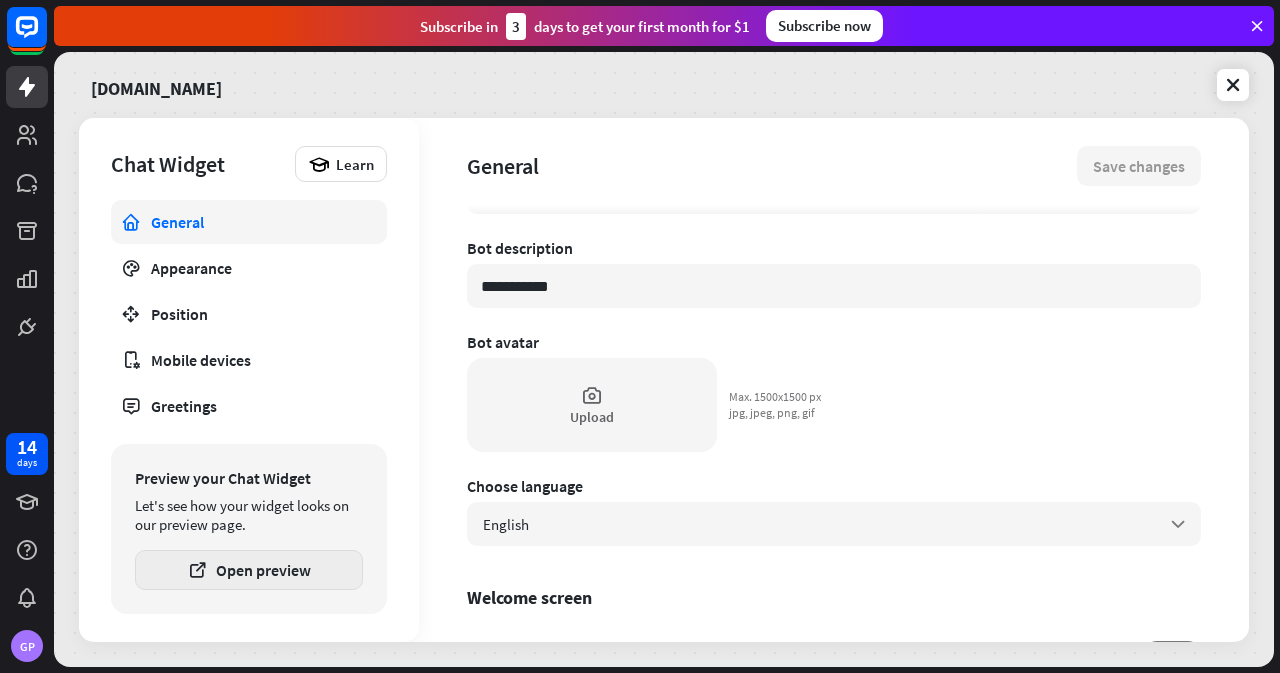 click at bounding box center [197, 570] 